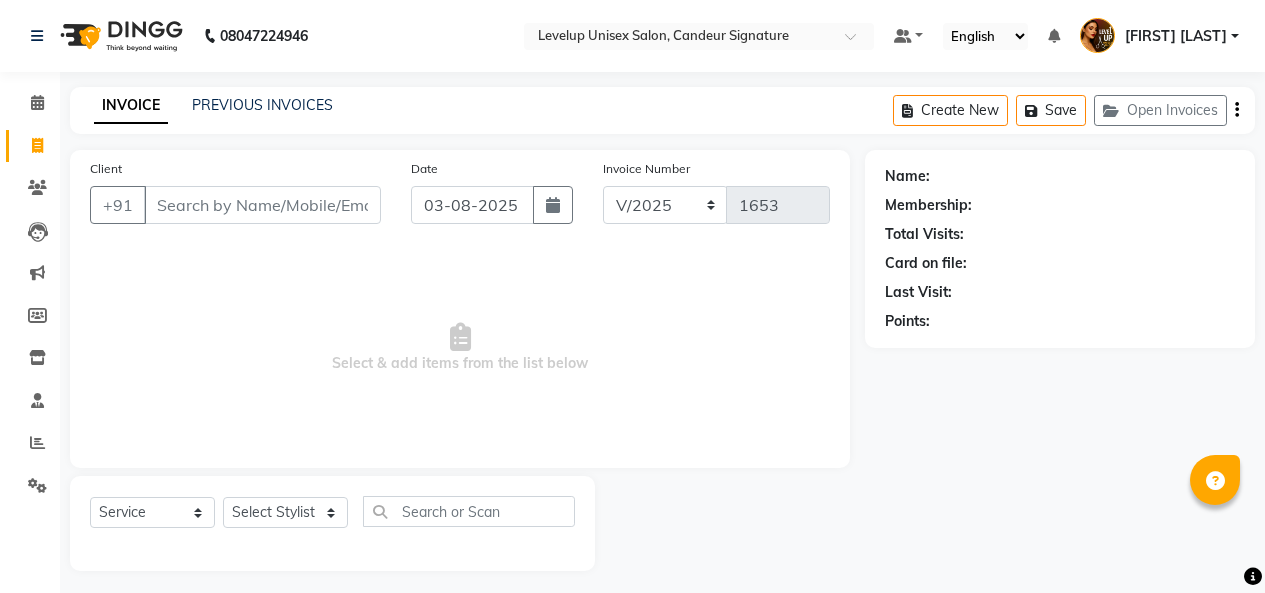 select on "7681" 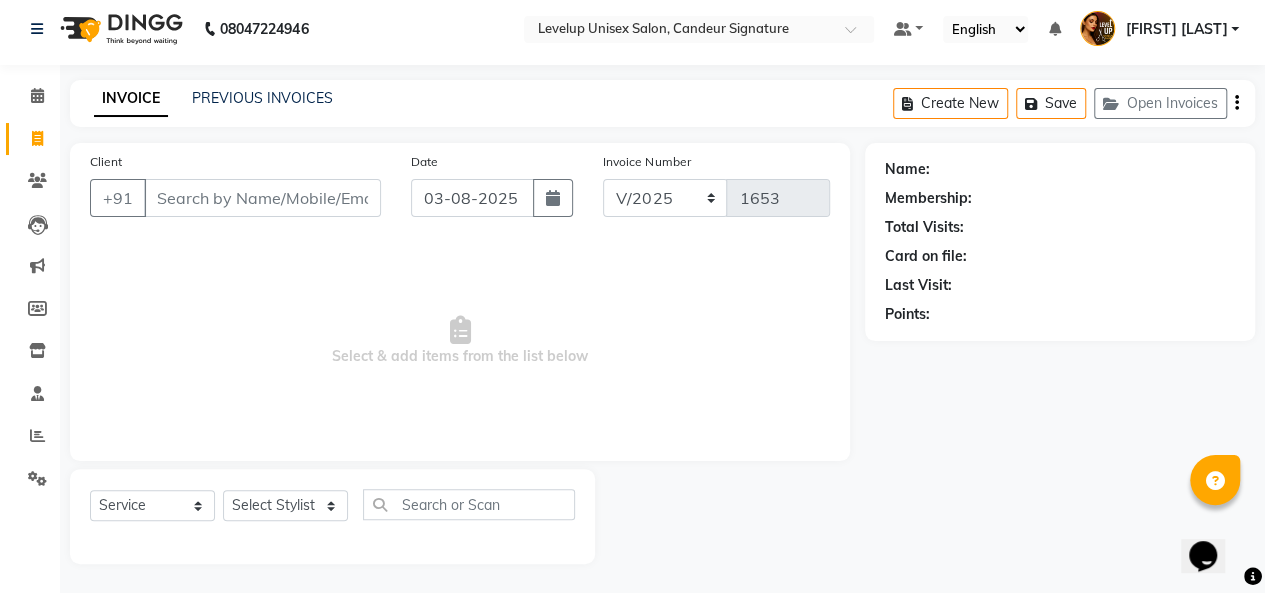 scroll, scrollTop: 0, scrollLeft: 0, axis: both 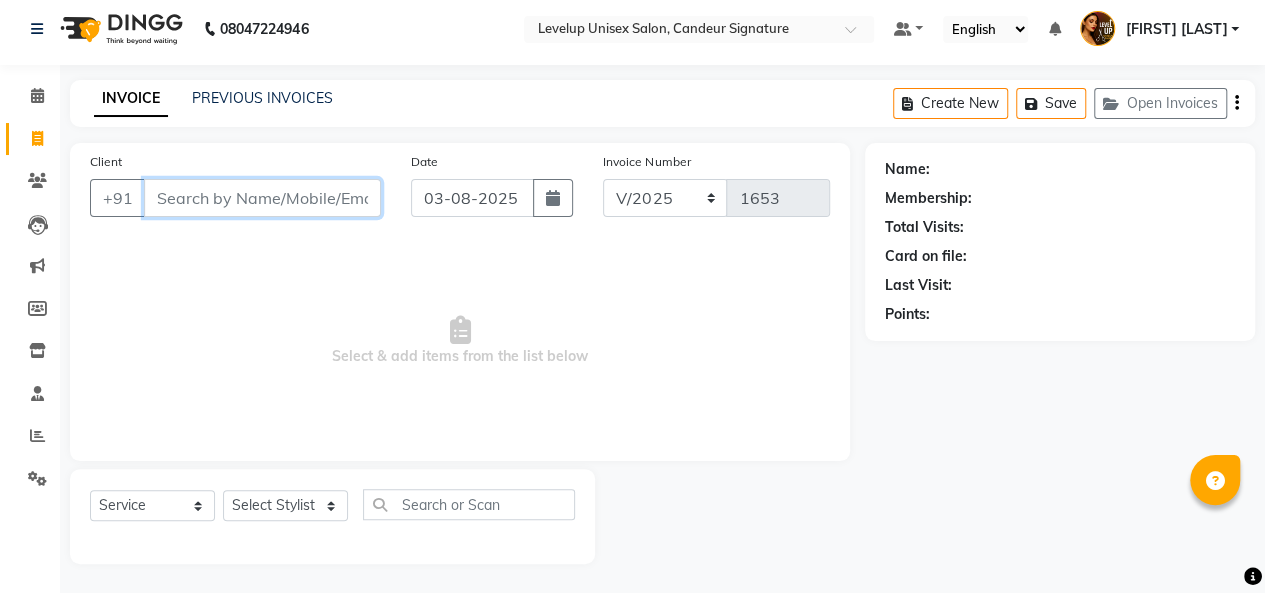 click on "Client" at bounding box center [262, 198] 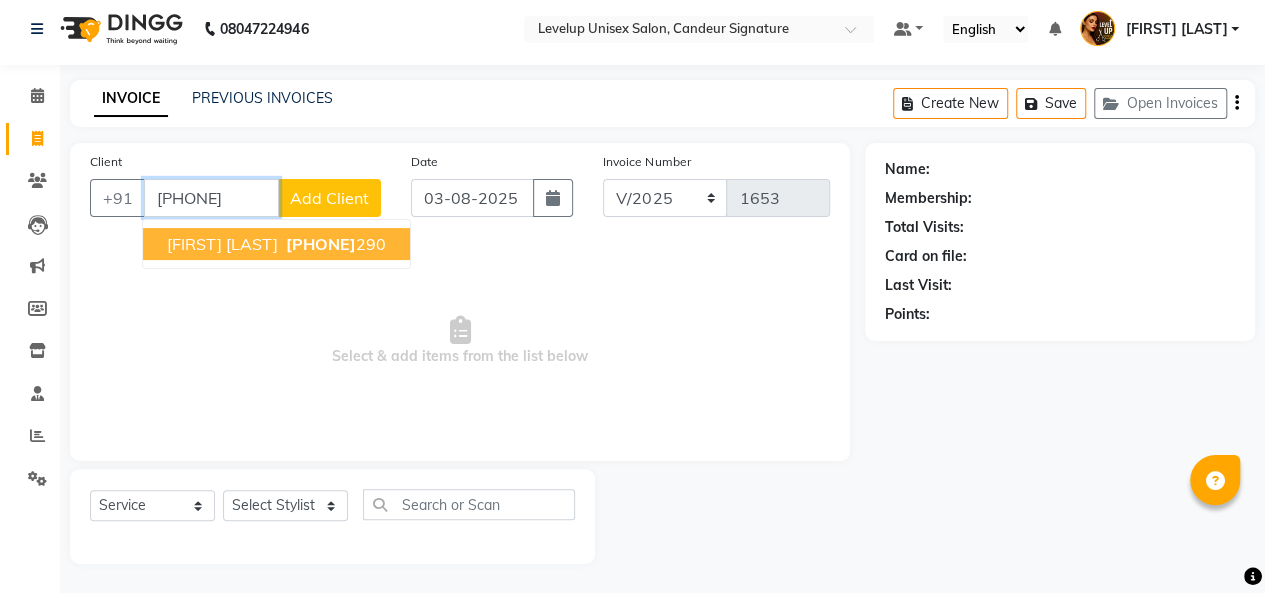 click on "[PHONE]" at bounding box center (321, 244) 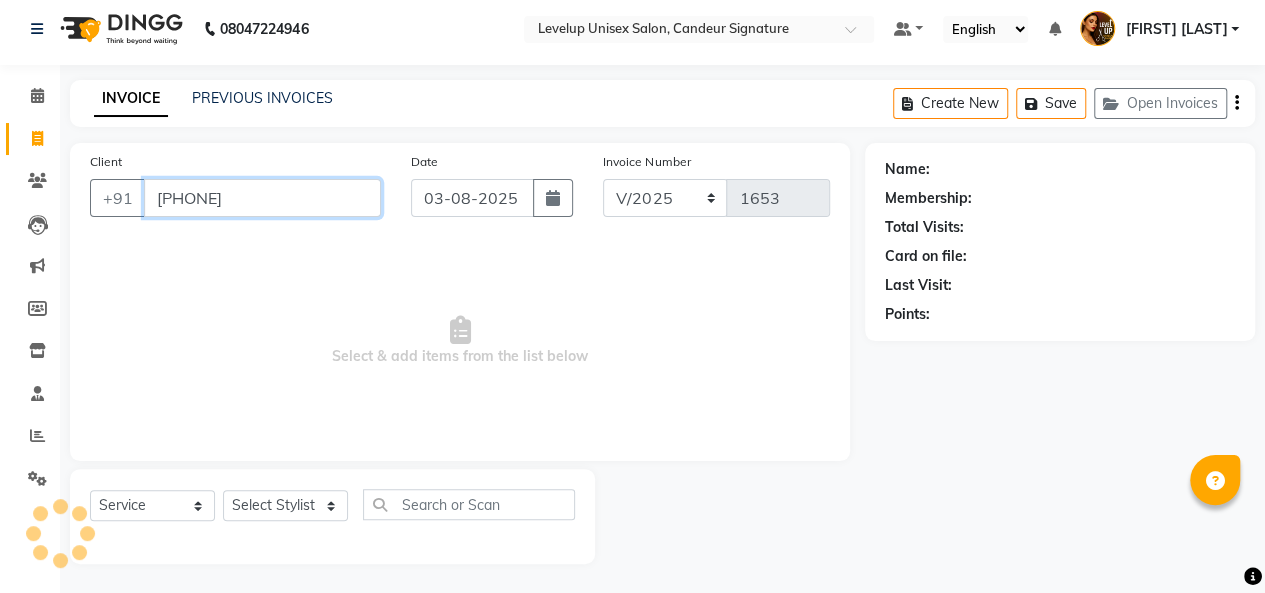 type on "[PHONE]" 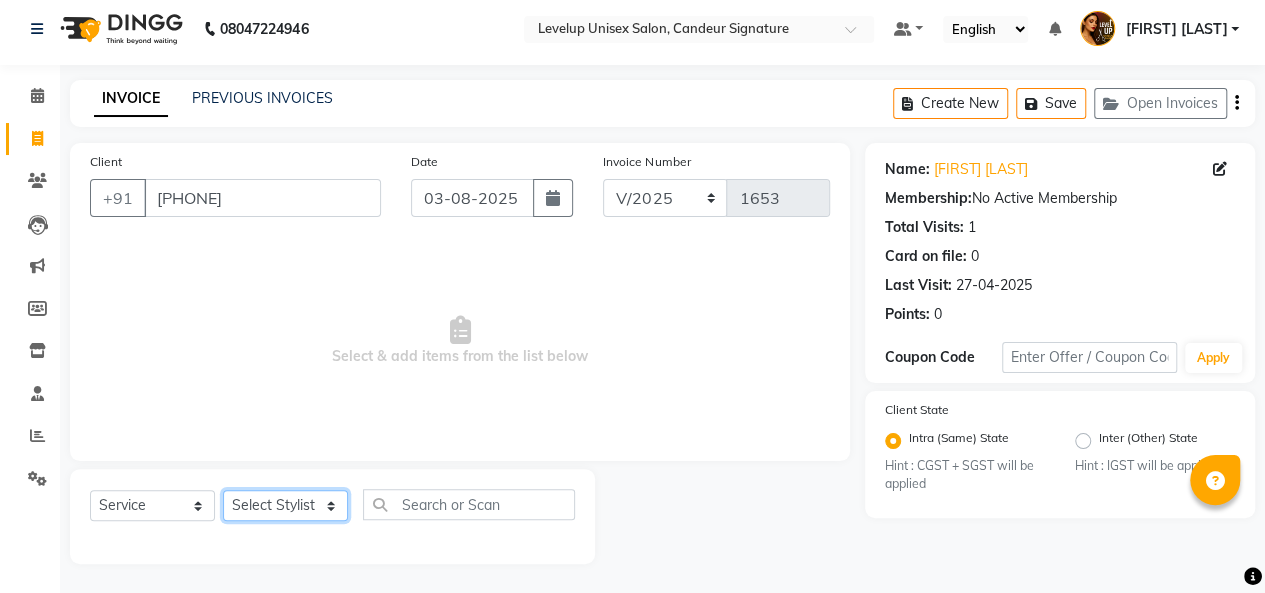 click on "Select Stylist [FIRST] [FIRST] [FIRST] [FIRST] [FIRST] [FIRST] [FIRST] [FIRST] [FIRST] [FIRST] [FIRST] [FIRST]" 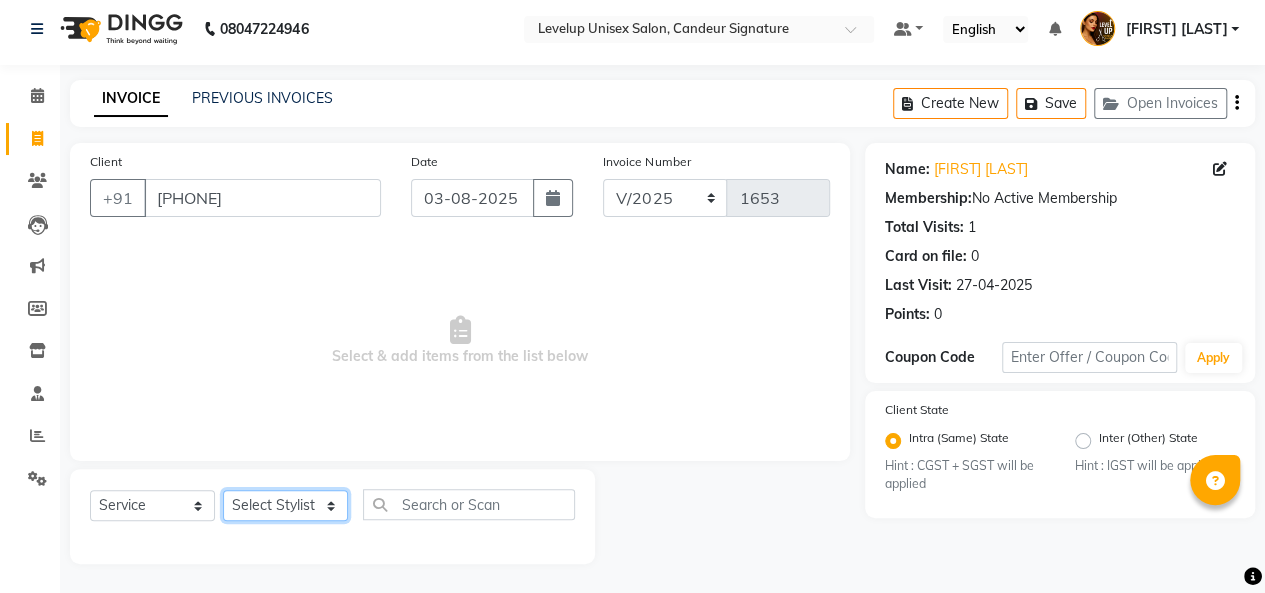 select on "[PHONE]" 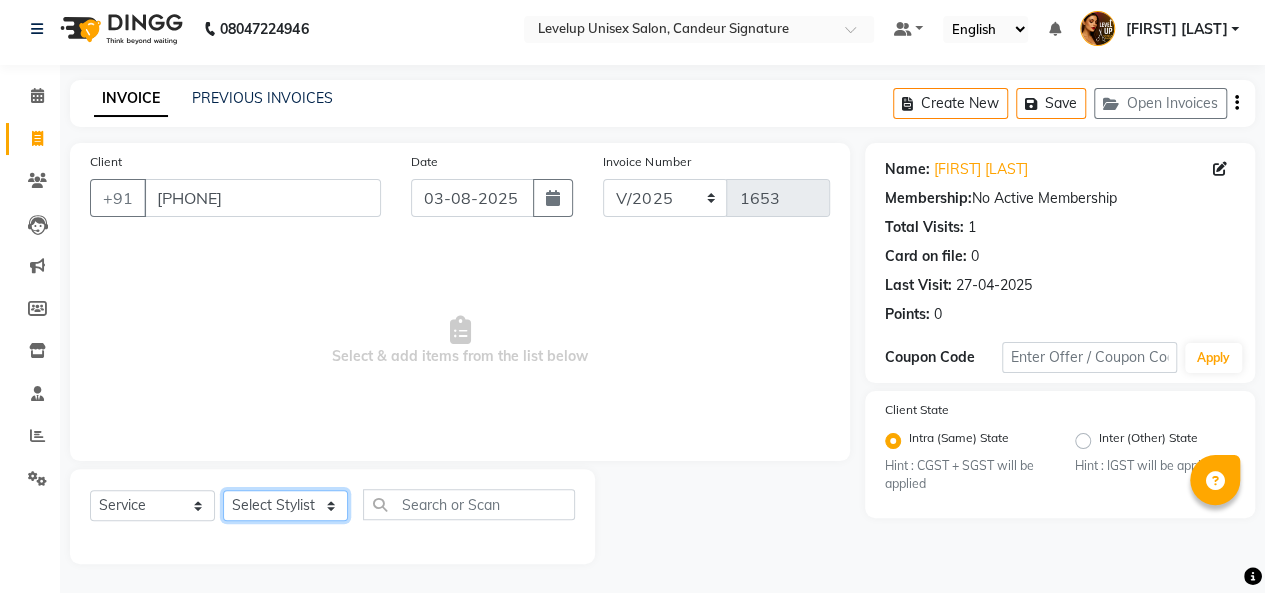 click on "Select Stylist [FIRST] [FIRST] [FIRST] [FIRST] [FIRST] [FIRST] [FIRST] [FIRST] [FIRST] [FIRST] [FIRST] [FIRST]" 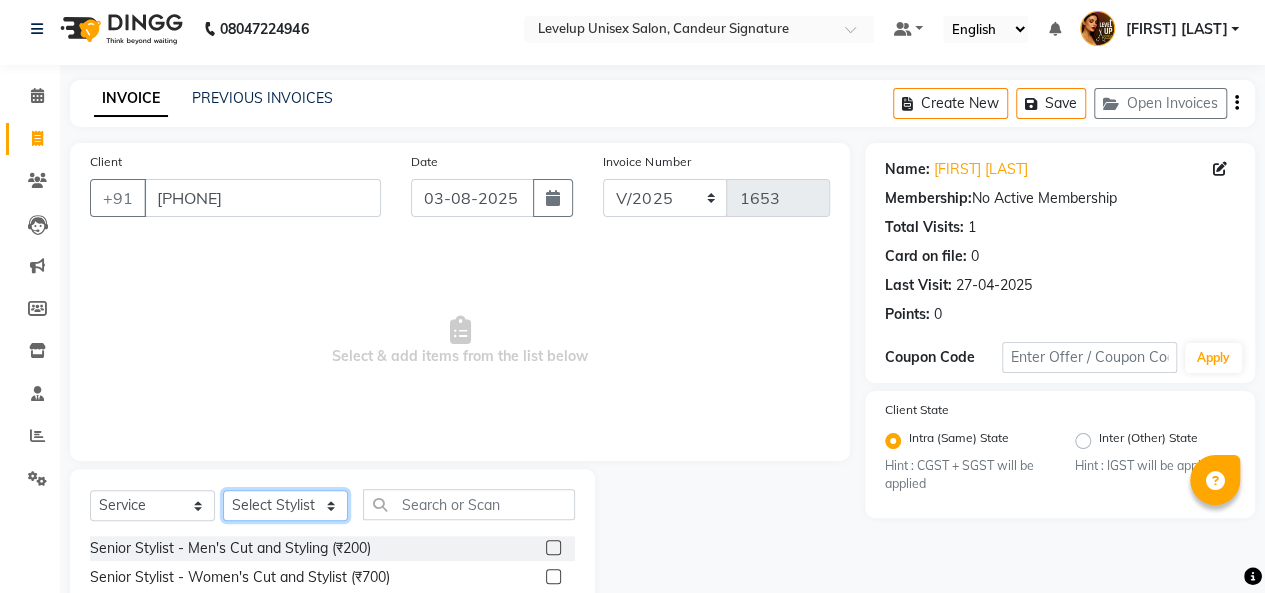scroll, scrollTop: 207, scrollLeft: 0, axis: vertical 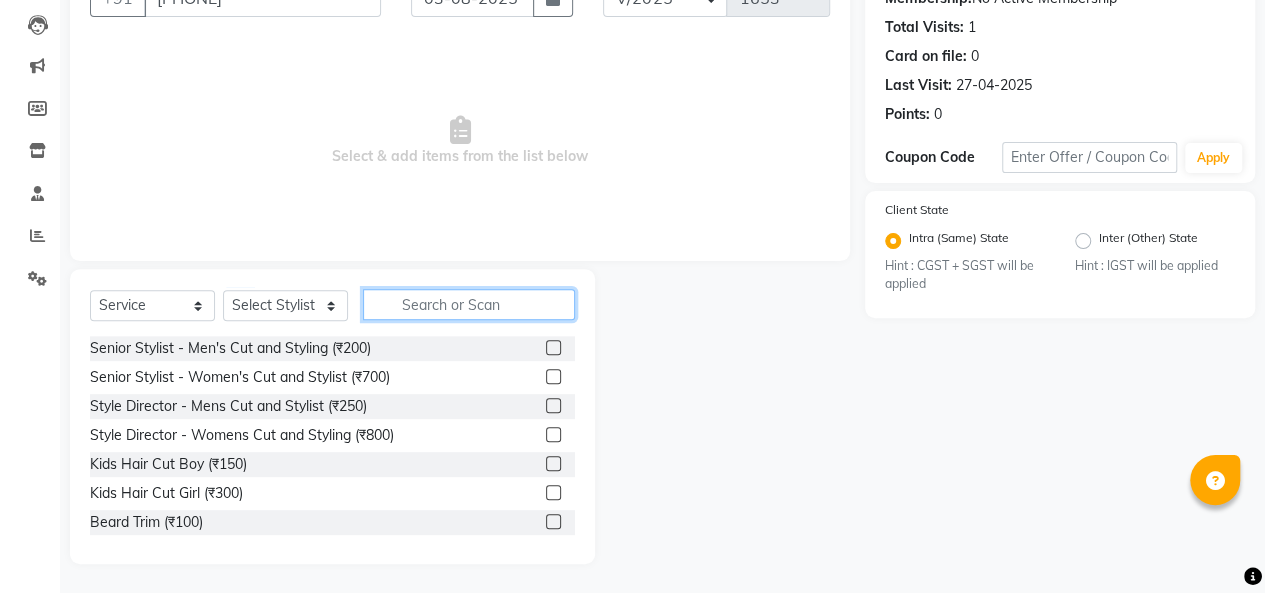 click 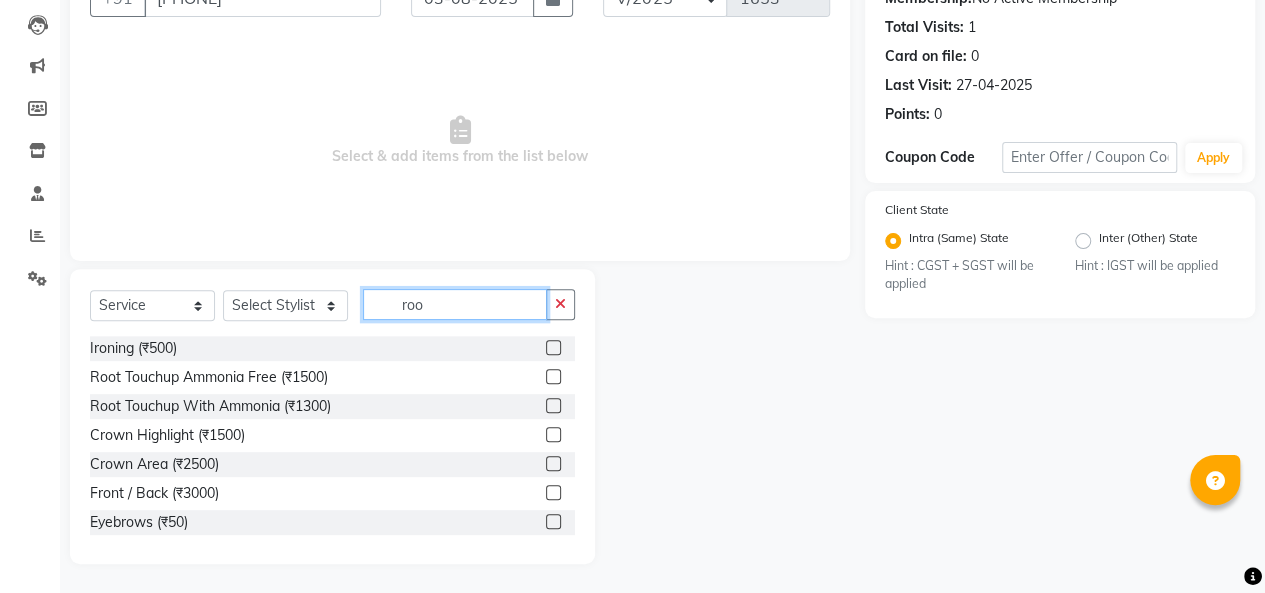 scroll, scrollTop: 65, scrollLeft: 0, axis: vertical 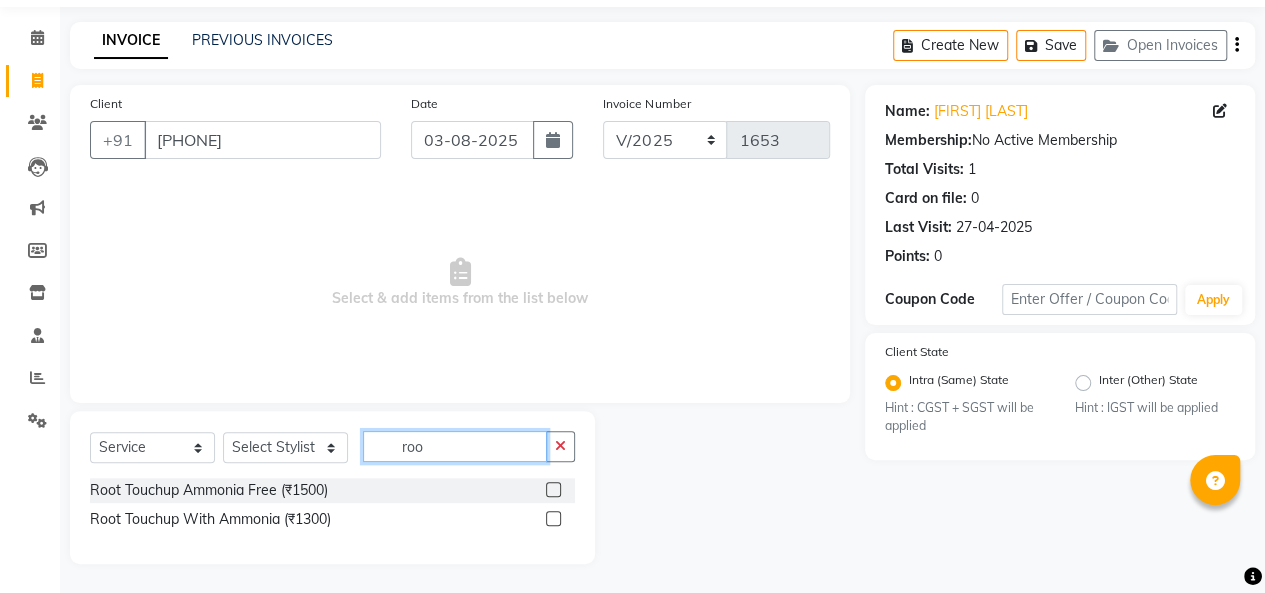 type on "roo" 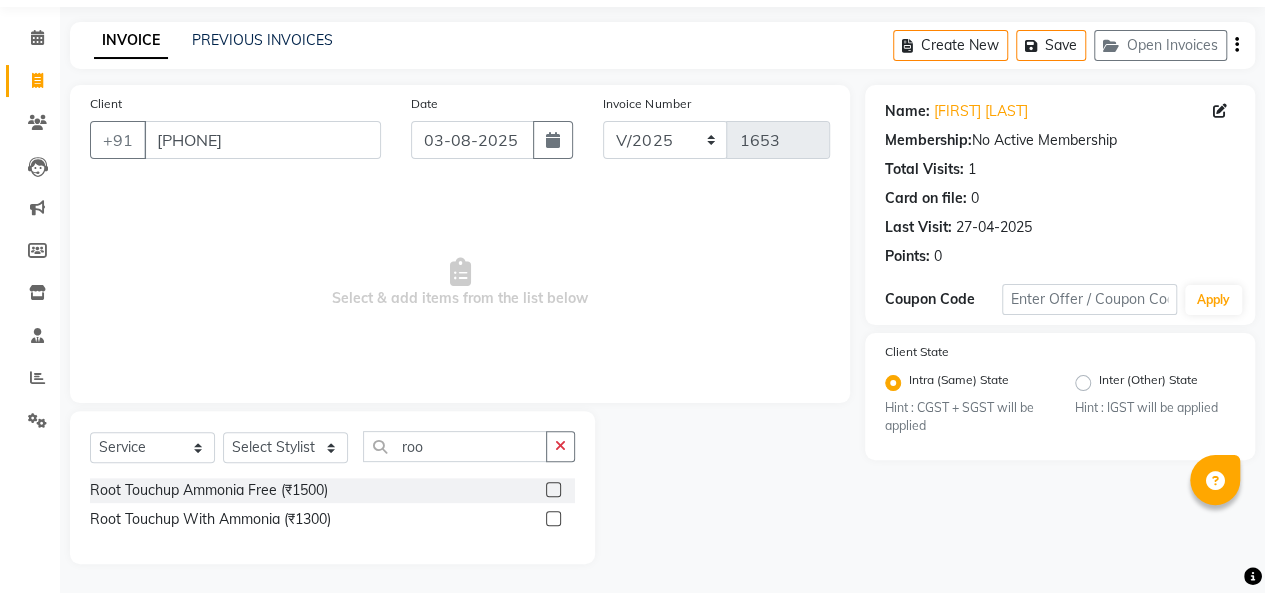 click 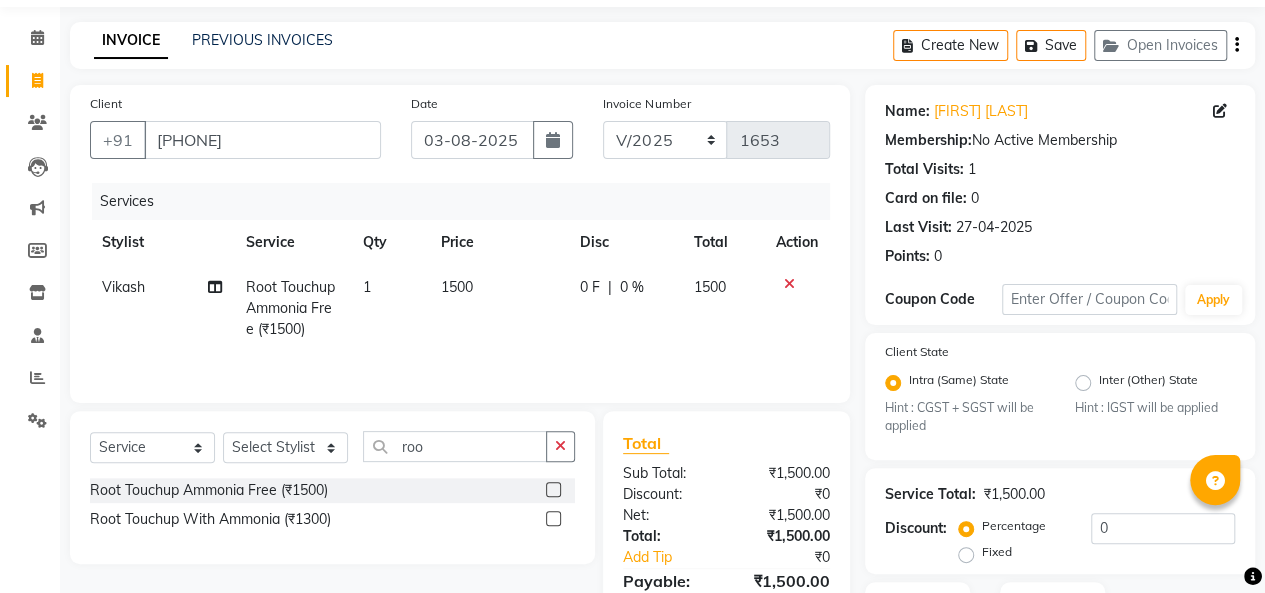 click 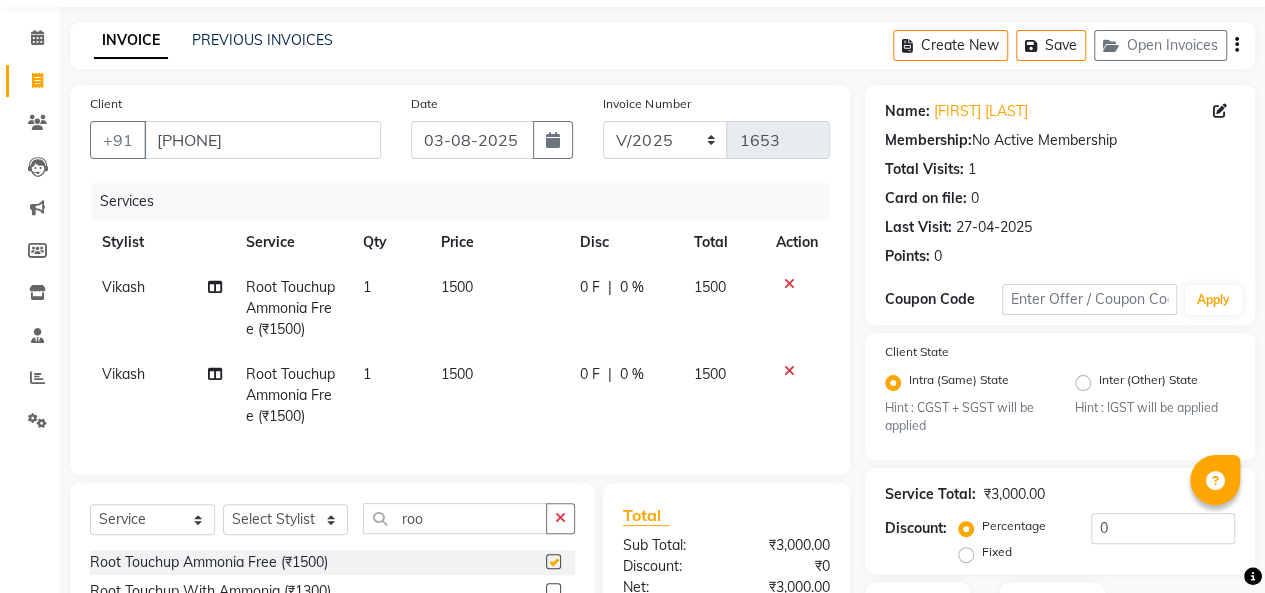 checkbox on "false" 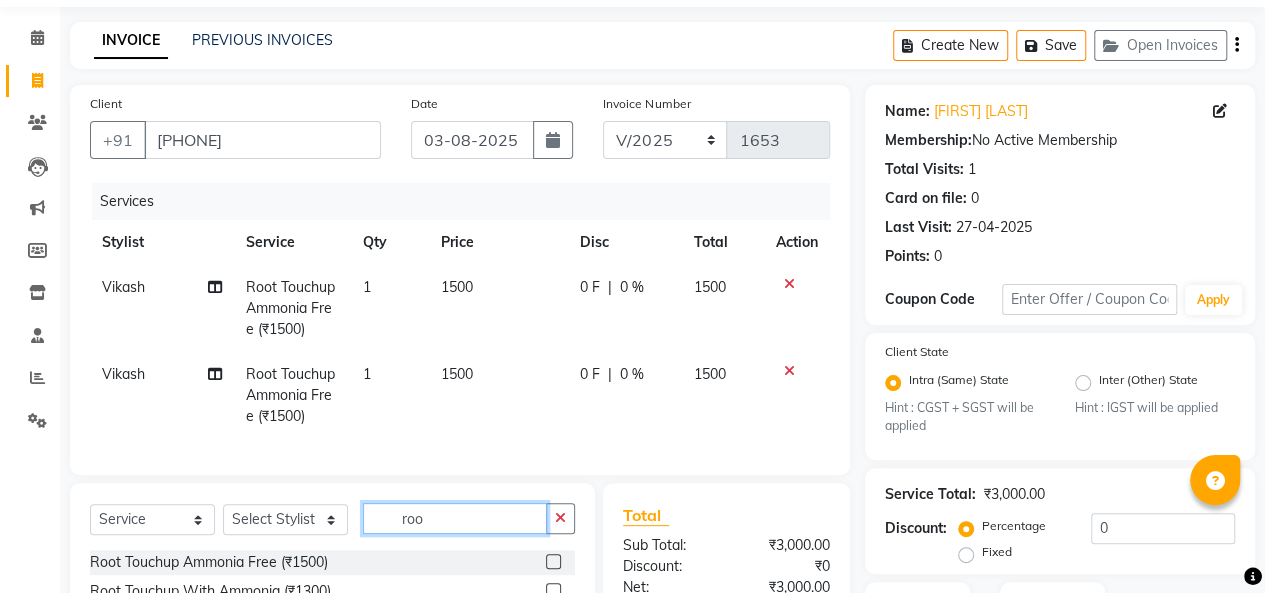 click on "roo" 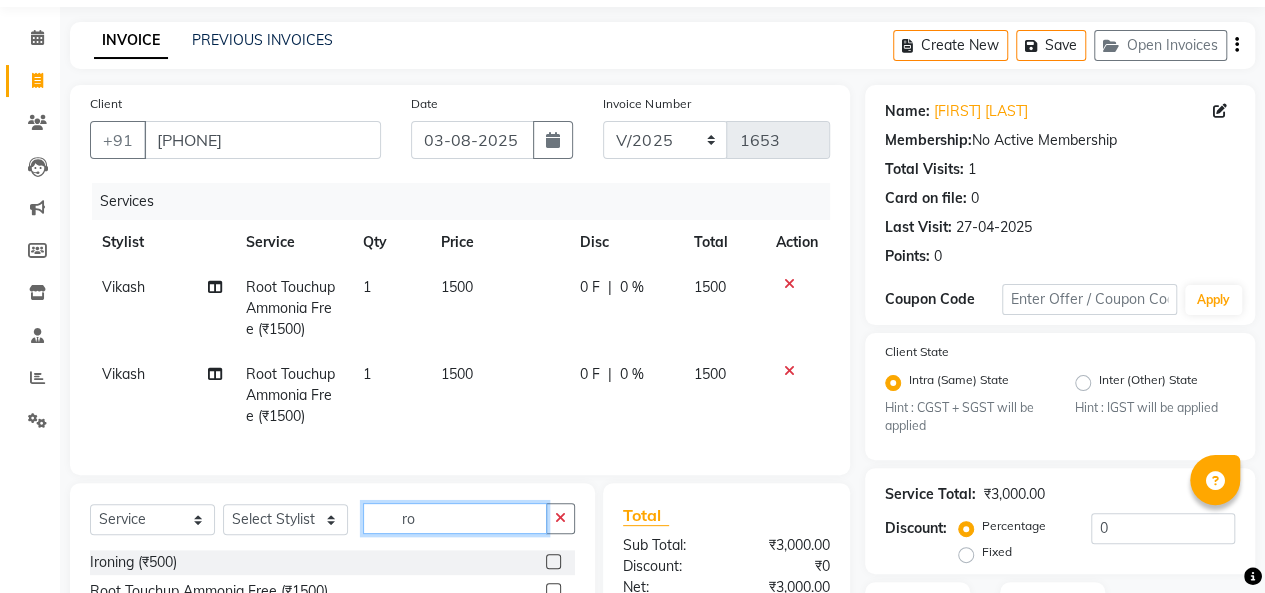 type on "r" 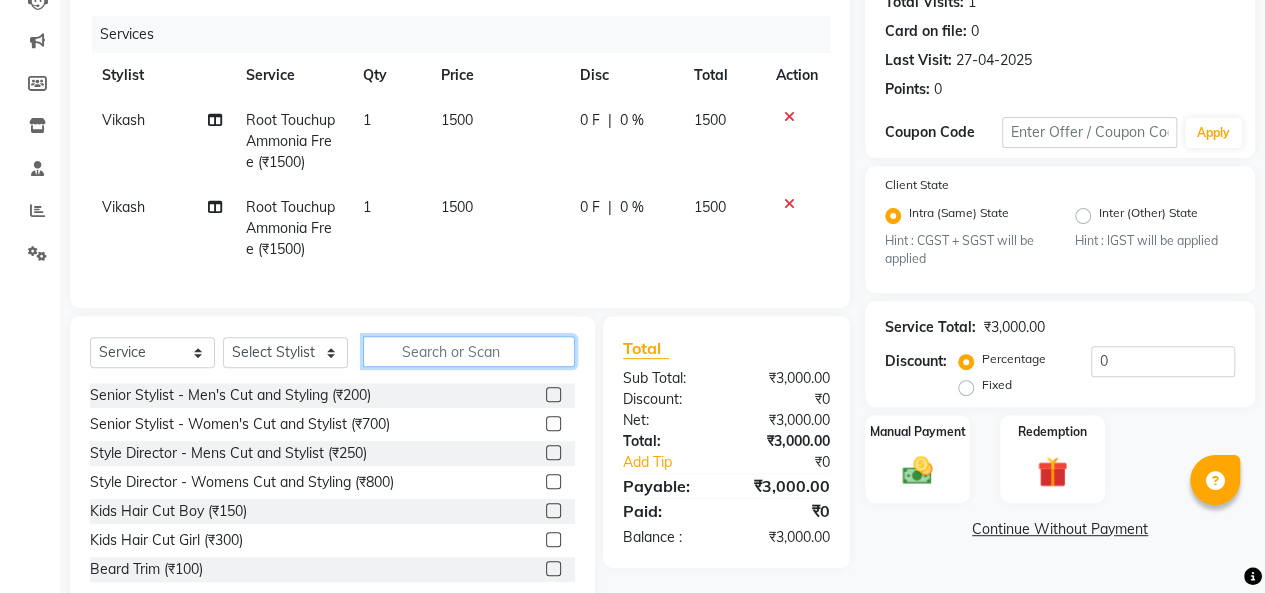 scroll, scrollTop: 240, scrollLeft: 0, axis: vertical 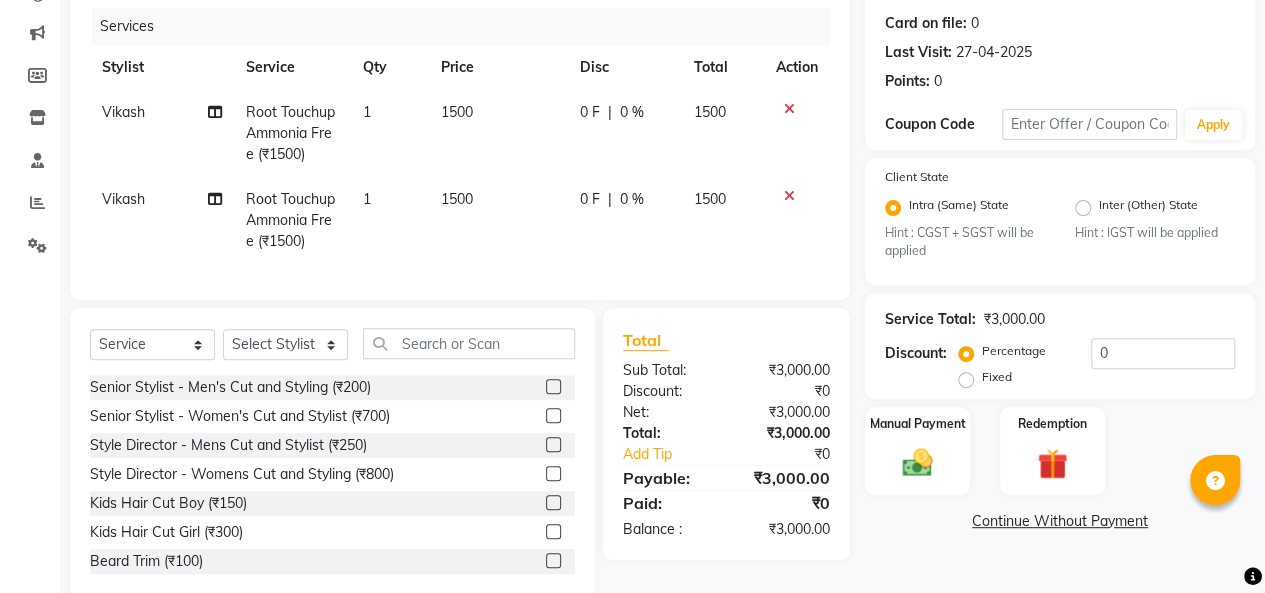 click 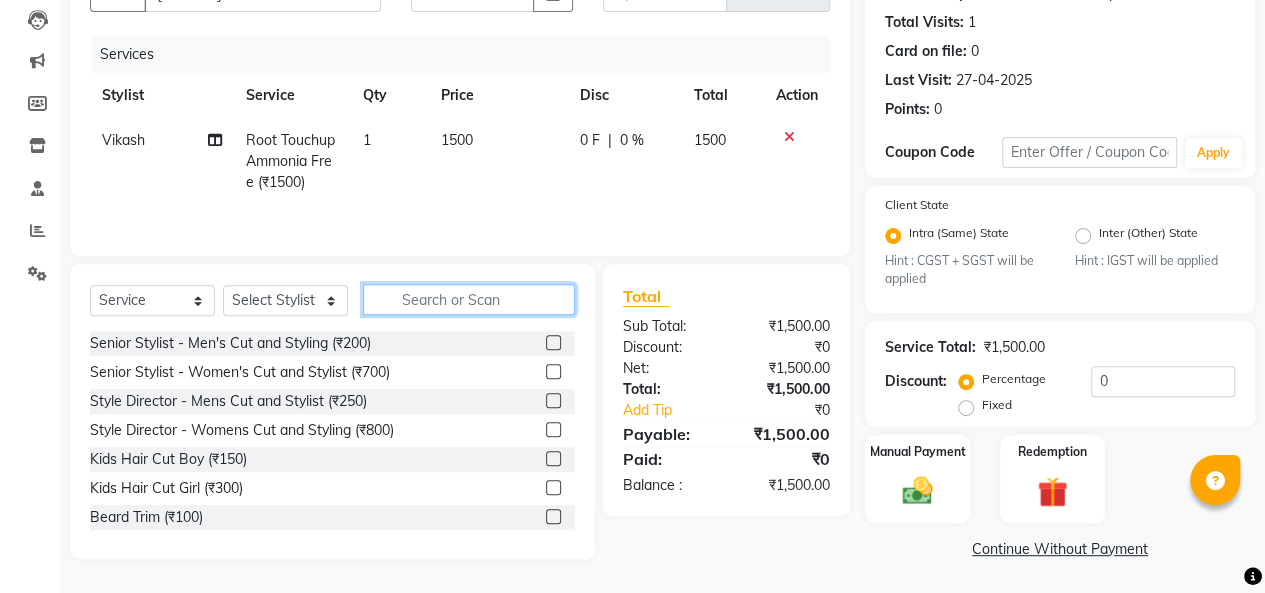 click 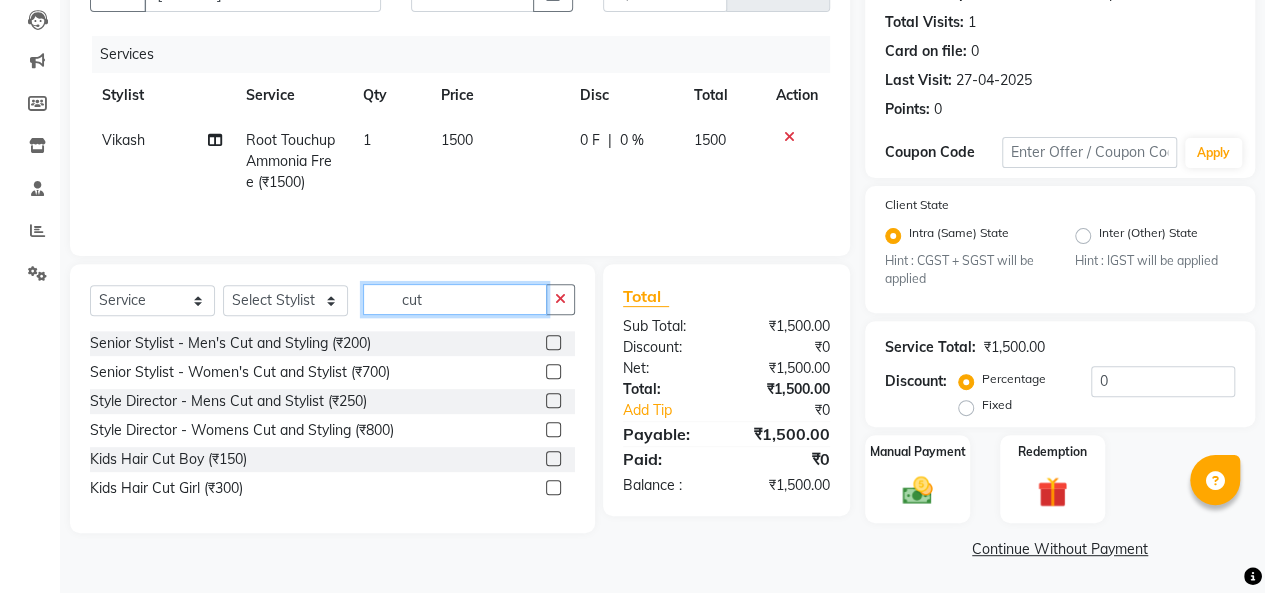 type on "cut" 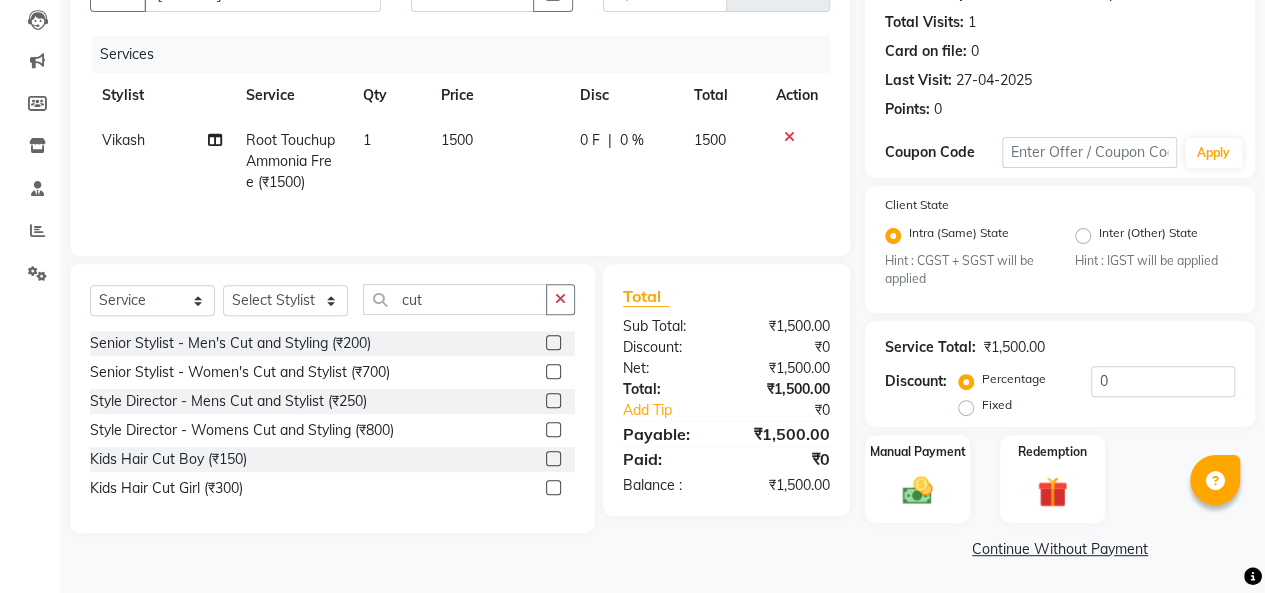 click 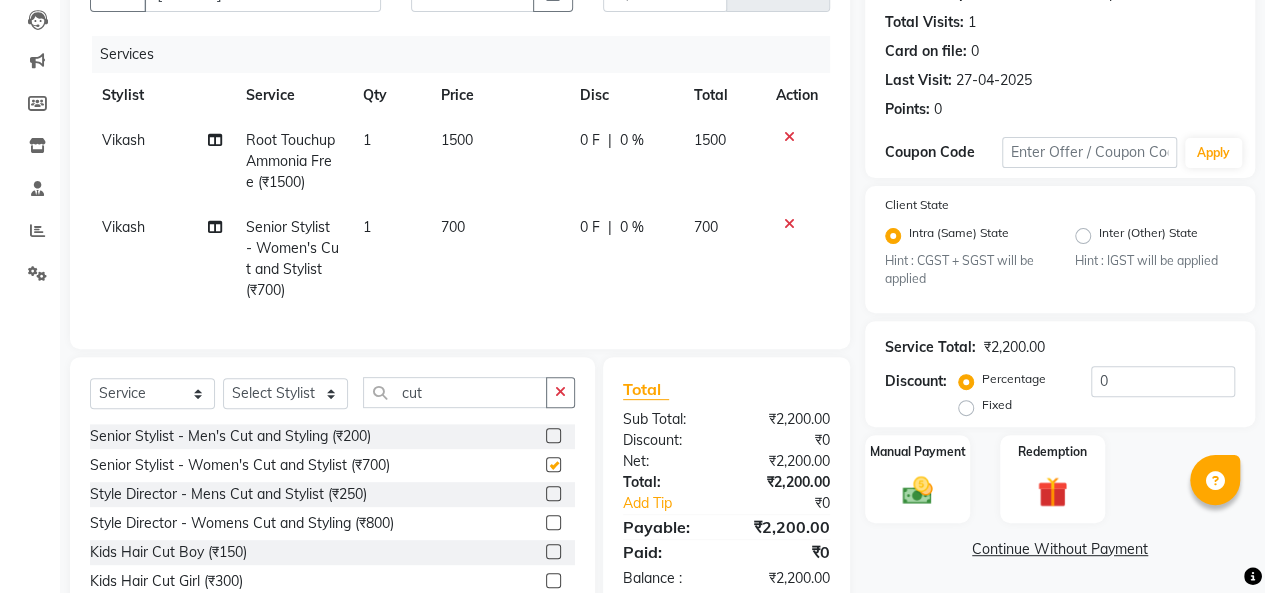 checkbox on "false" 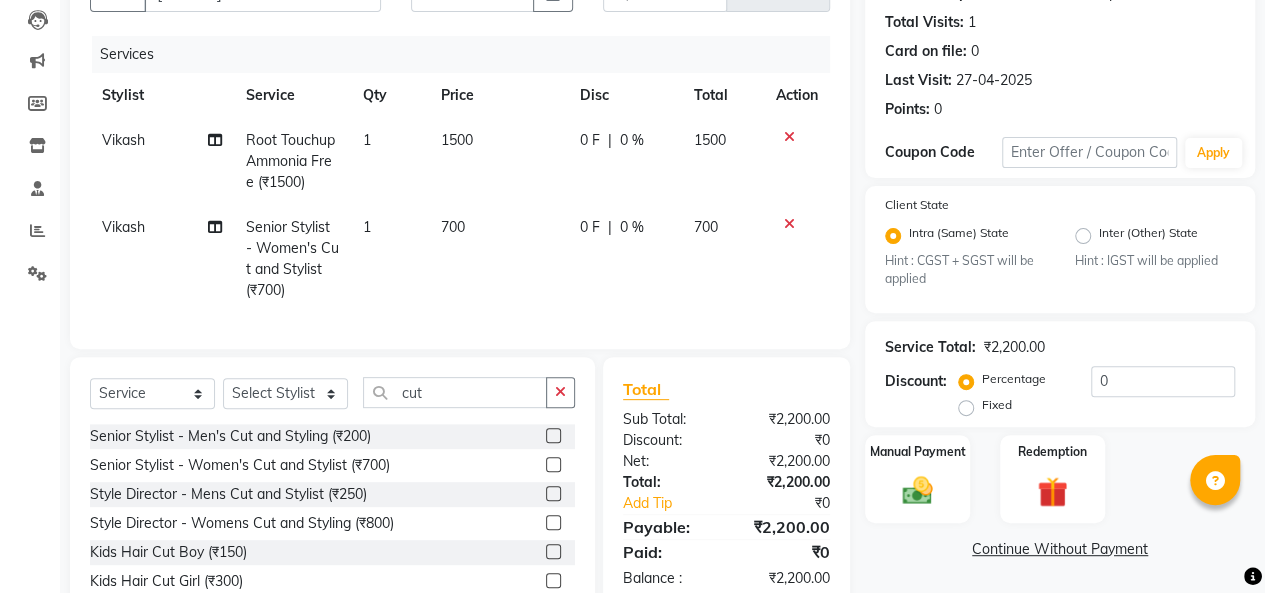 click on "700" 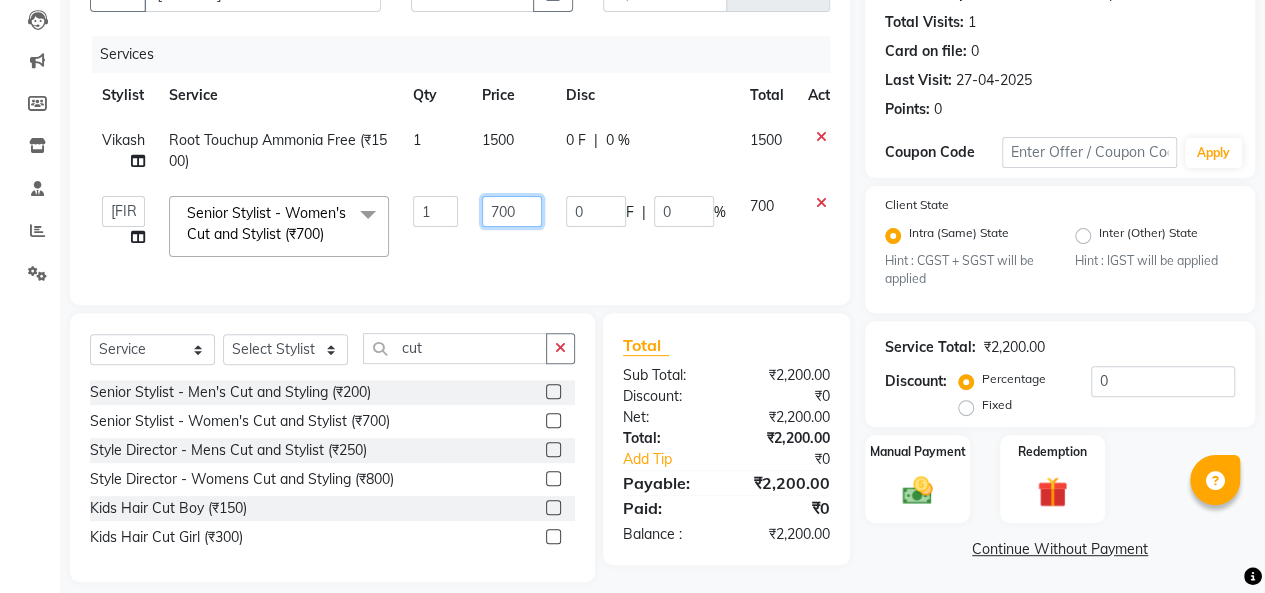 click on "700" 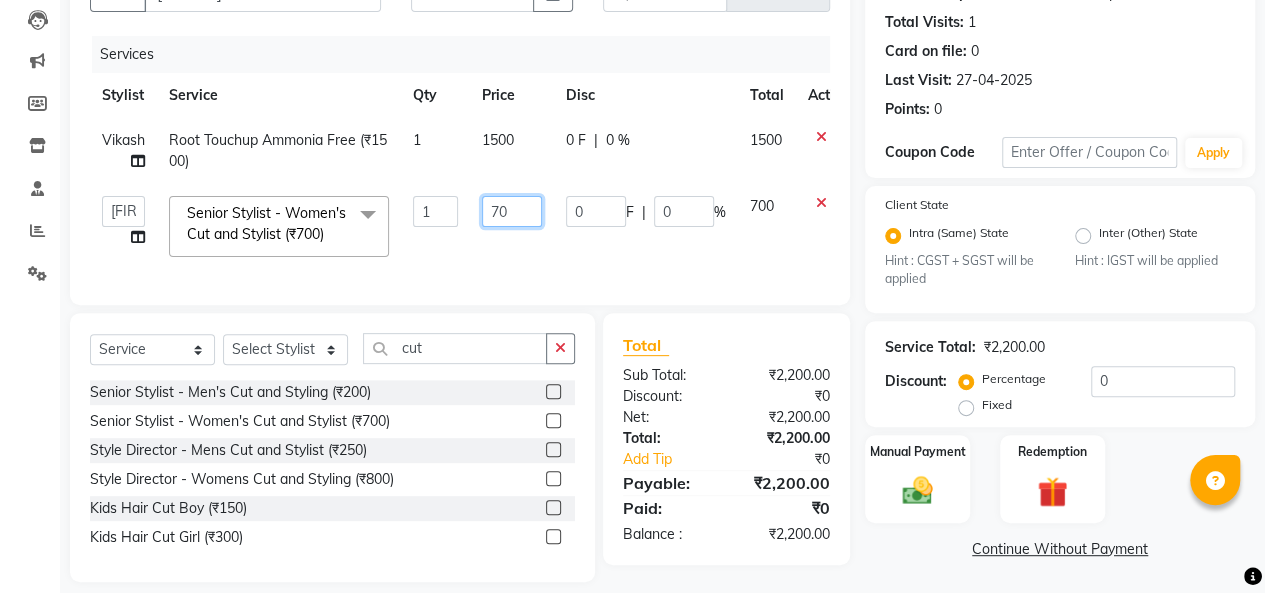 type on "7" 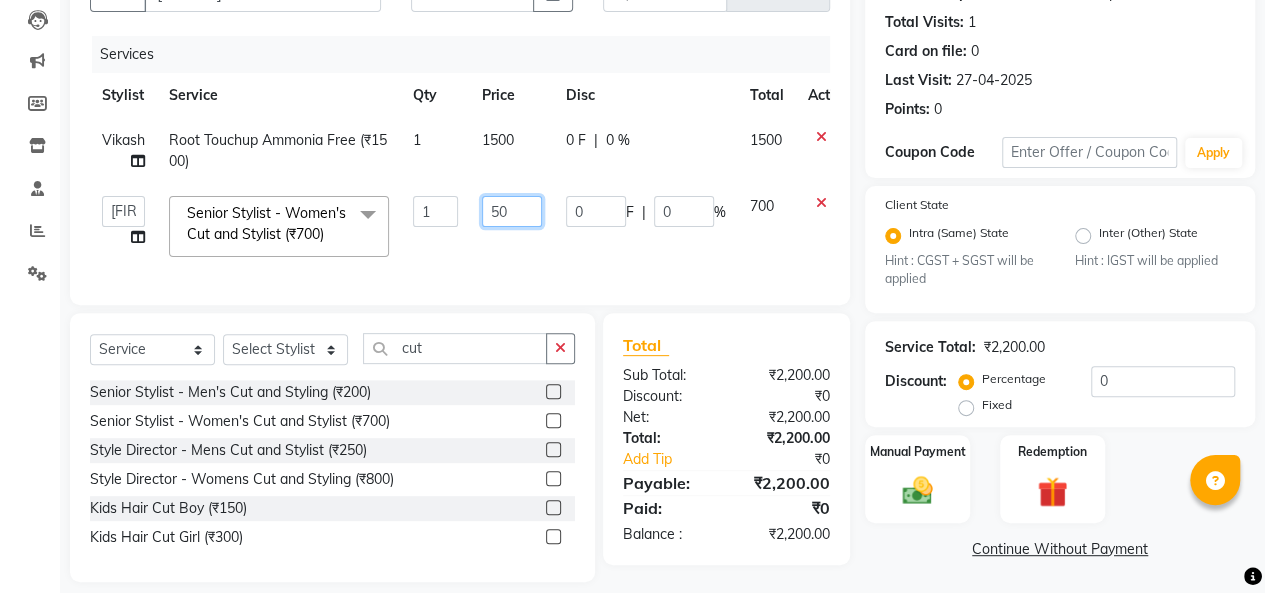 type on "500" 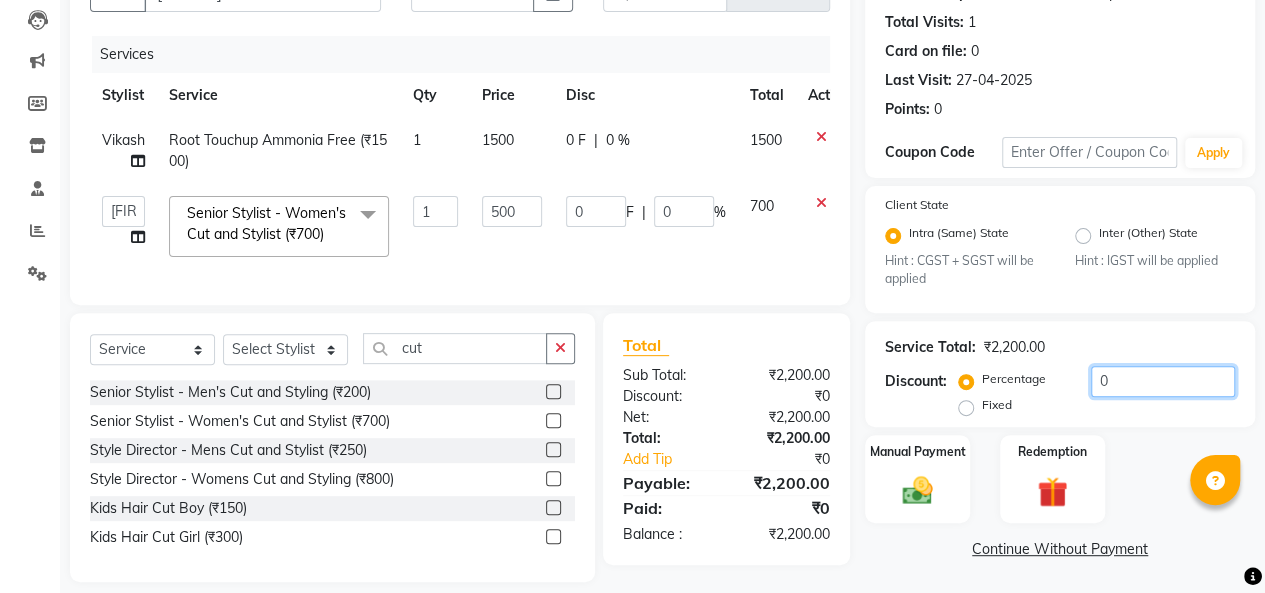 click on "0" 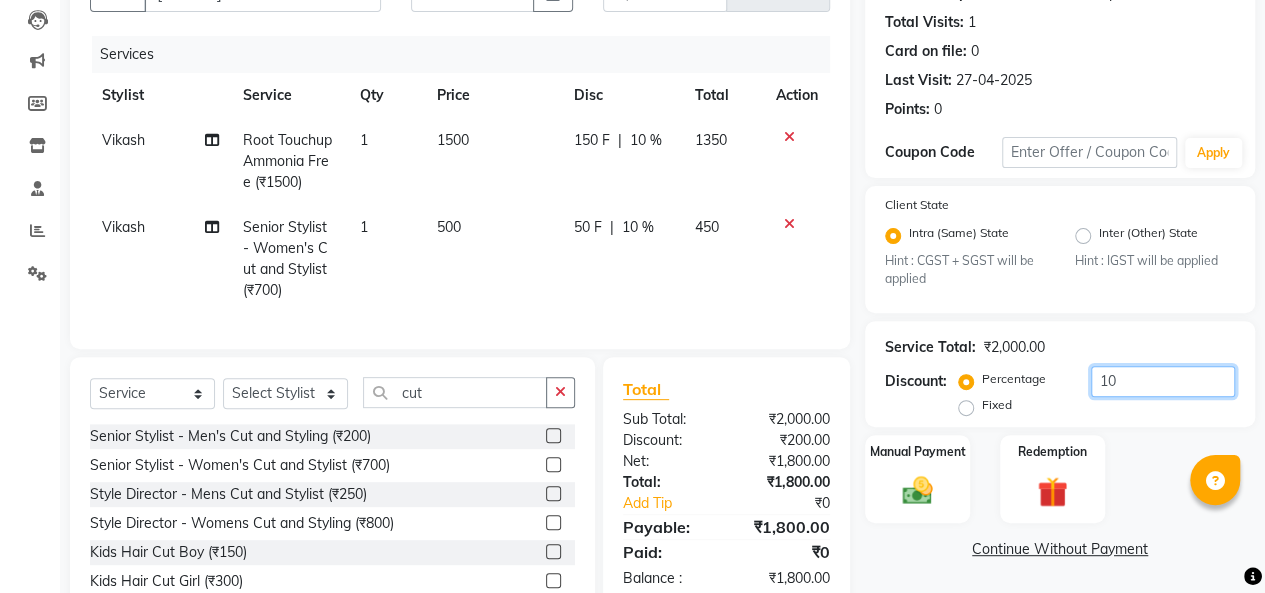type on "10" 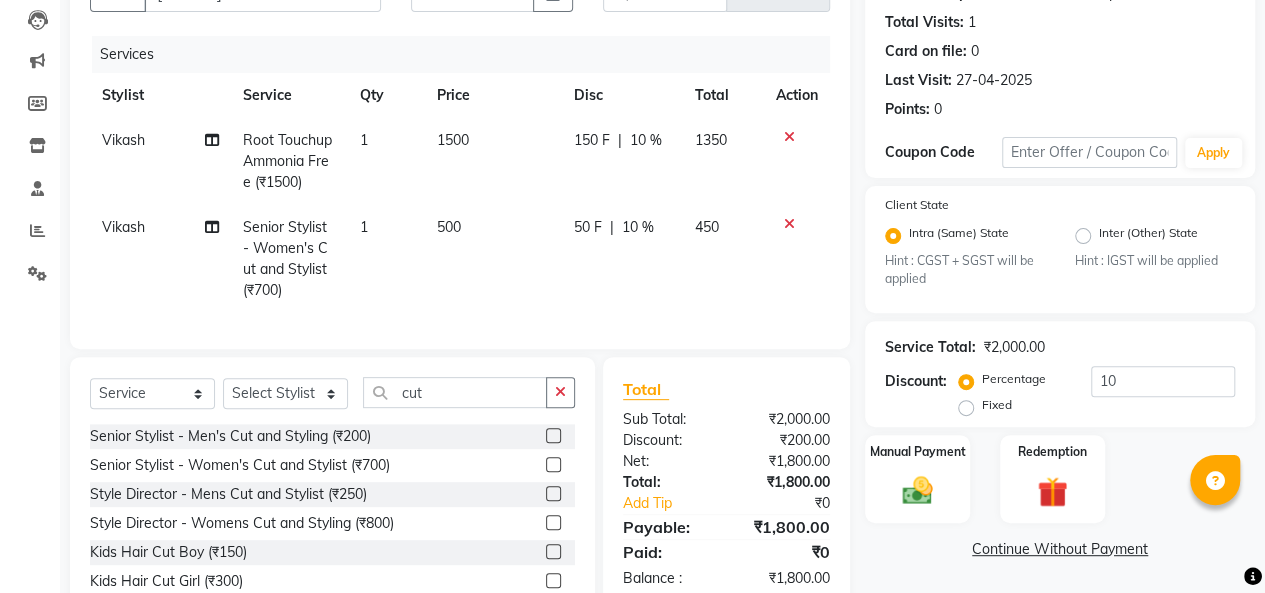 click on "Service Total:  ₹2,000.00  Discount:  Percentage   Fixed  10" 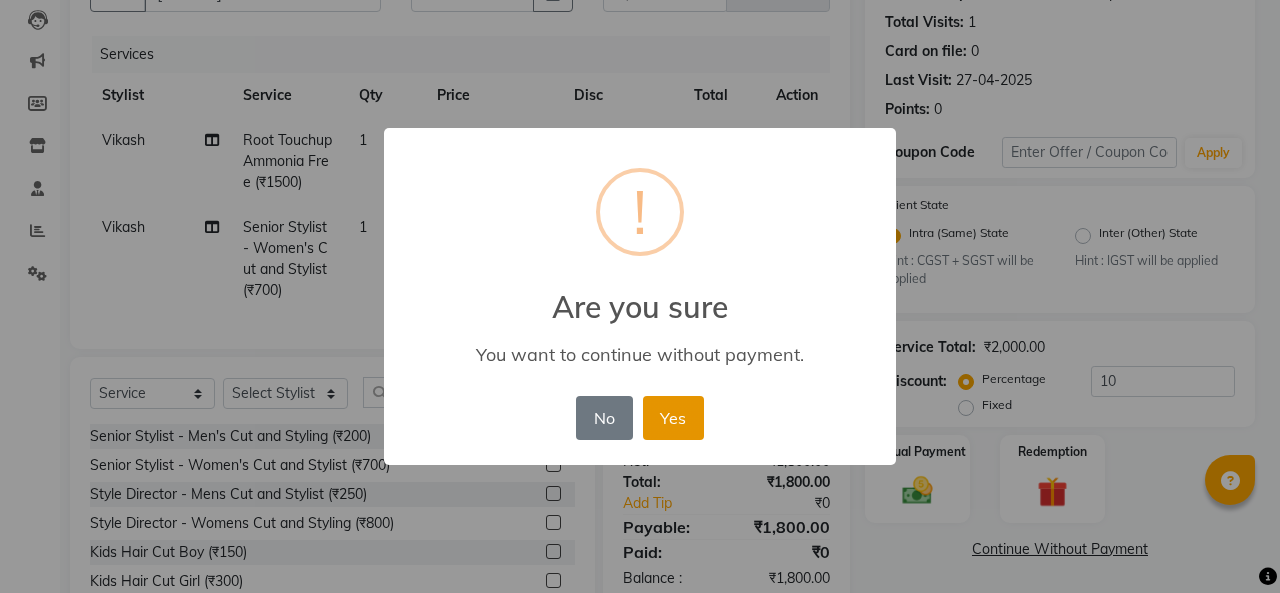 click on "Yes" at bounding box center (673, 418) 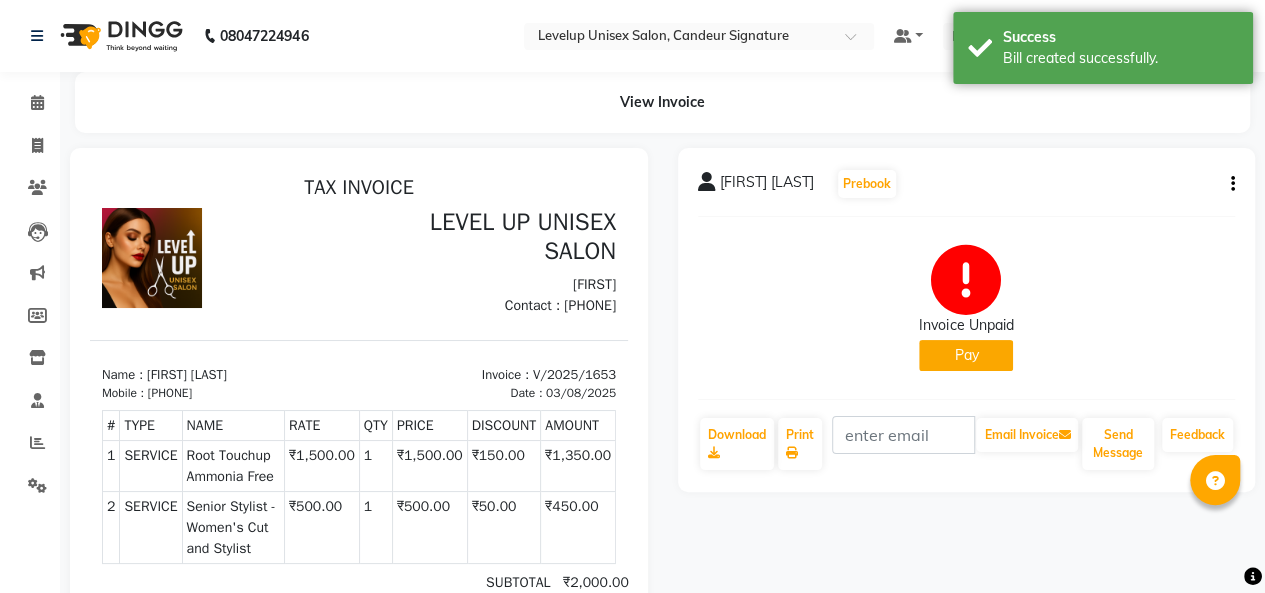 scroll, scrollTop: 0, scrollLeft: 0, axis: both 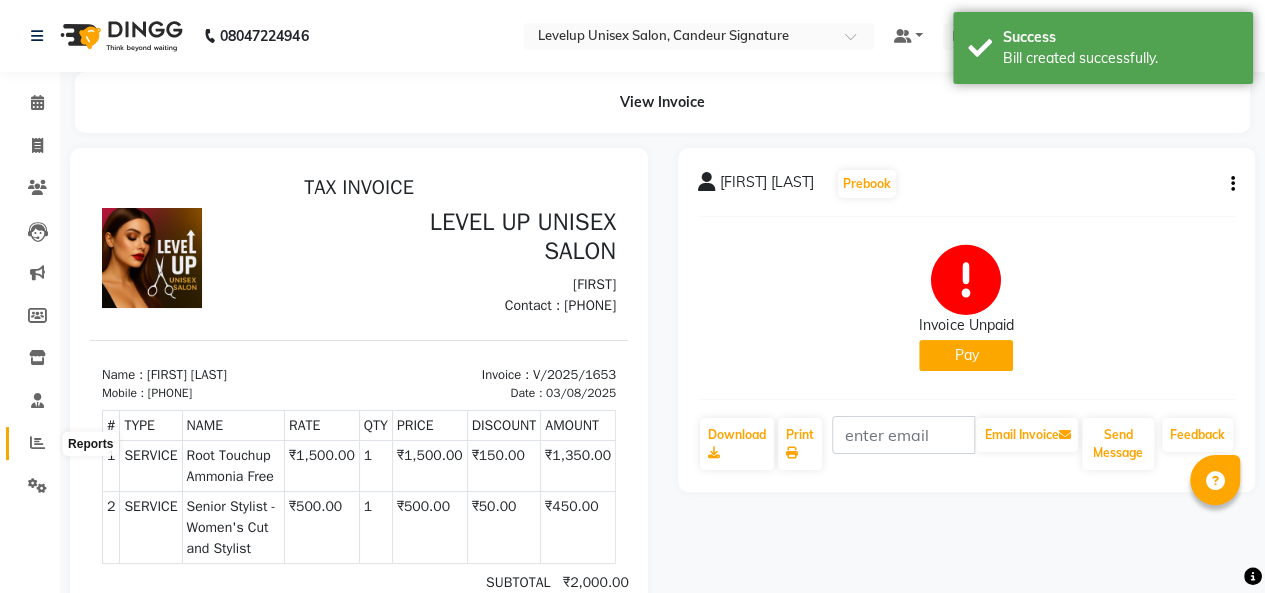 click 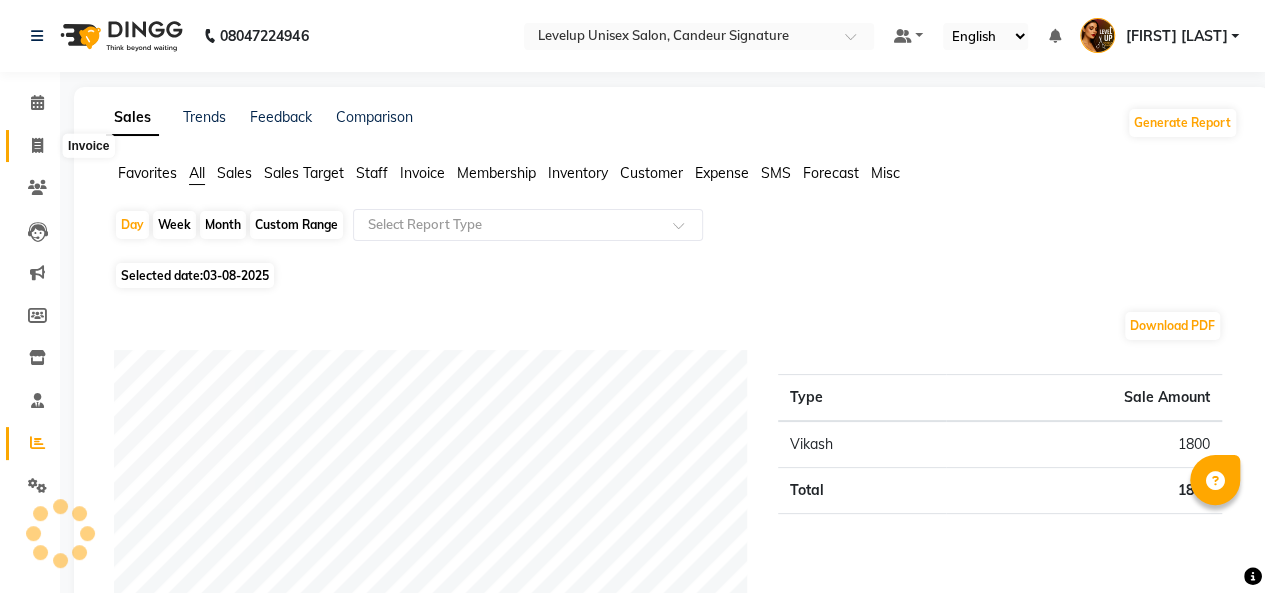 click 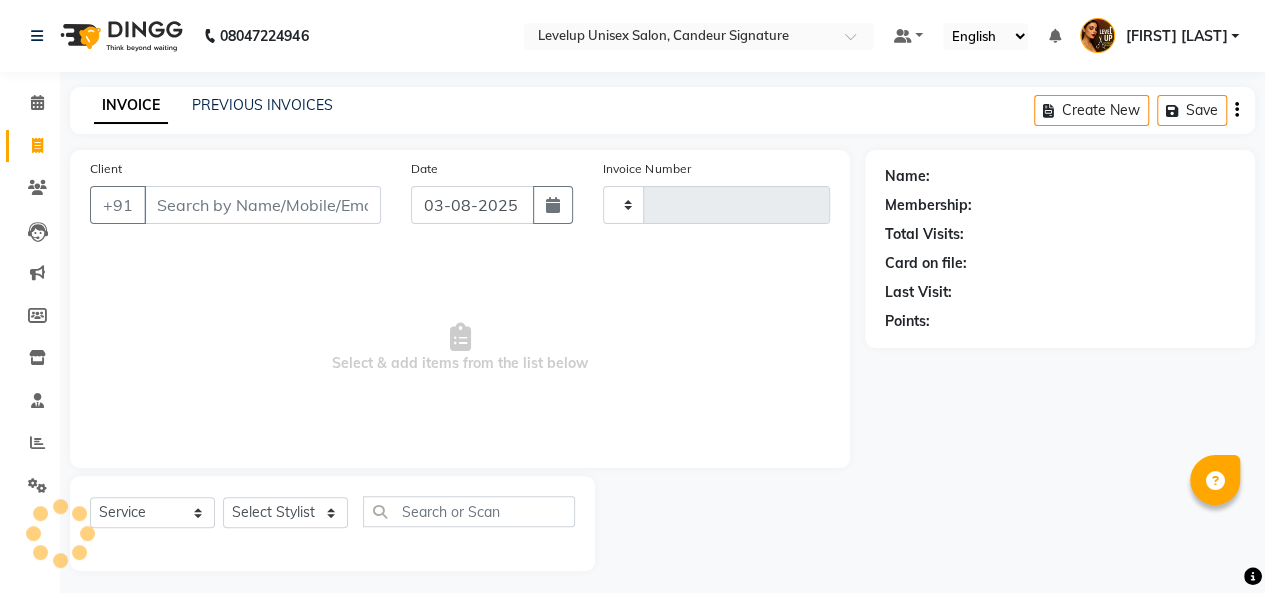 scroll, scrollTop: 7, scrollLeft: 0, axis: vertical 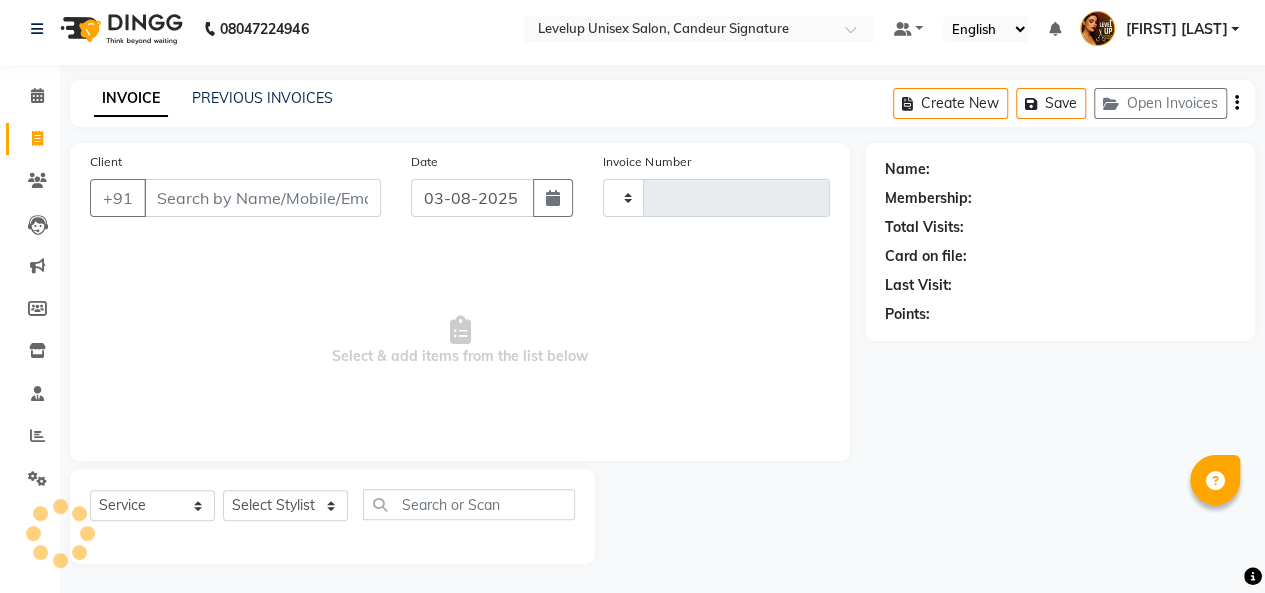 click on "Client" at bounding box center (262, 198) 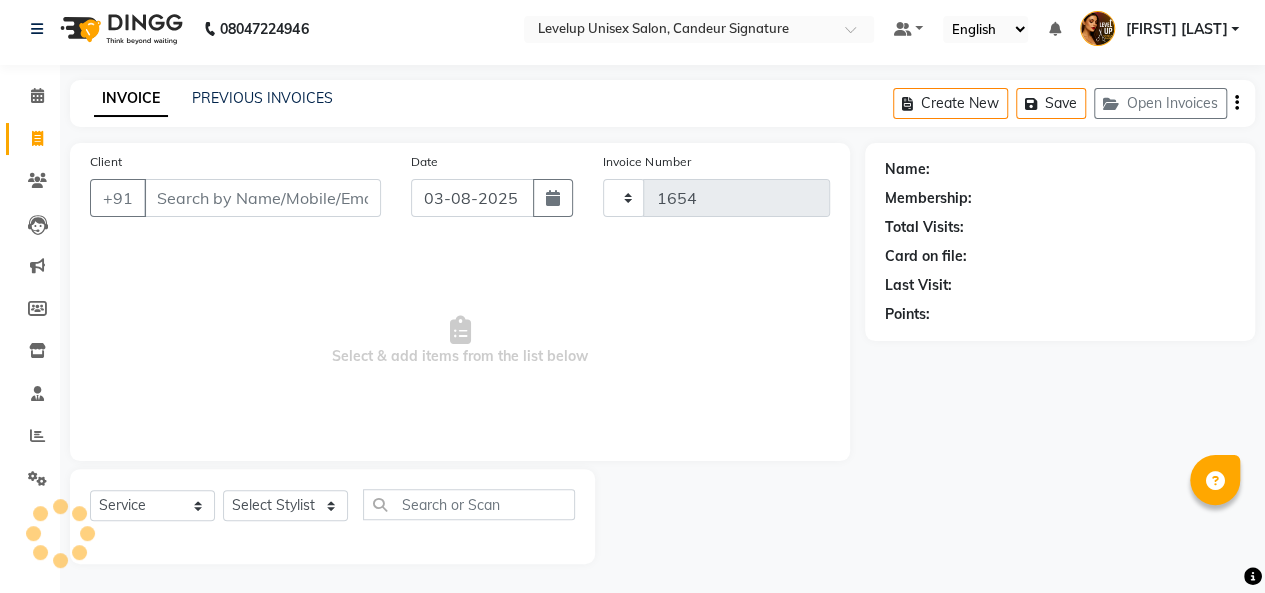 select on "7681" 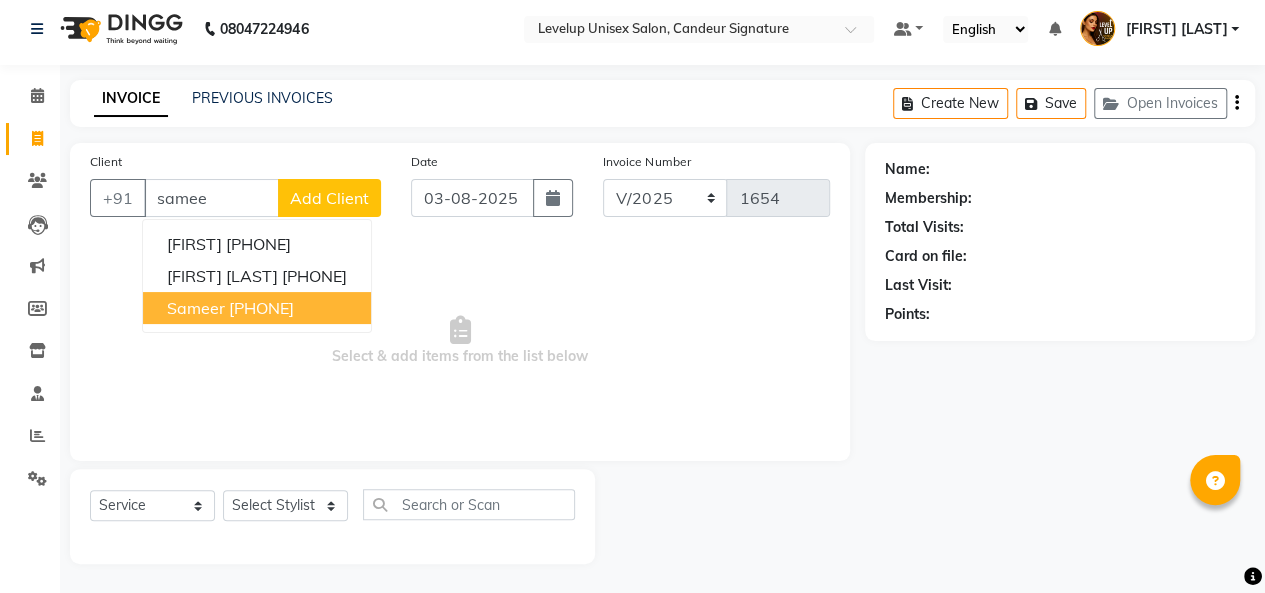 click on "[FIRST] [PHONE]" at bounding box center (257, 308) 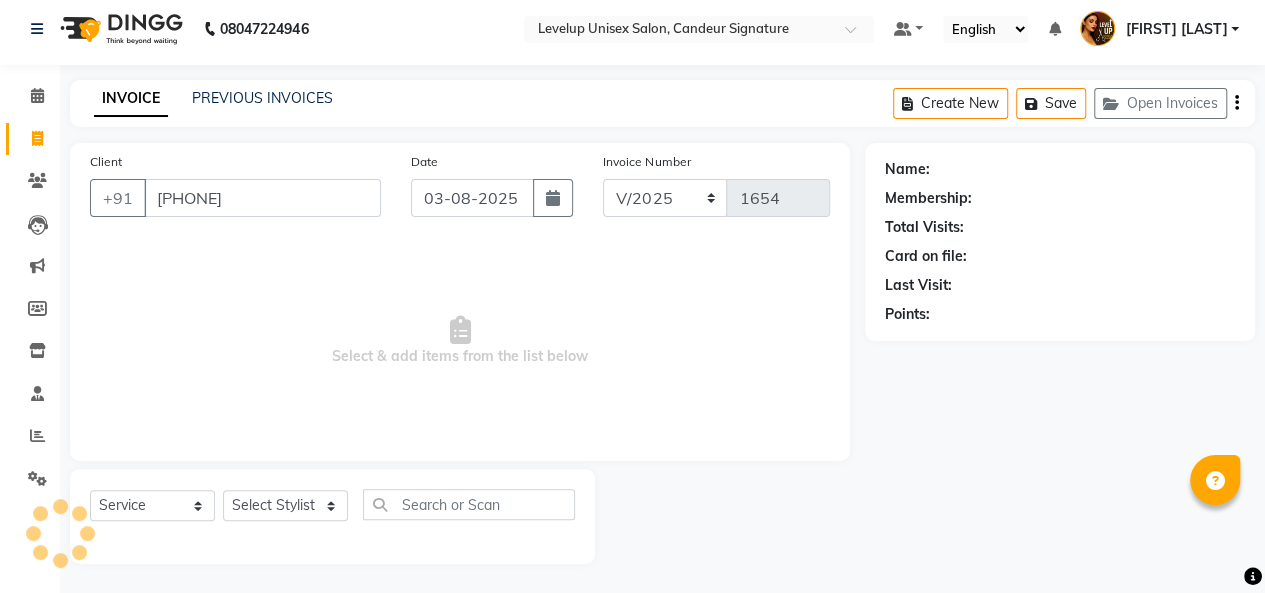 type on "[PHONE]" 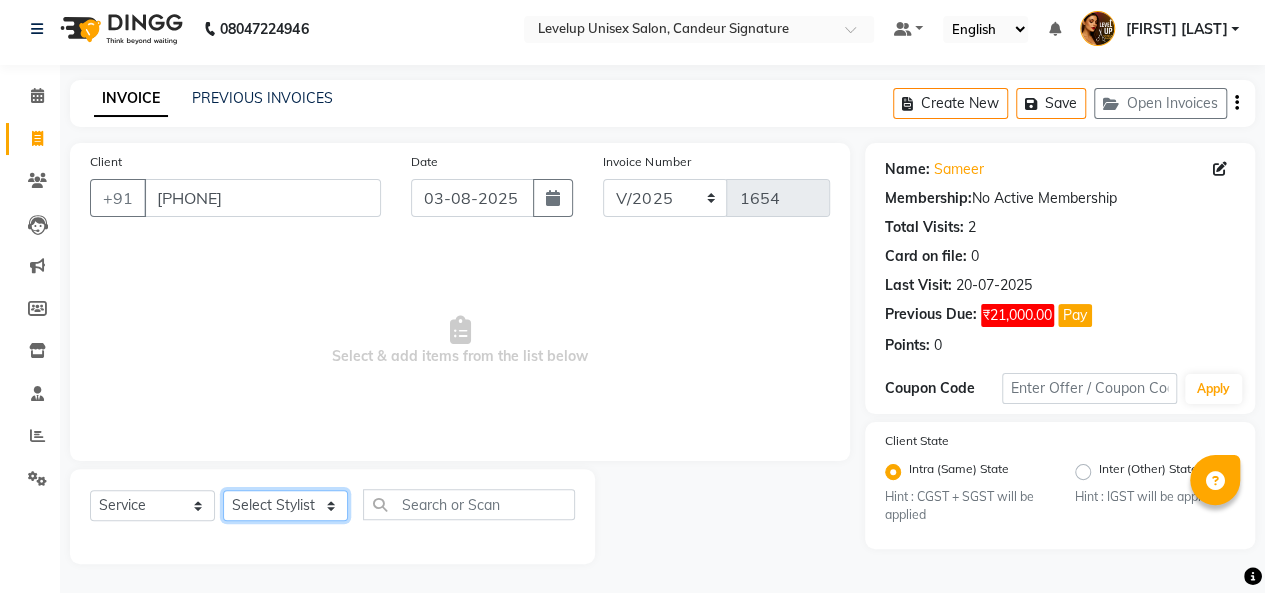 click on "Select Stylist [FIRST] [FIRST] [FIRST] [FIRST] [FIRST] [FIRST] [FIRST] [FIRST] [FIRST] [FIRST] [FIRST] [FIRST]" 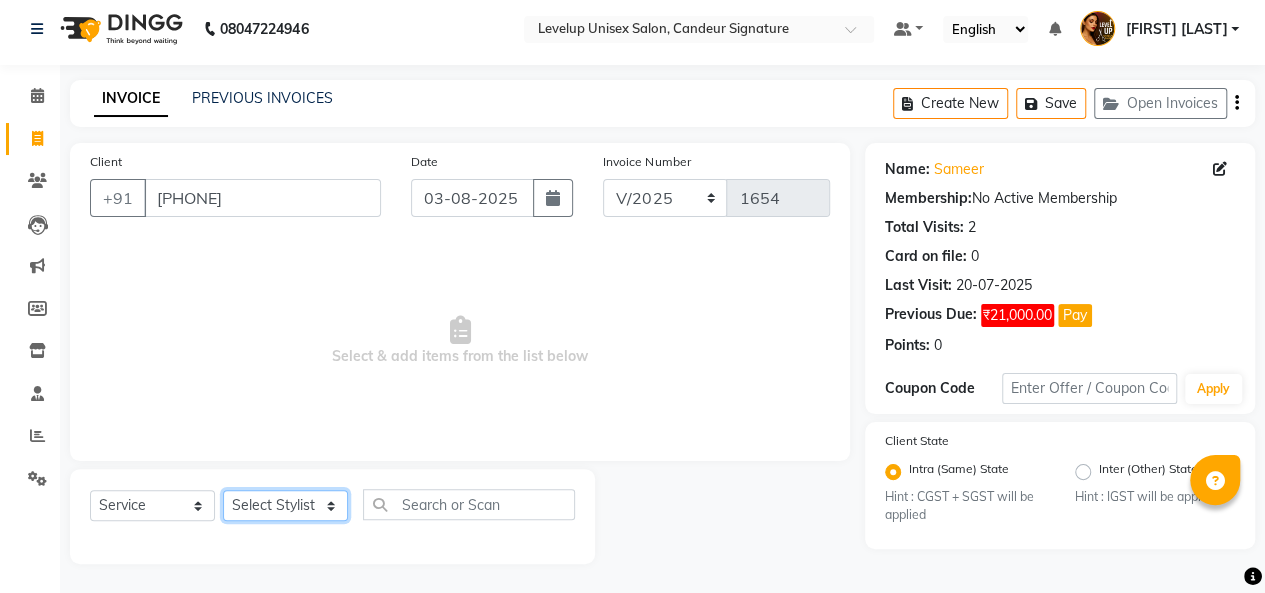 select on "85030" 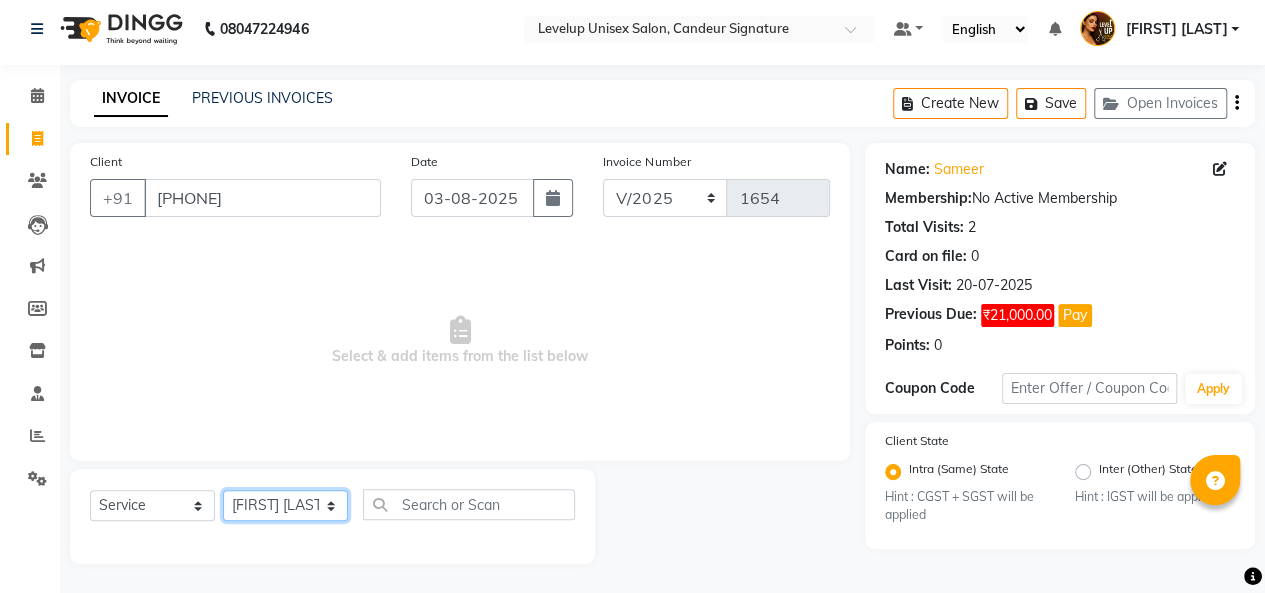 click on "Select Stylist [FIRST] [FIRST] [FIRST] [FIRST] [FIRST] [FIRST] [FIRST] [FIRST] [FIRST] [FIRST] [FIRST] [FIRST]" 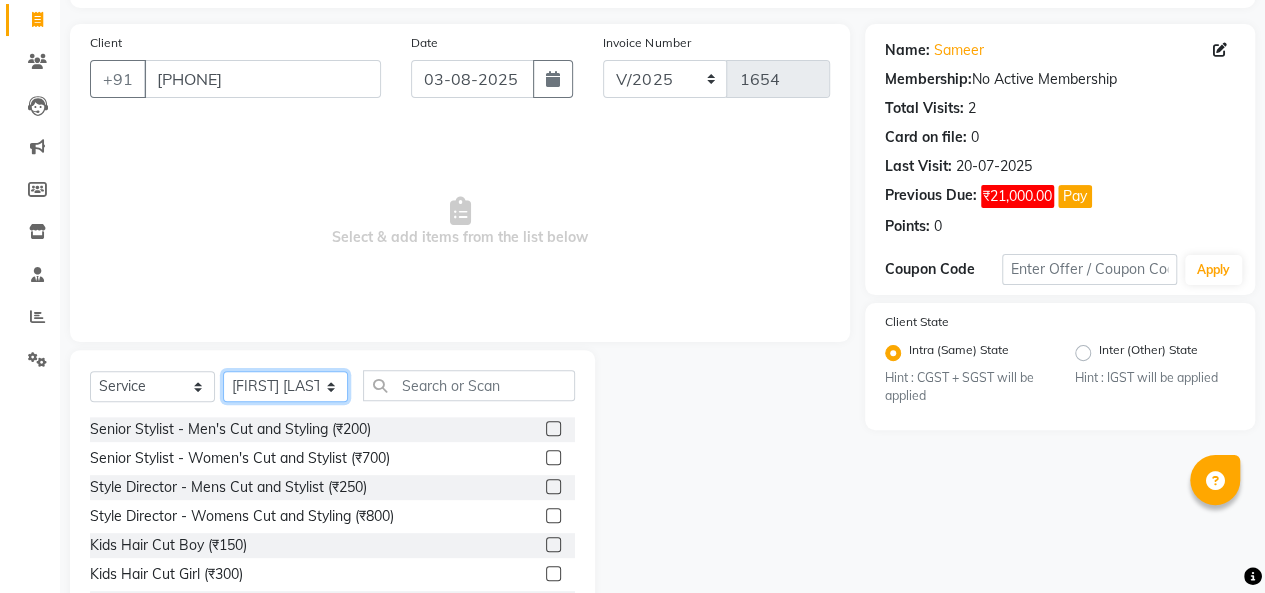 scroll, scrollTop: 128, scrollLeft: 0, axis: vertical 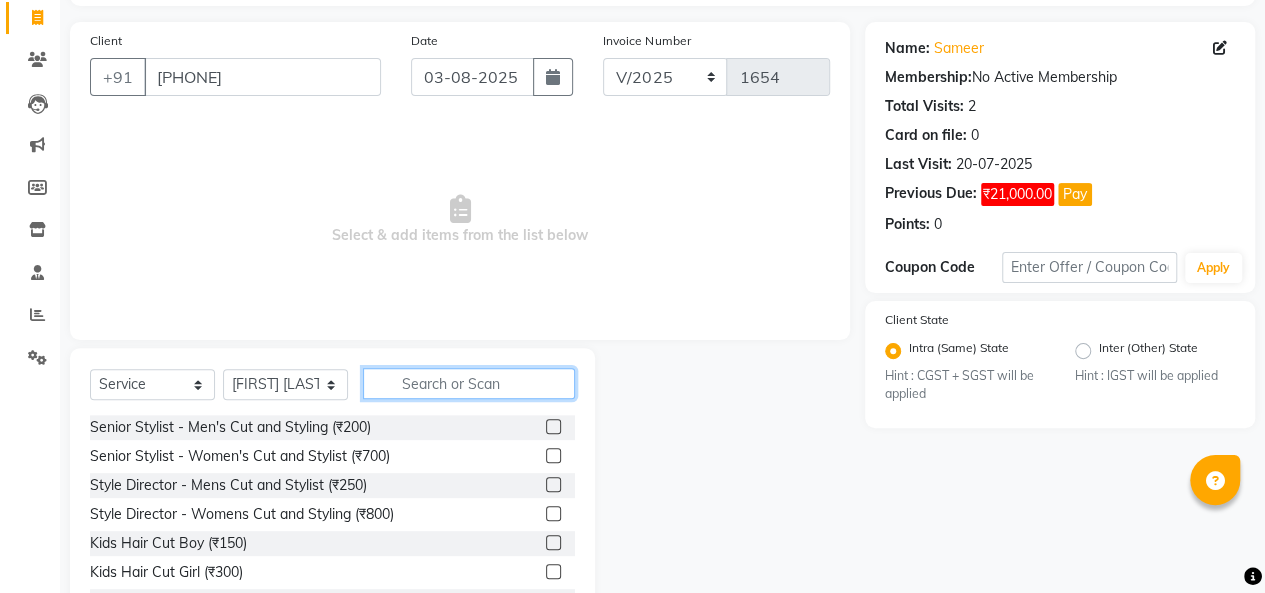 click 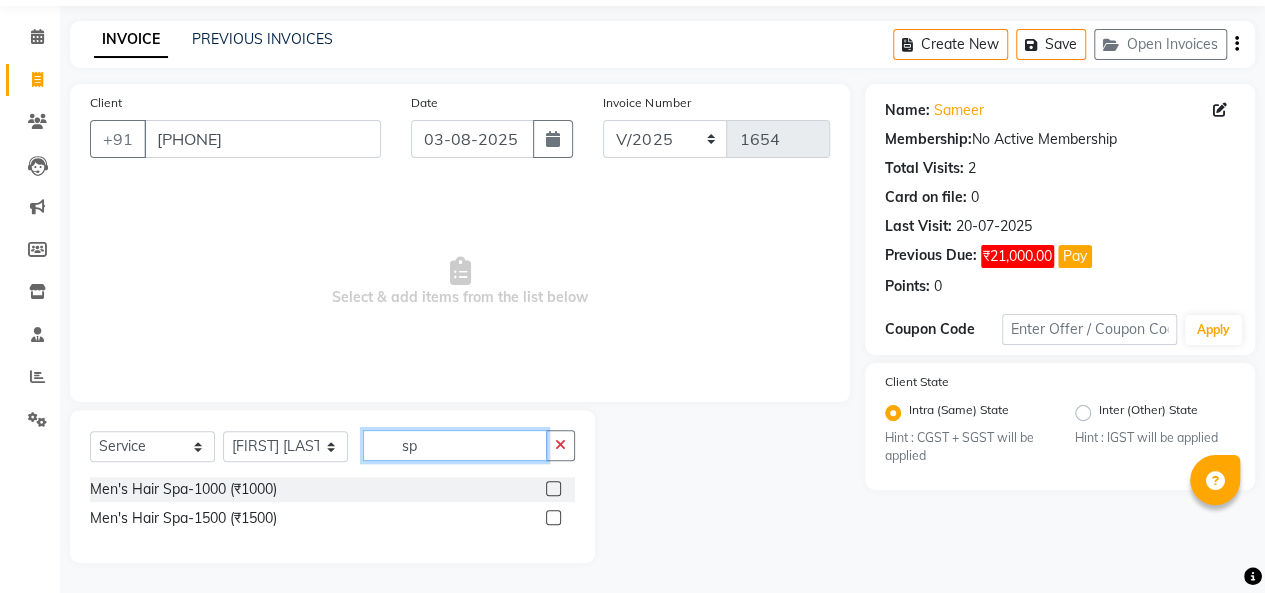 scroll, scrollTop: 65, scrollLeft: 0, axis: vertical 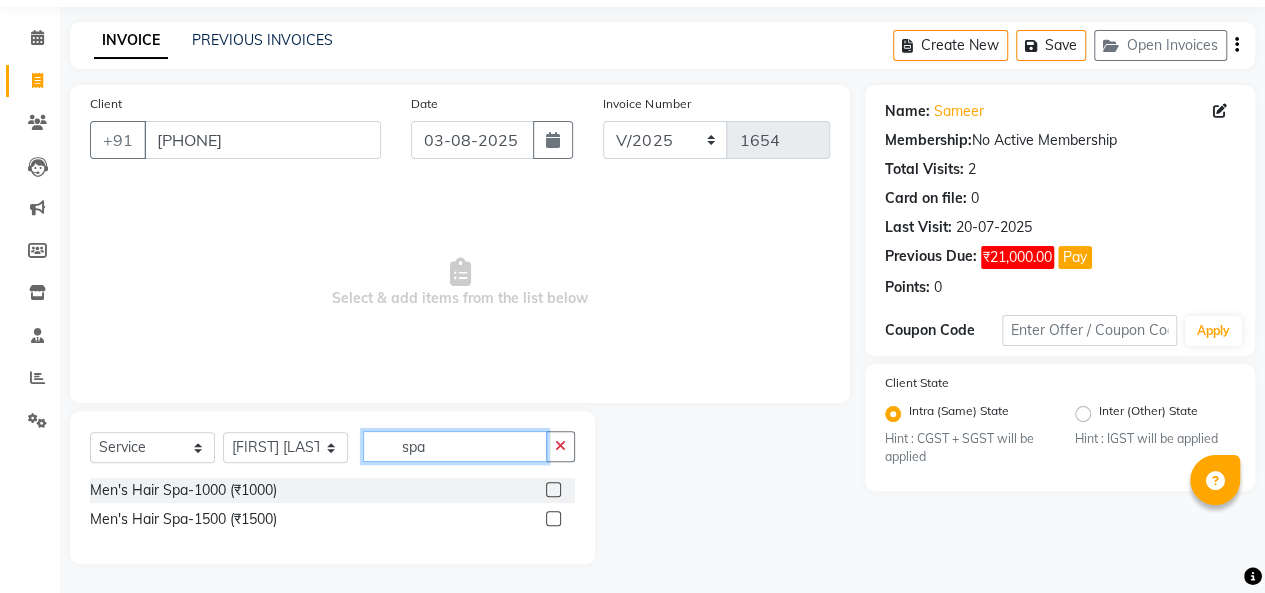 type on "spa" 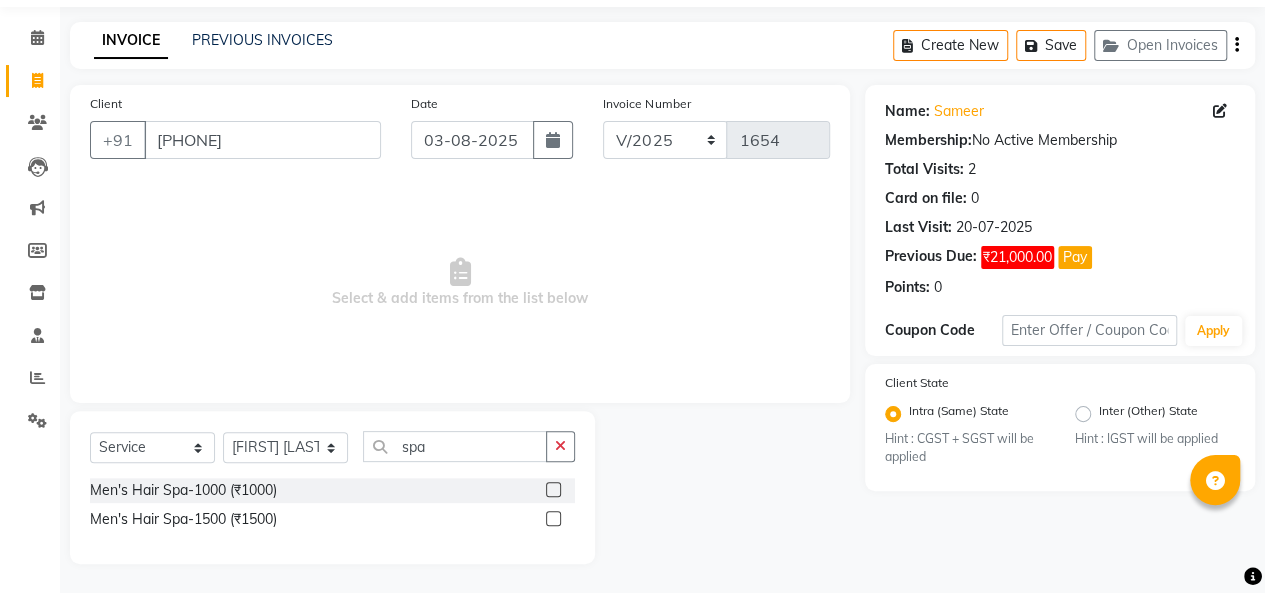 click 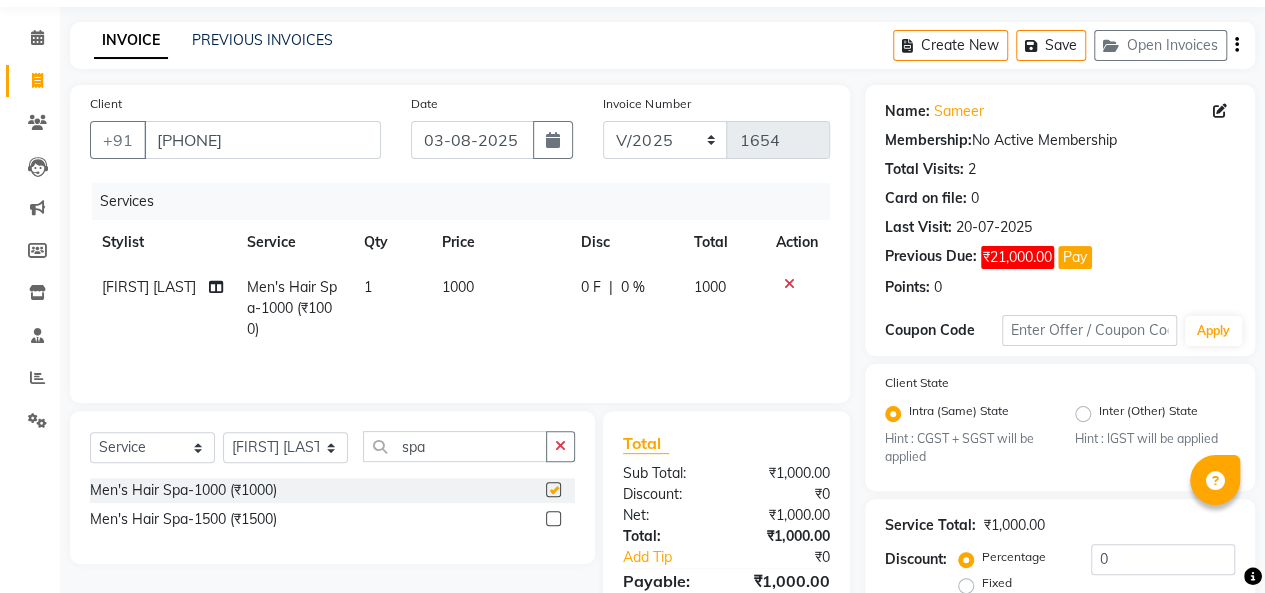 checkbox on "false" 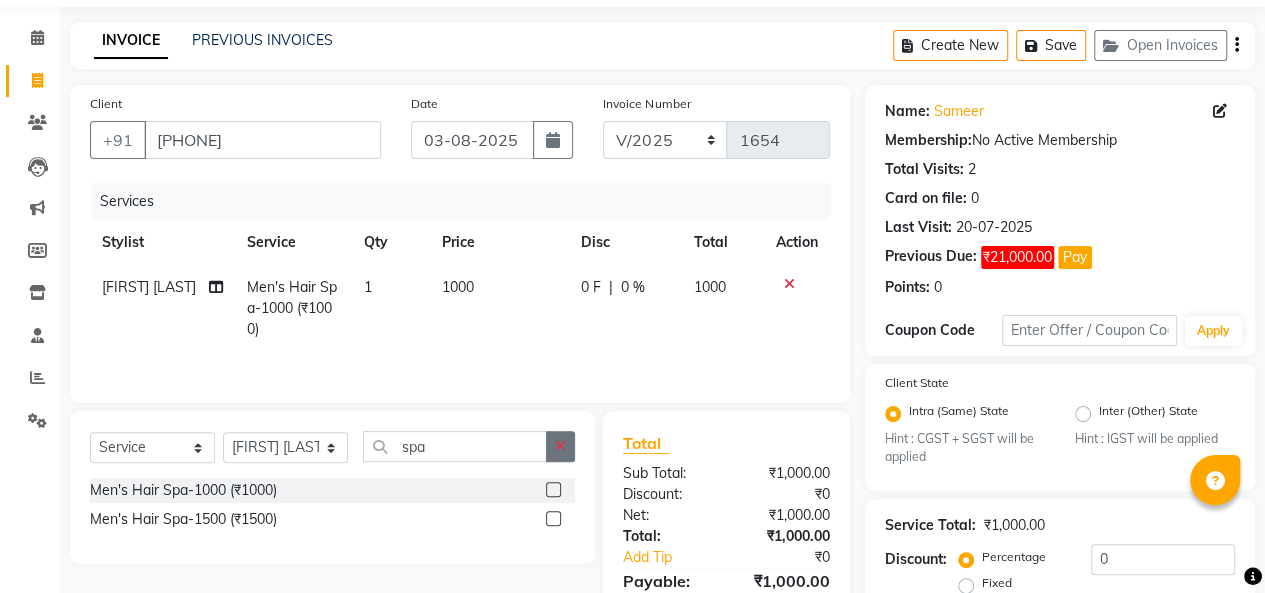 click 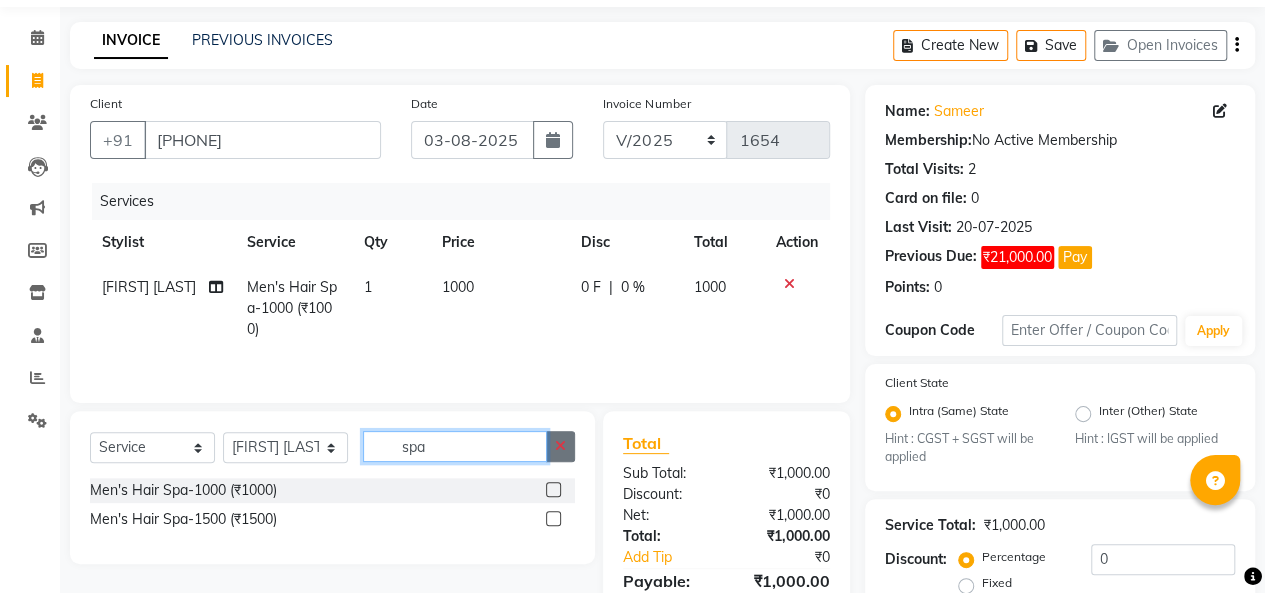 type 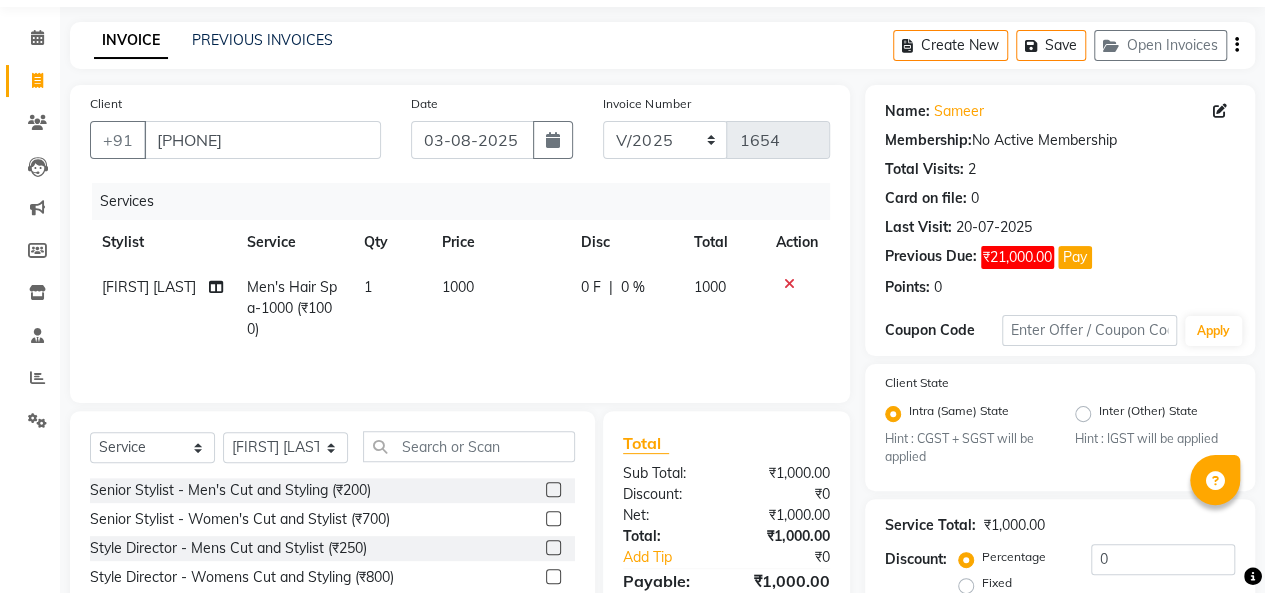 click 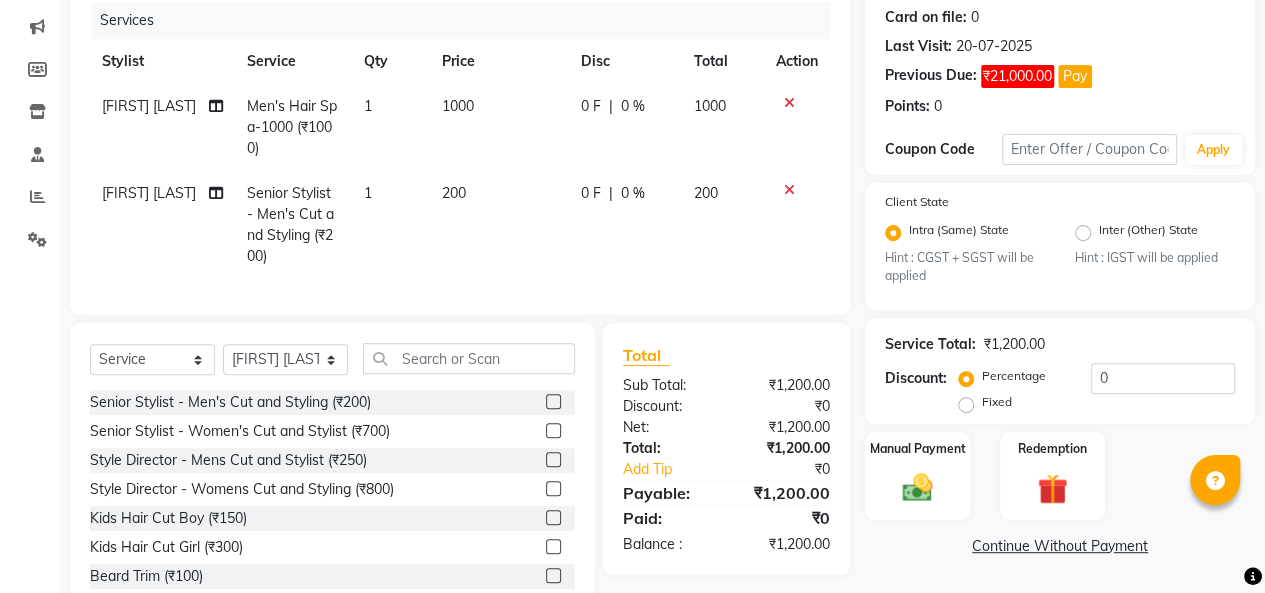 scroll, scrollTop: 315, scrollLeft: 0, axis: vertical 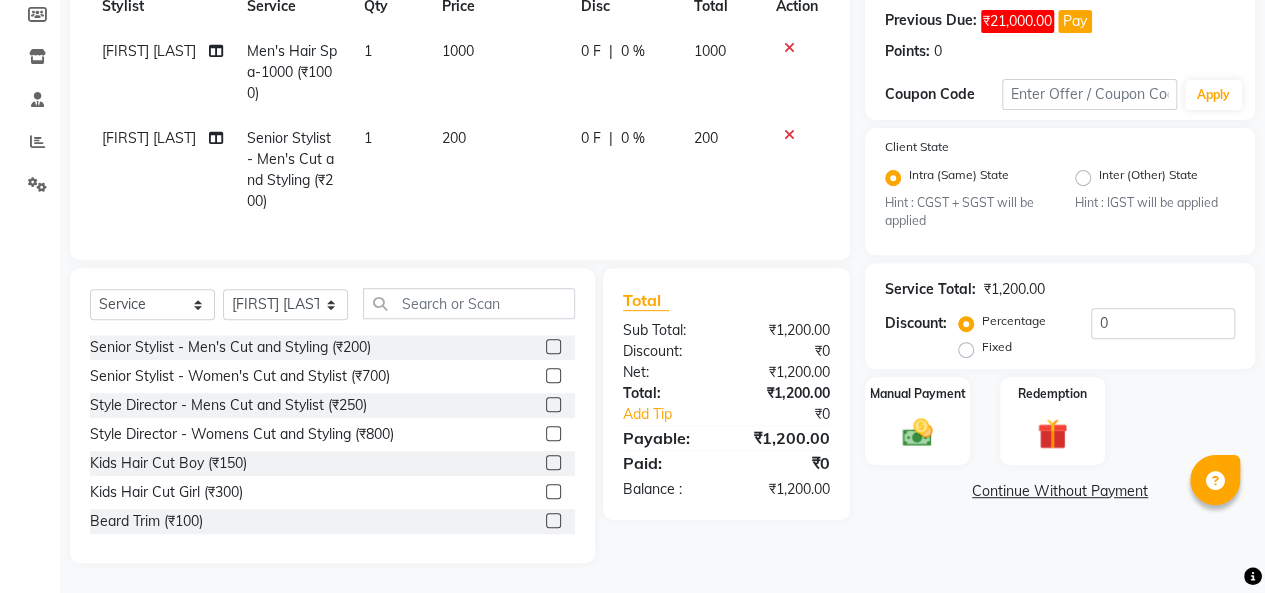 click 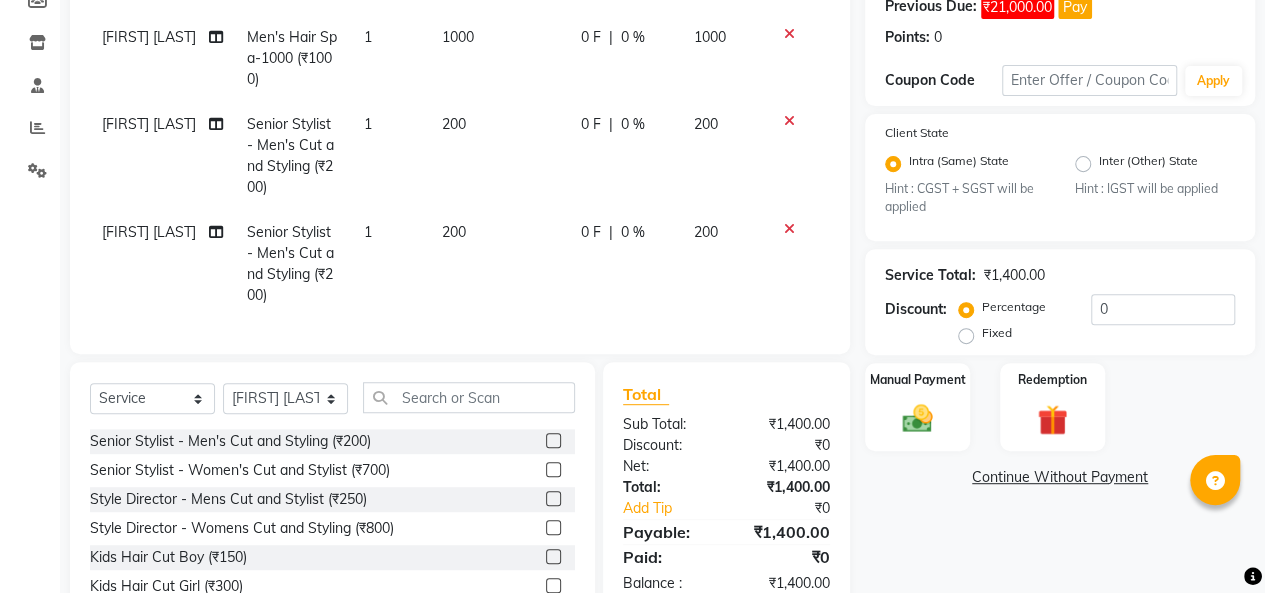 click 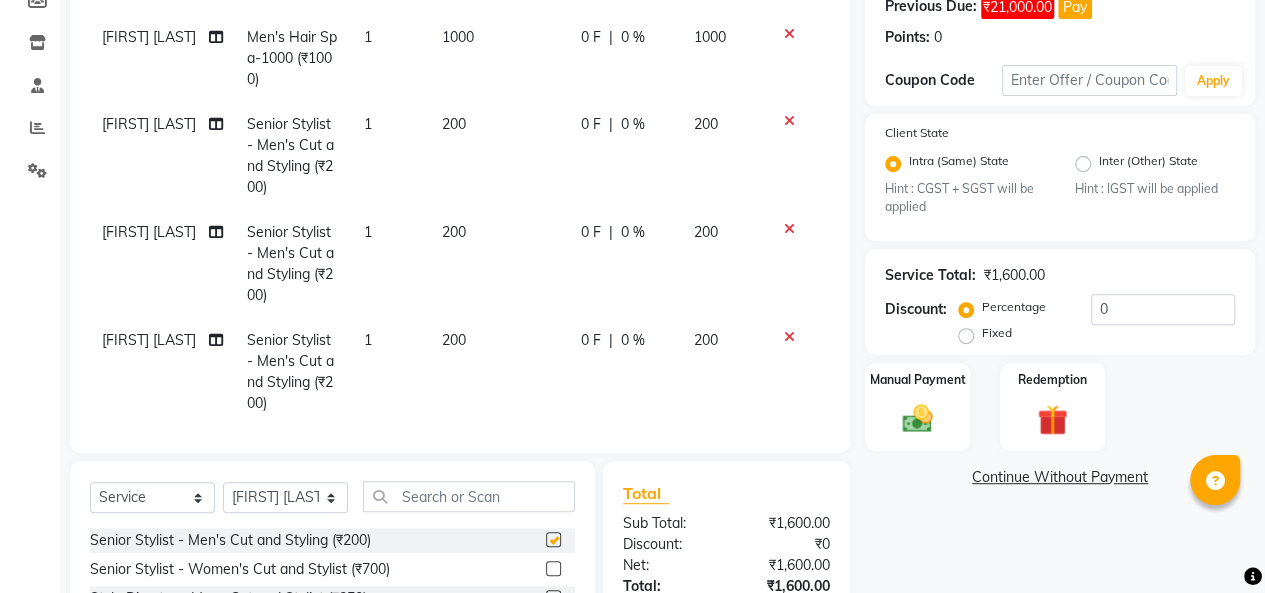 checkbox on "false" 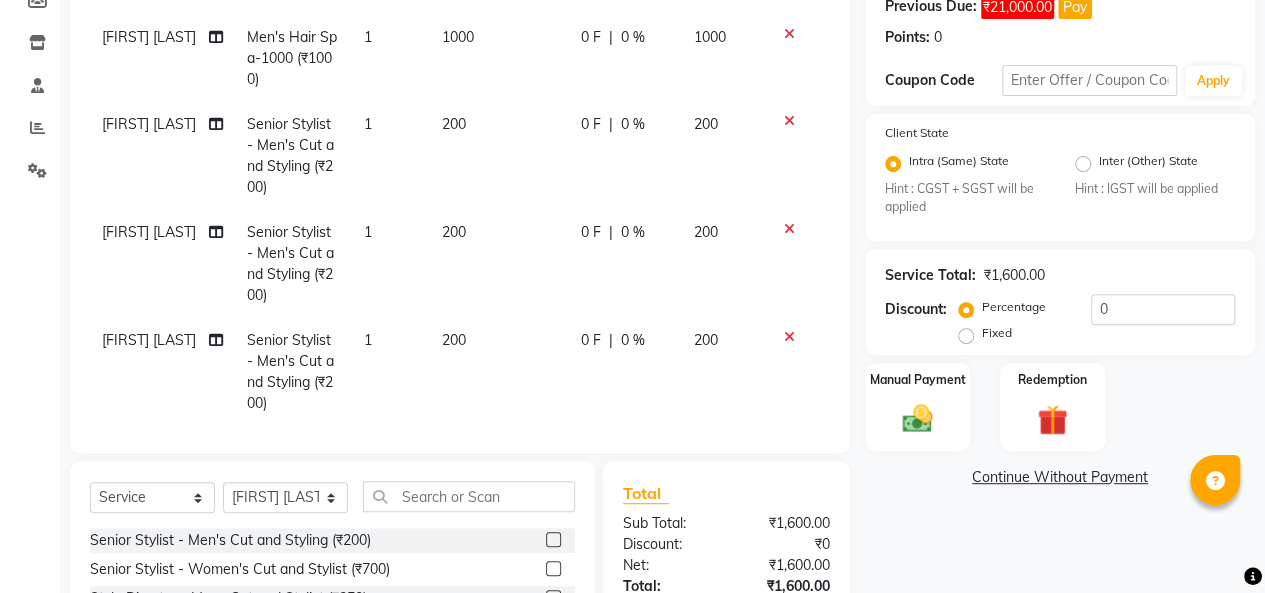scroll, scrollTop: 507, scrollLeft: 0, axis: vertical 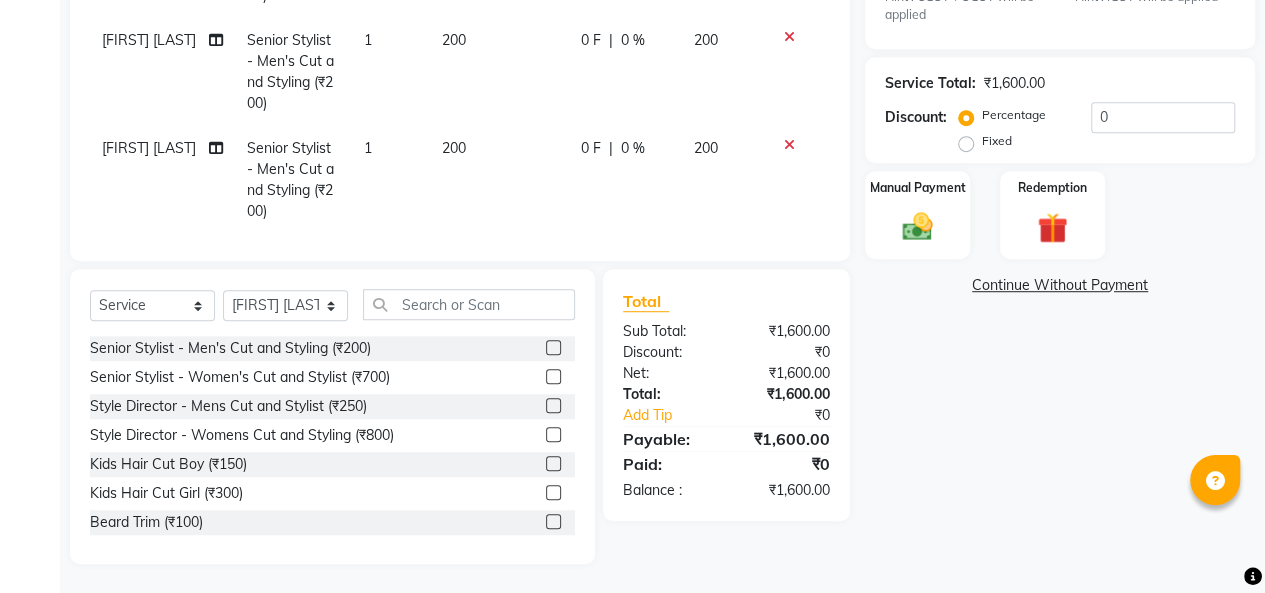 click 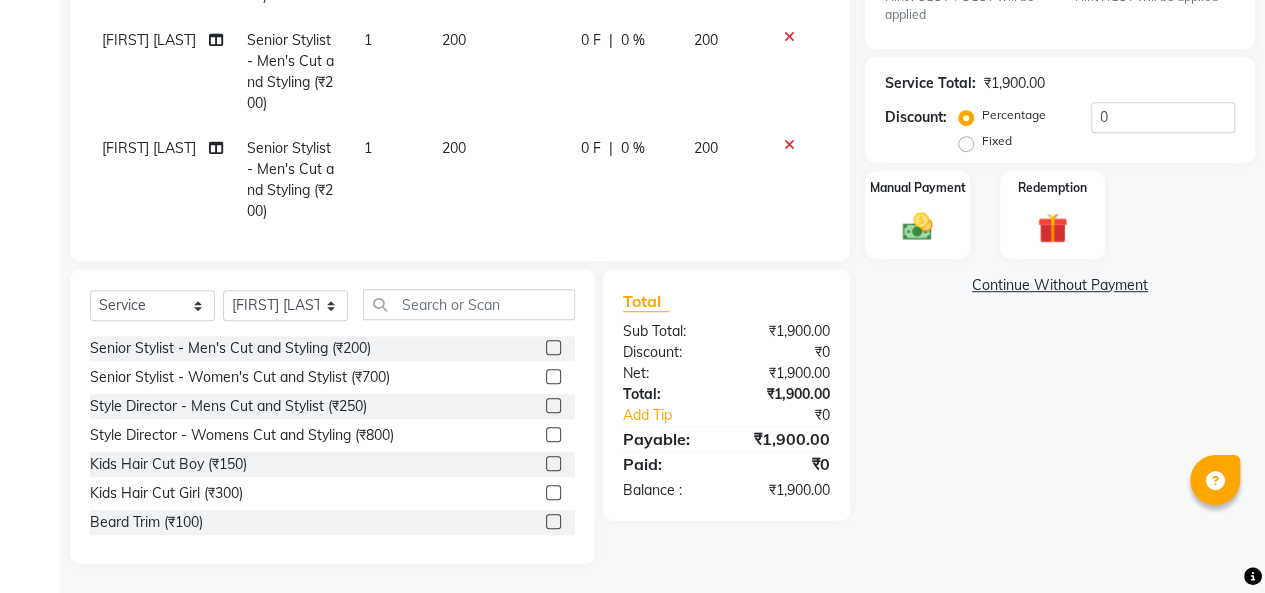 click 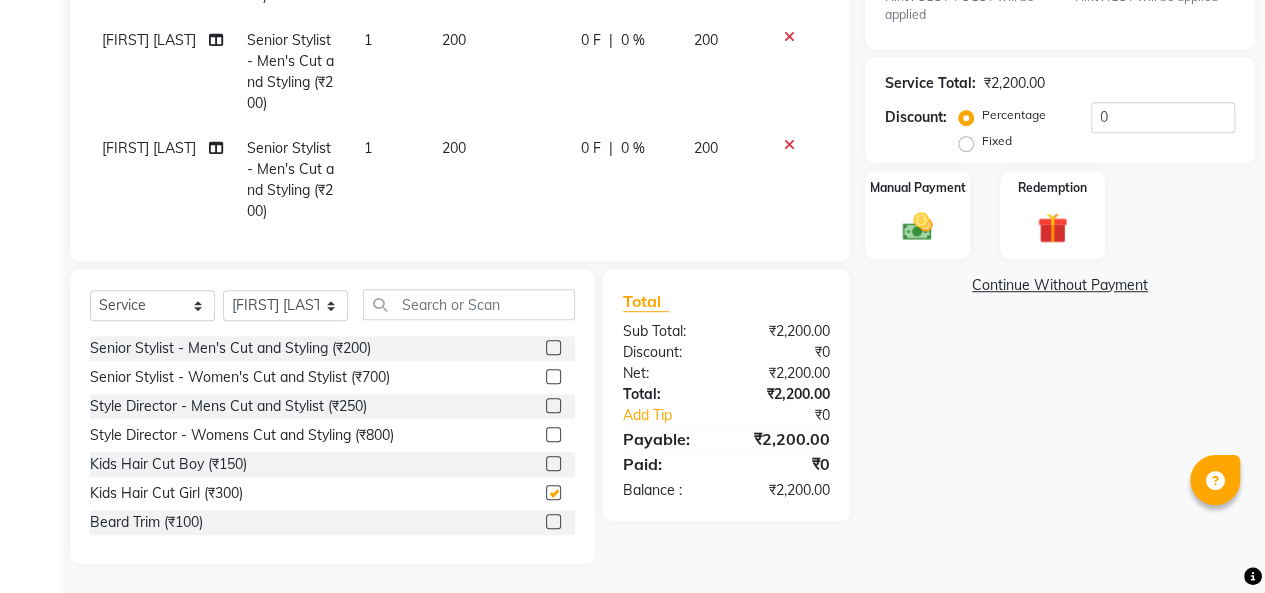 checkbox on "false" 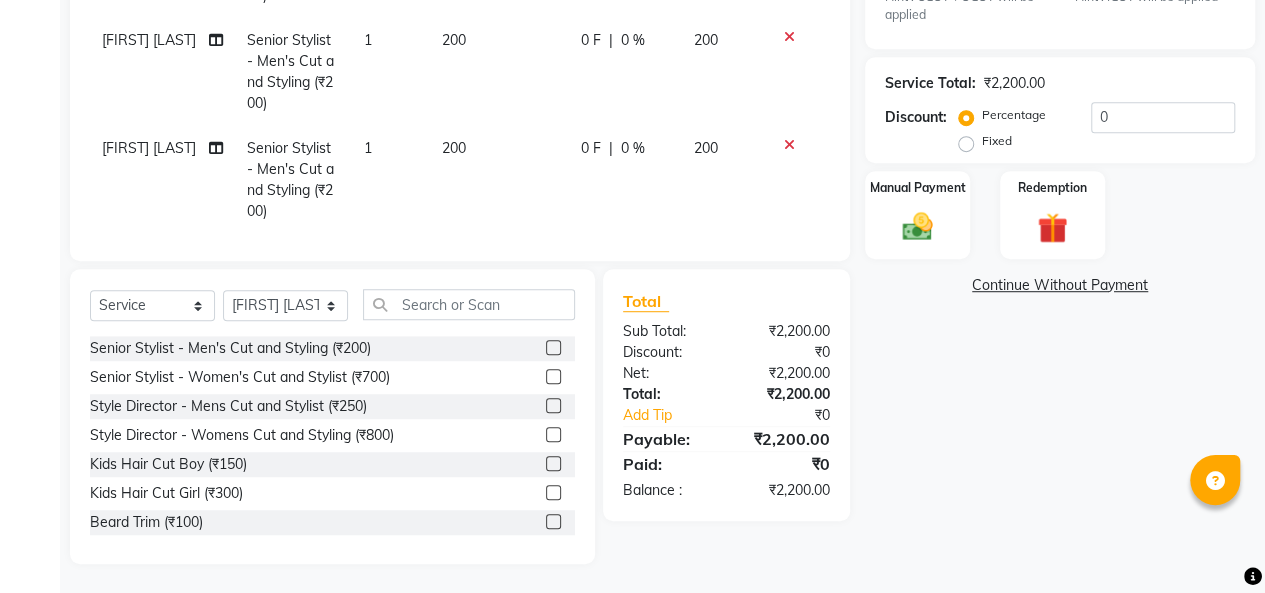 click 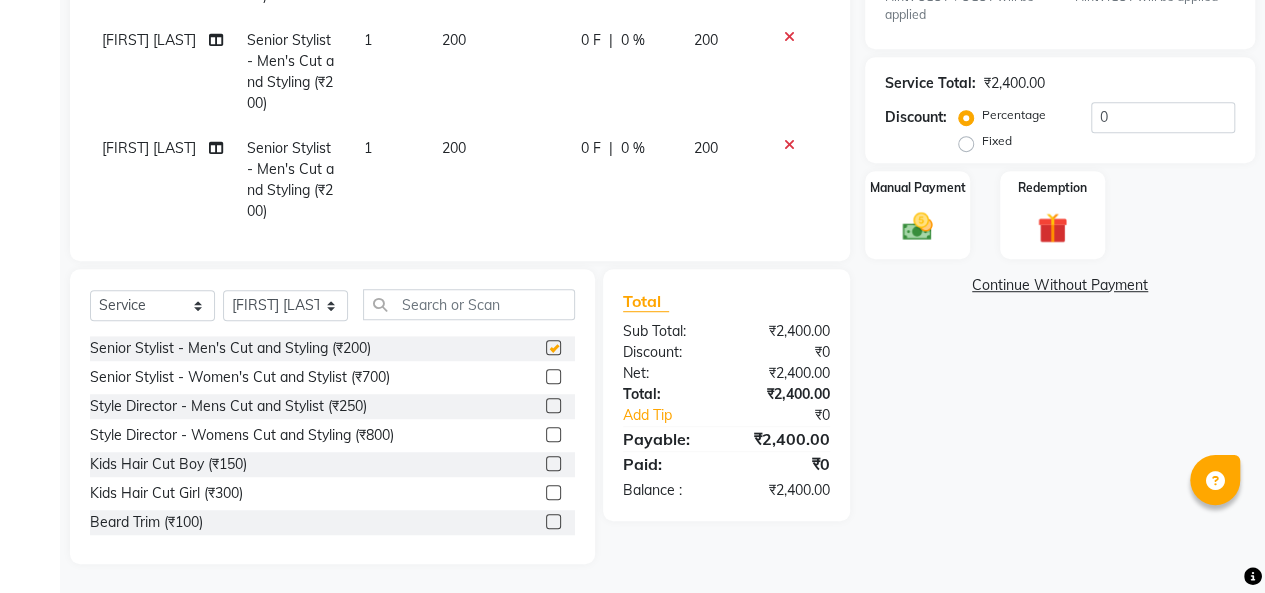 checkbox on "false" 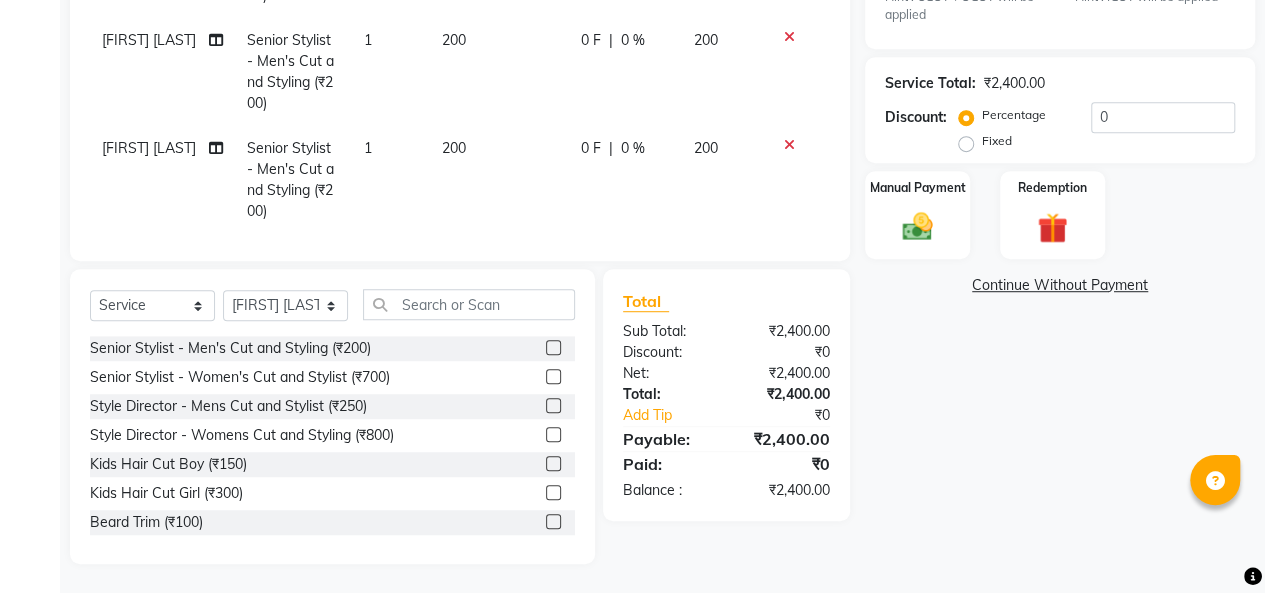 click on "Continue Without Payment" 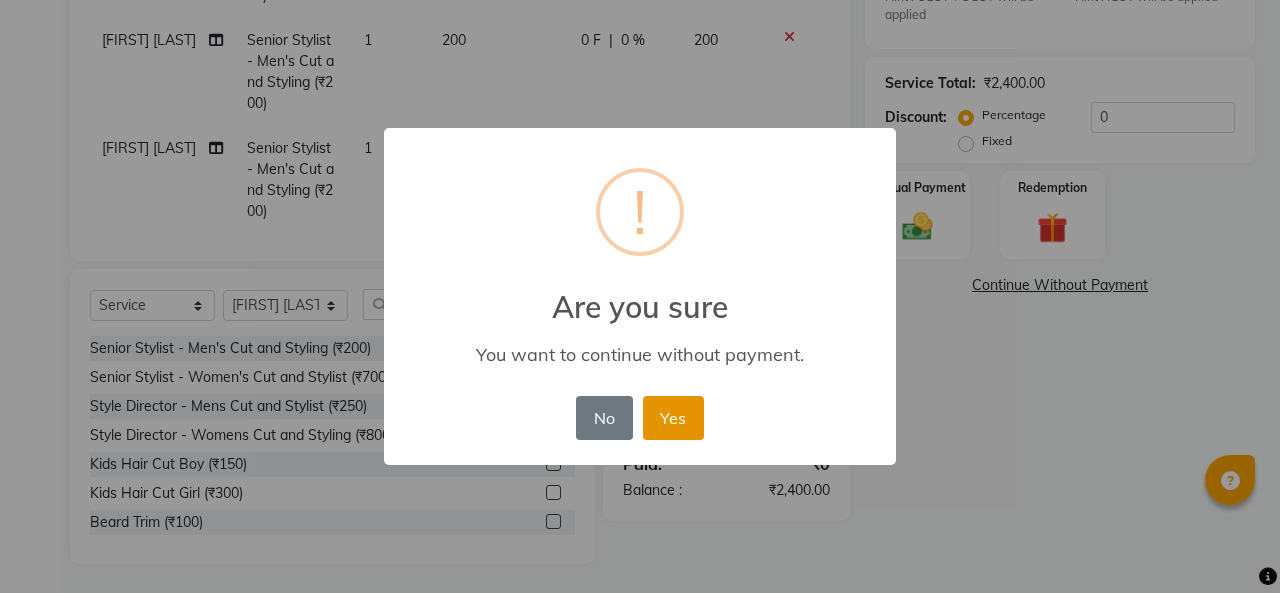 click on "Yes" at bounding box center [673, 418] 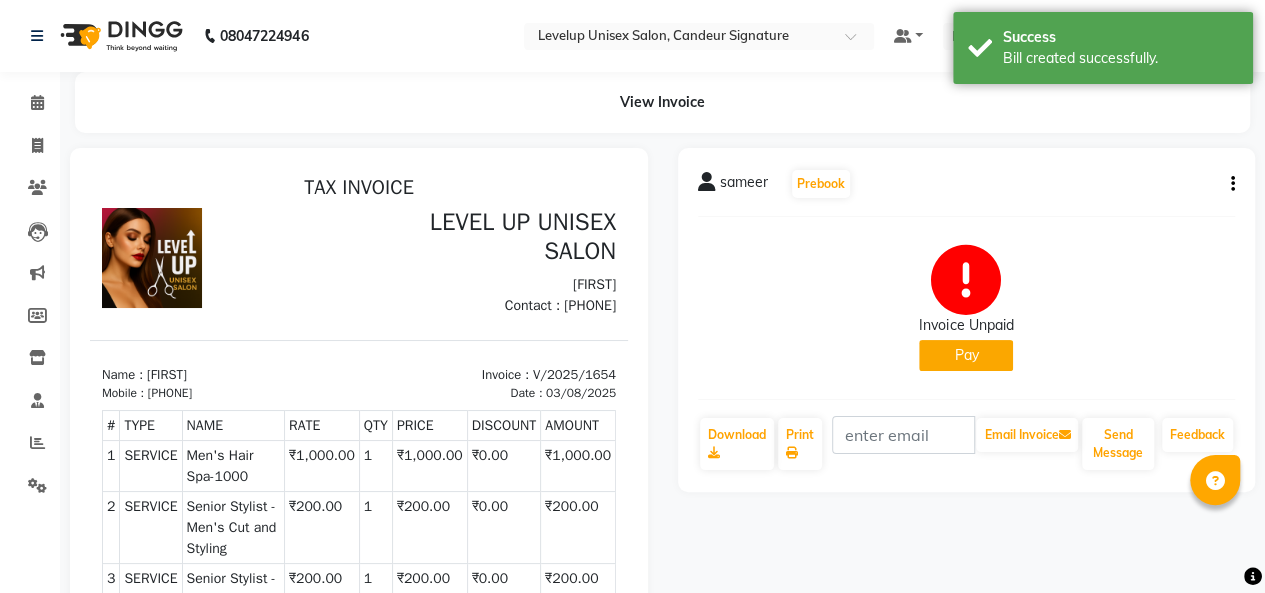 scroll, scrollTop: 0, scrollLeft: 0, axis: both 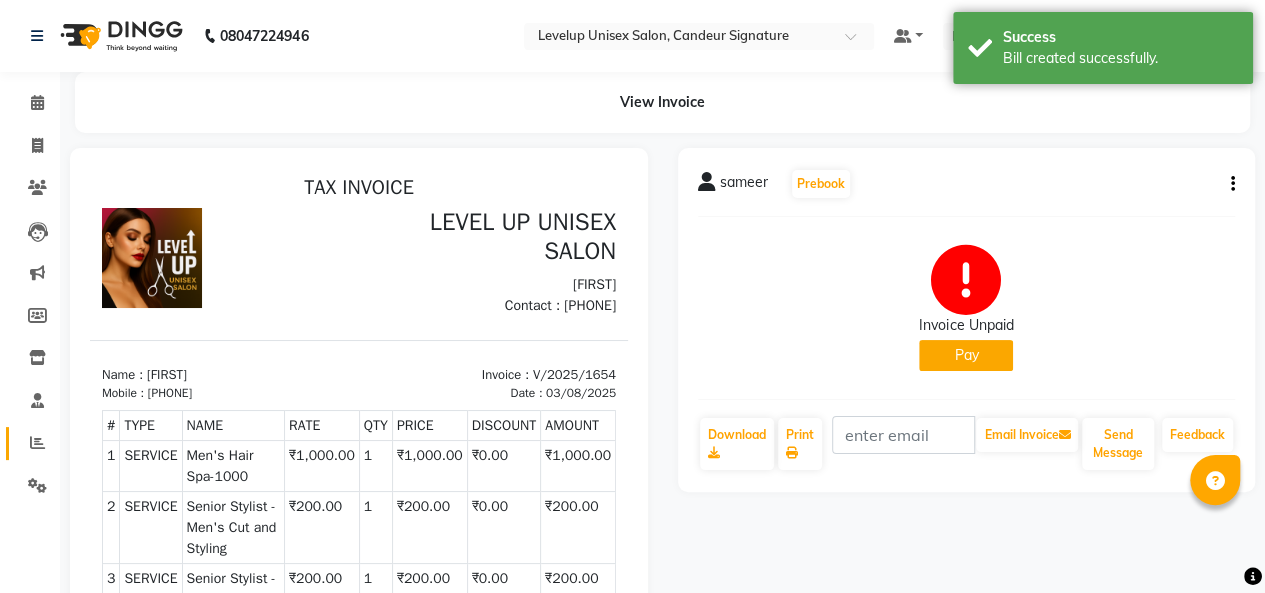 click 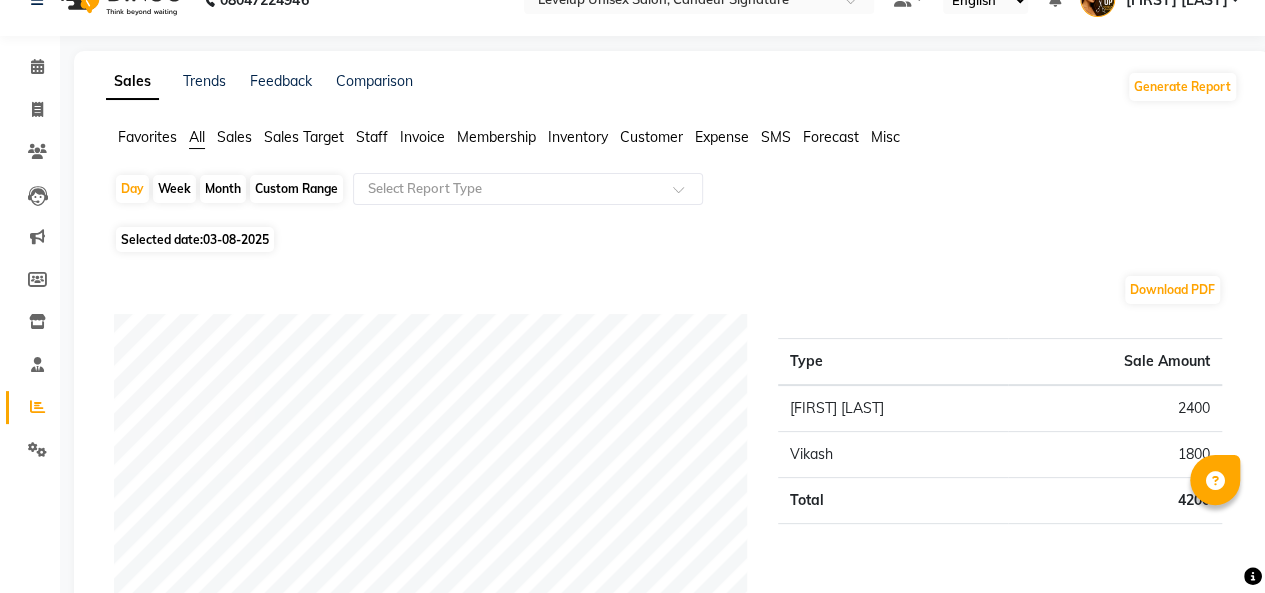 scroll, scrollTop: 0, scrollLeft: 0, axis: both 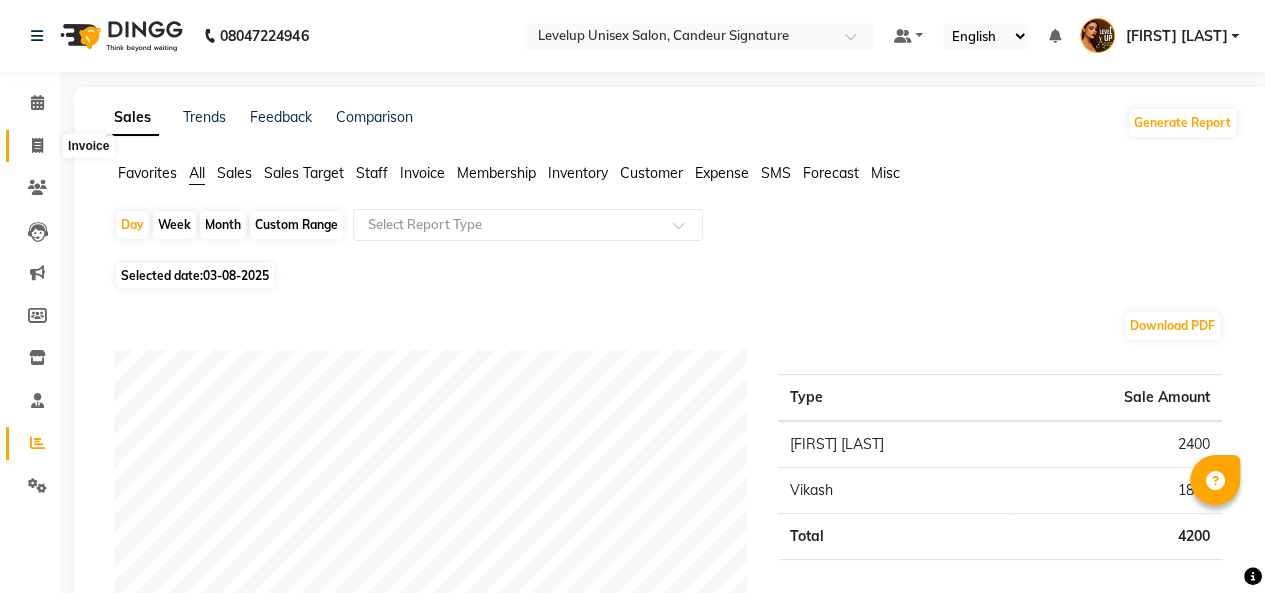 click 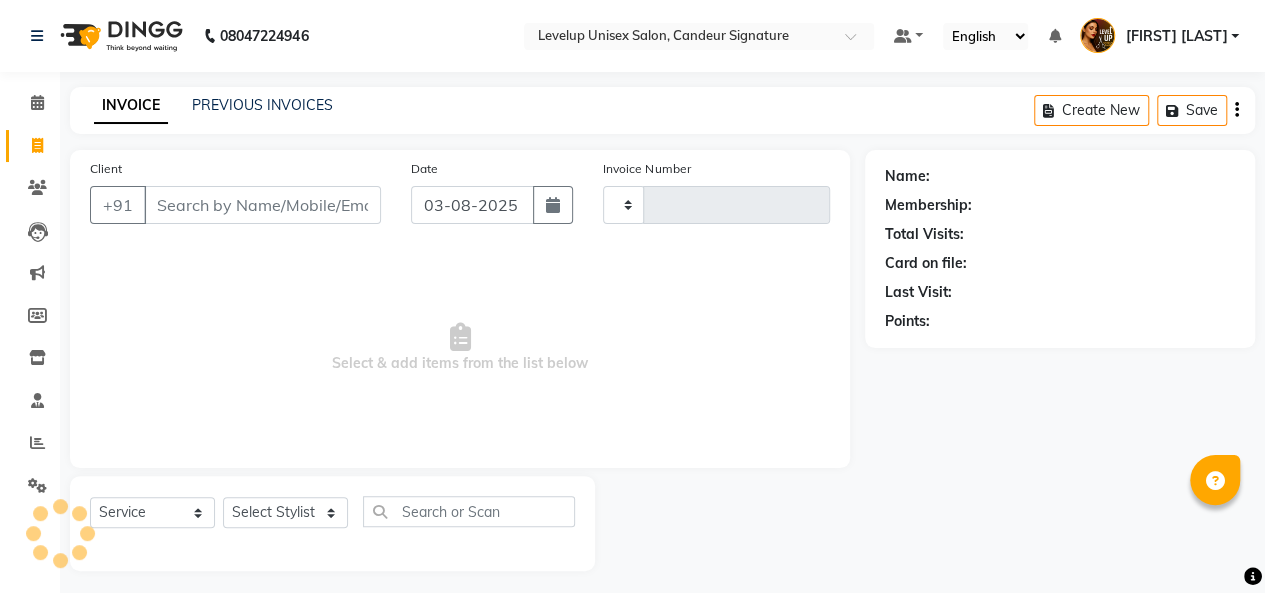 scroll, scrollTop: 7, scrollLeft: 0, axis: vertical 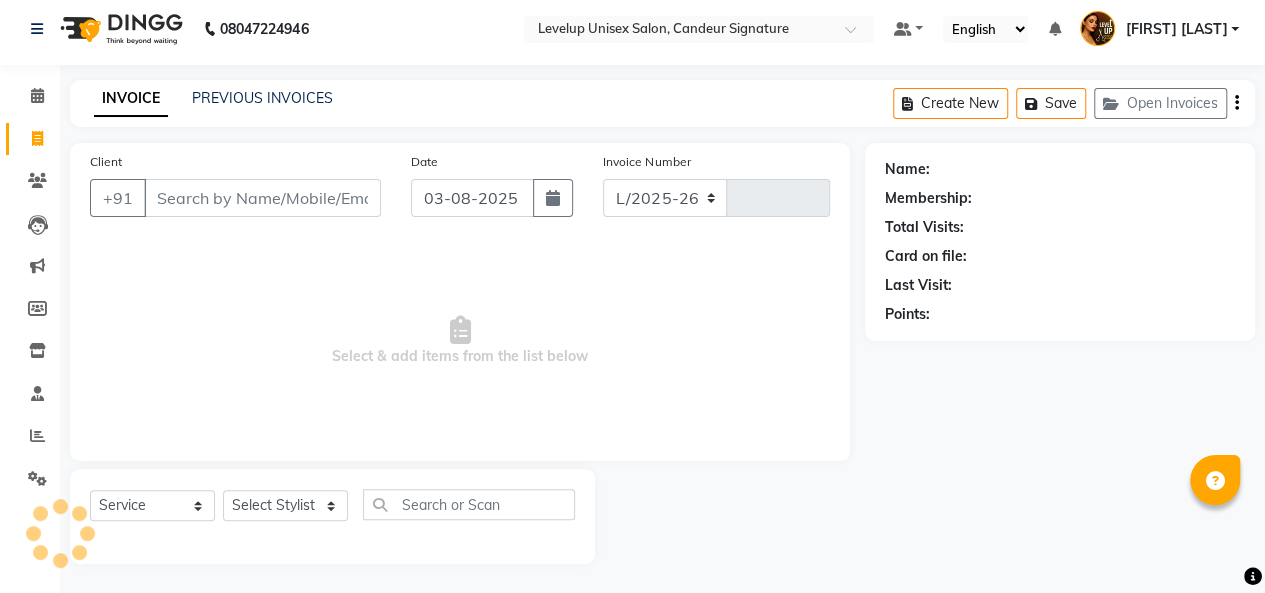 select on "7681" 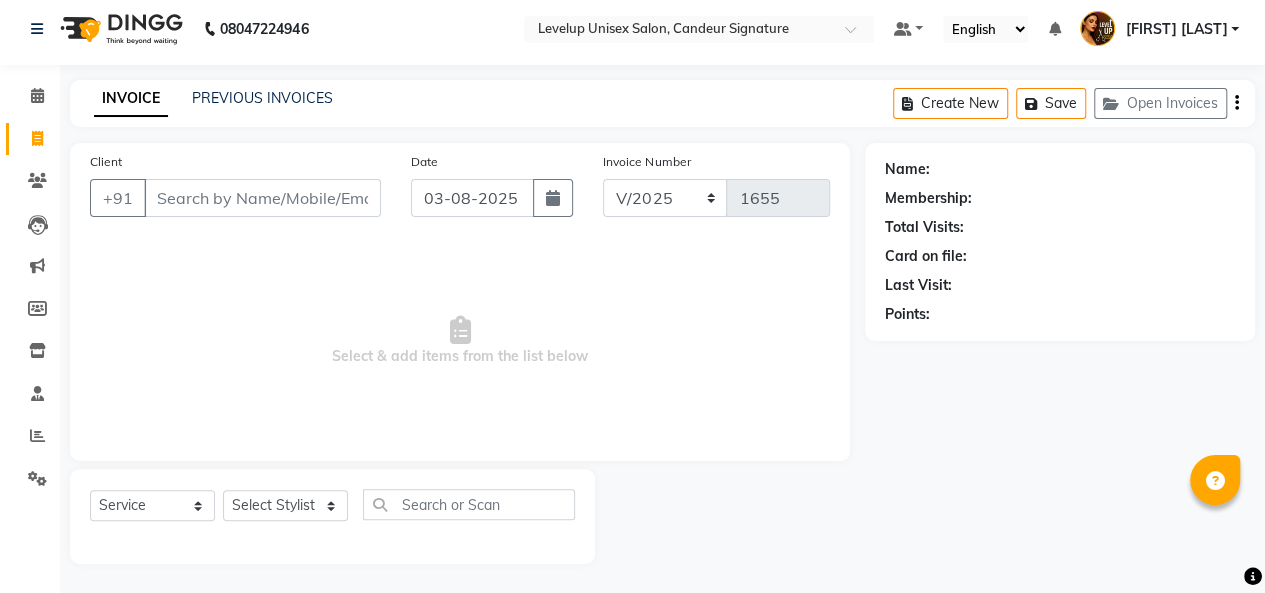 click on "Client" at bounding box center (262, 198) 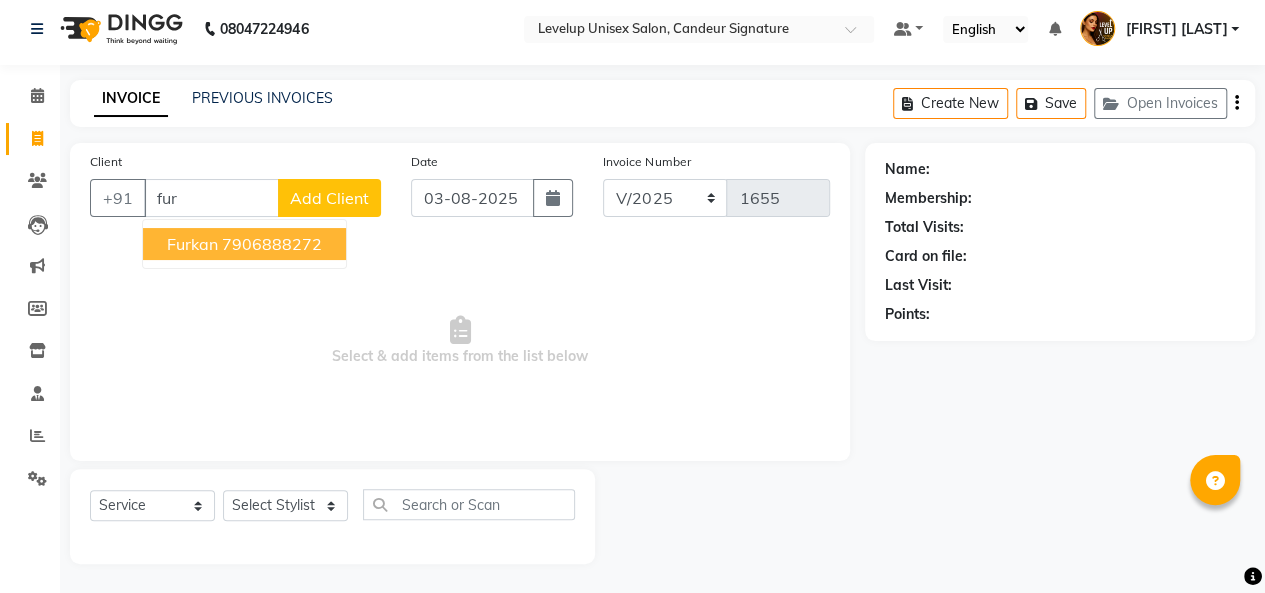 click on "Furkan" at bounding box center [192, 244] 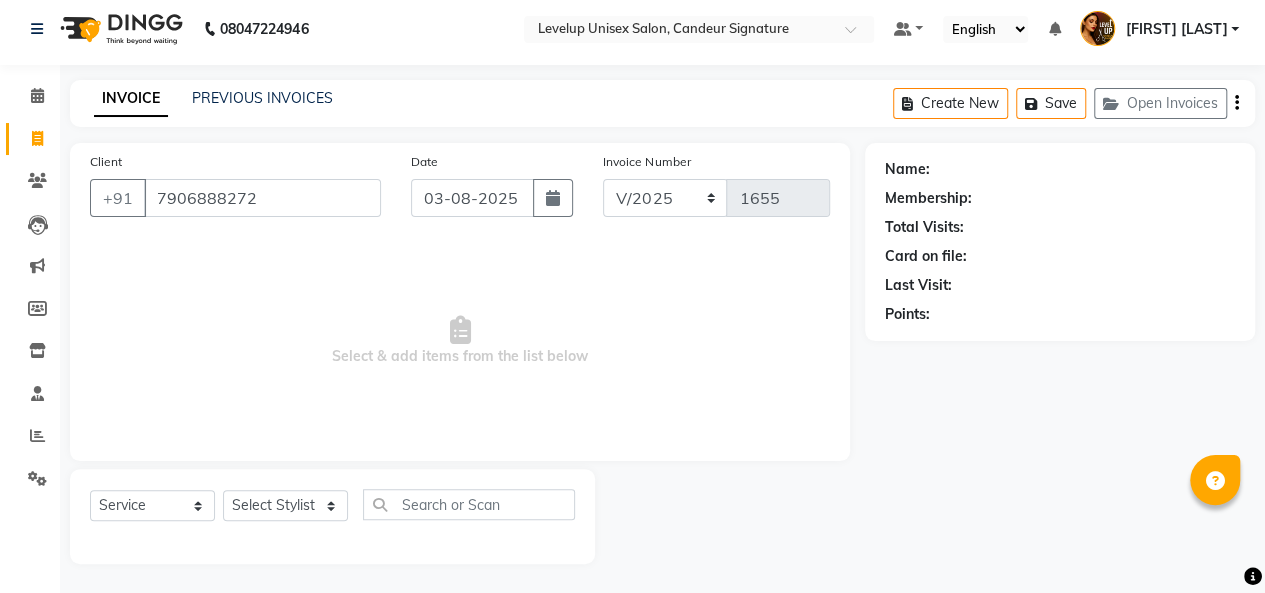 type on "7906888272" 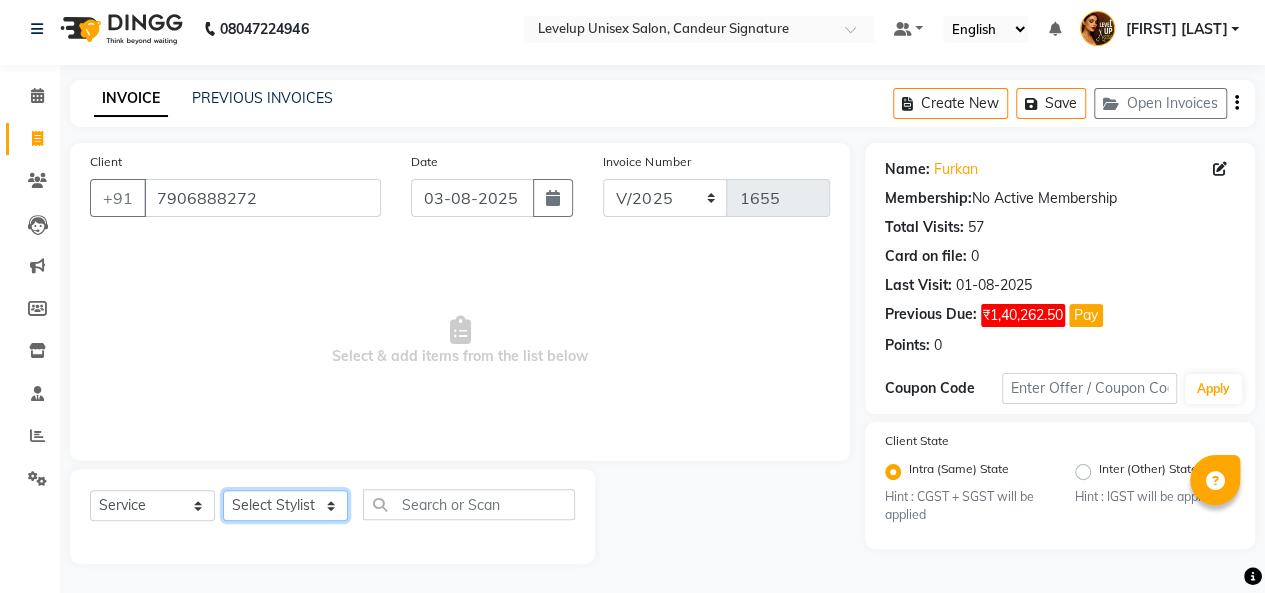 click on "Select Stylist [FIRST] [FIRST] [FIRST] [FIRST] [FIRST] [FIRST] [FIRST] [FIRST] [FIRST] [FIRST] [FIRST] [FIRST]" 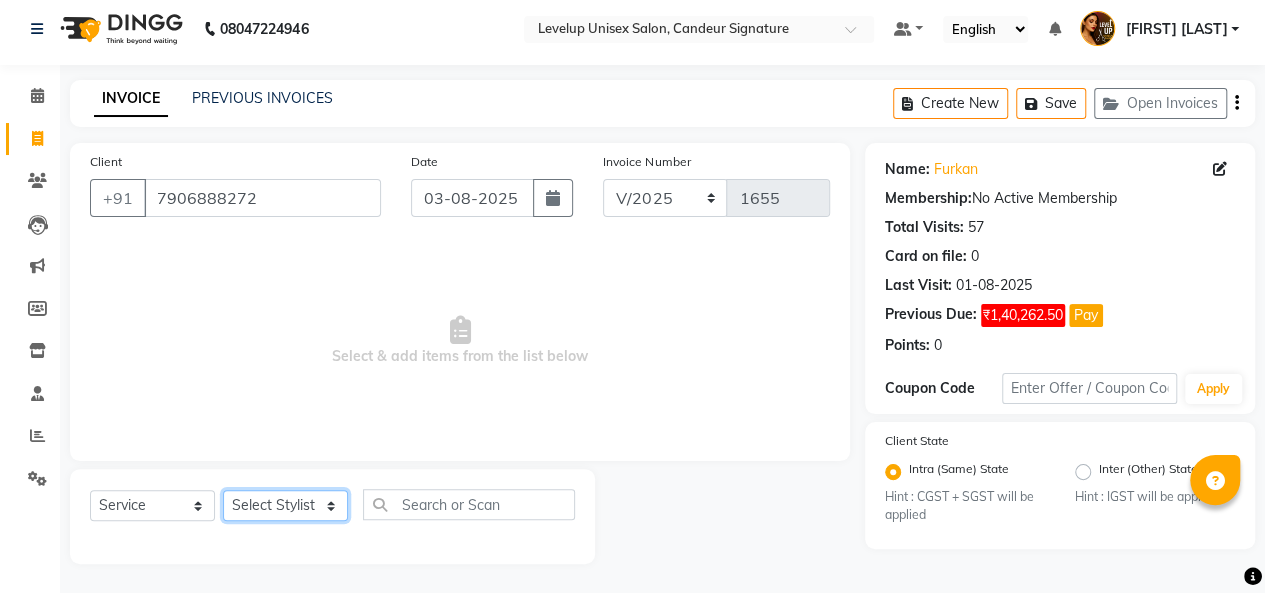 select on "84416" 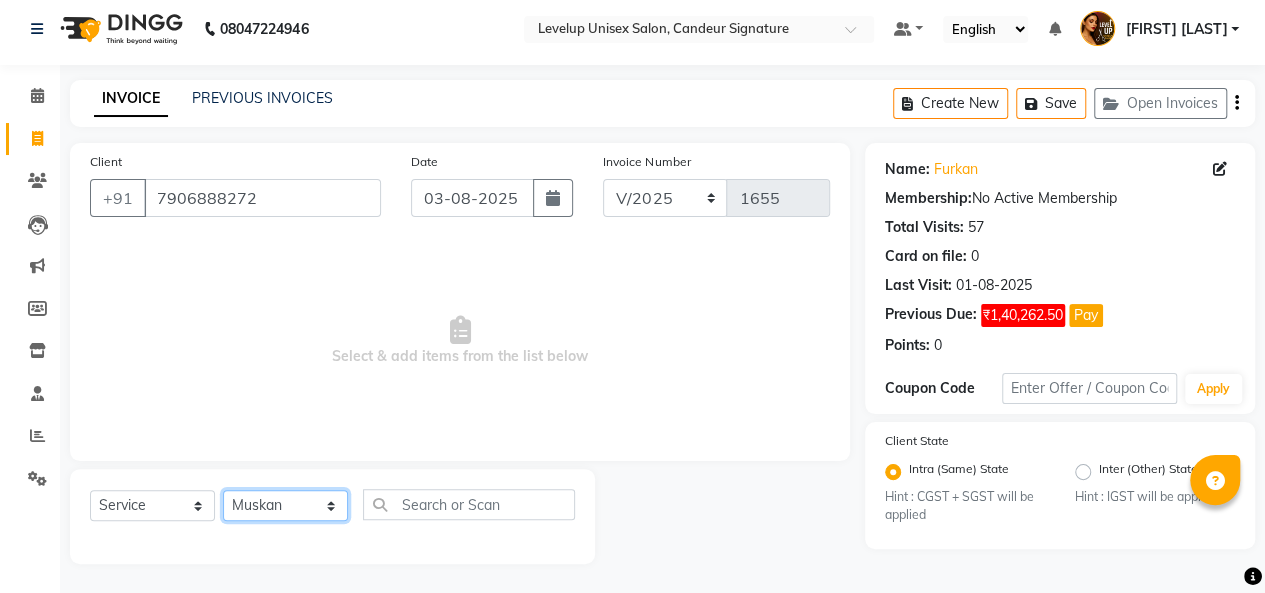 click on "Select Stylist [FIRST] [FIRST] [FIRST] [FIRST] [FIRST] [FIRST] [FIRST] [FIRST] [FIRST] [FIRST] [FIRST] [FIRST]" 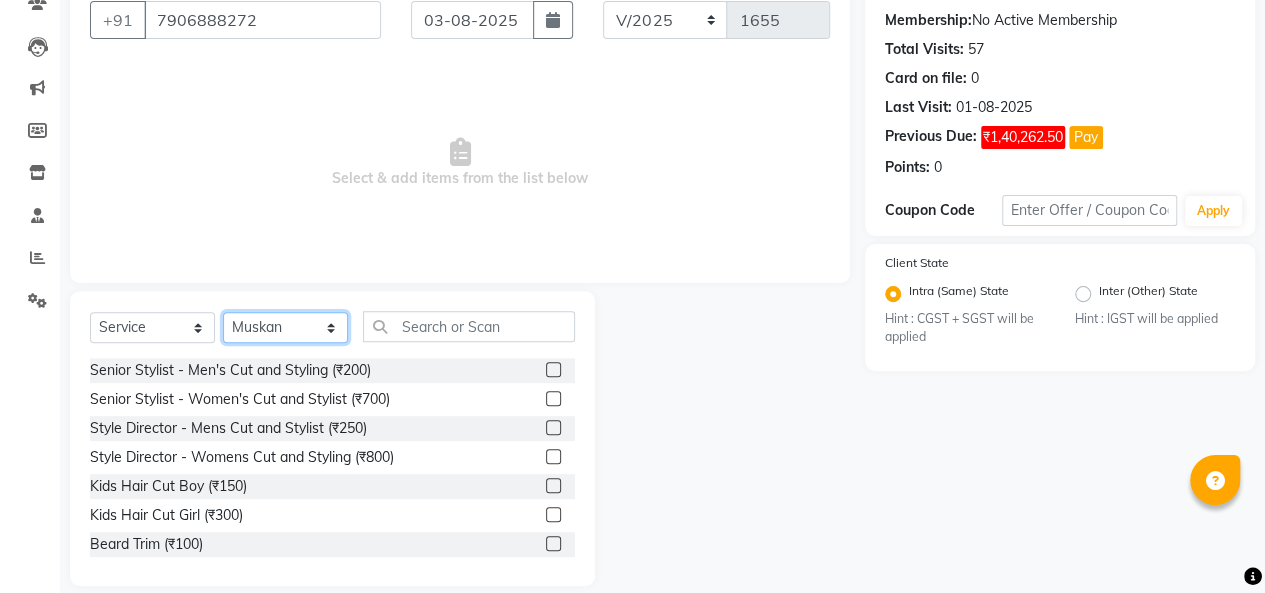 scroll, scrollTop: 191, scrollLeft: 0, axis: vertical 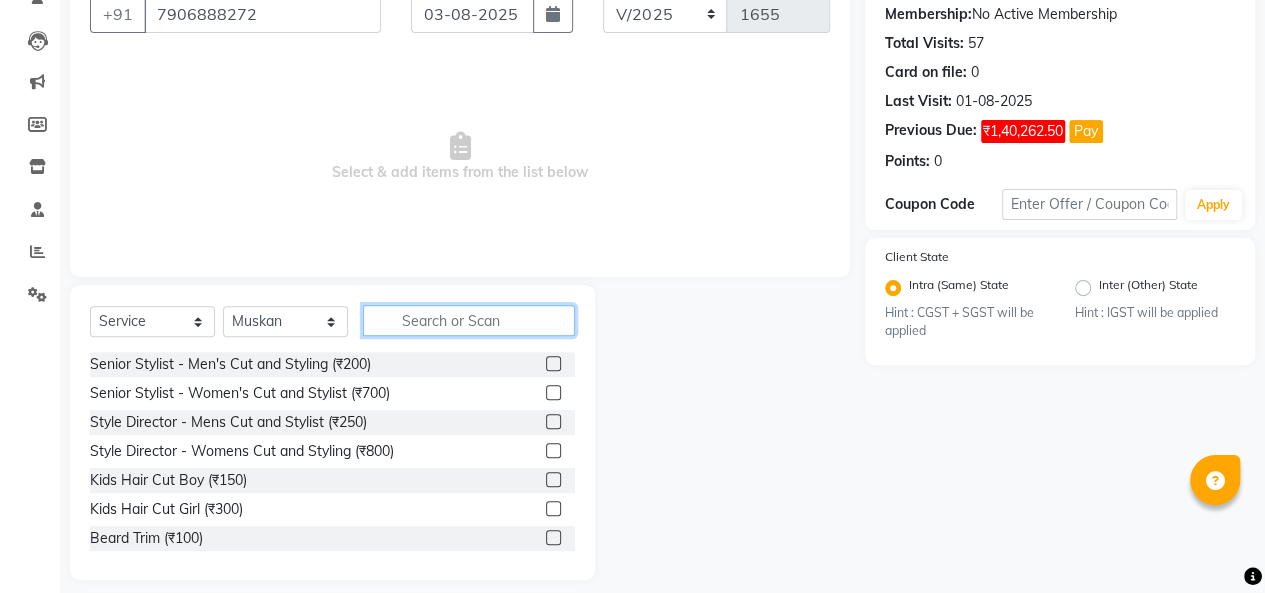 click 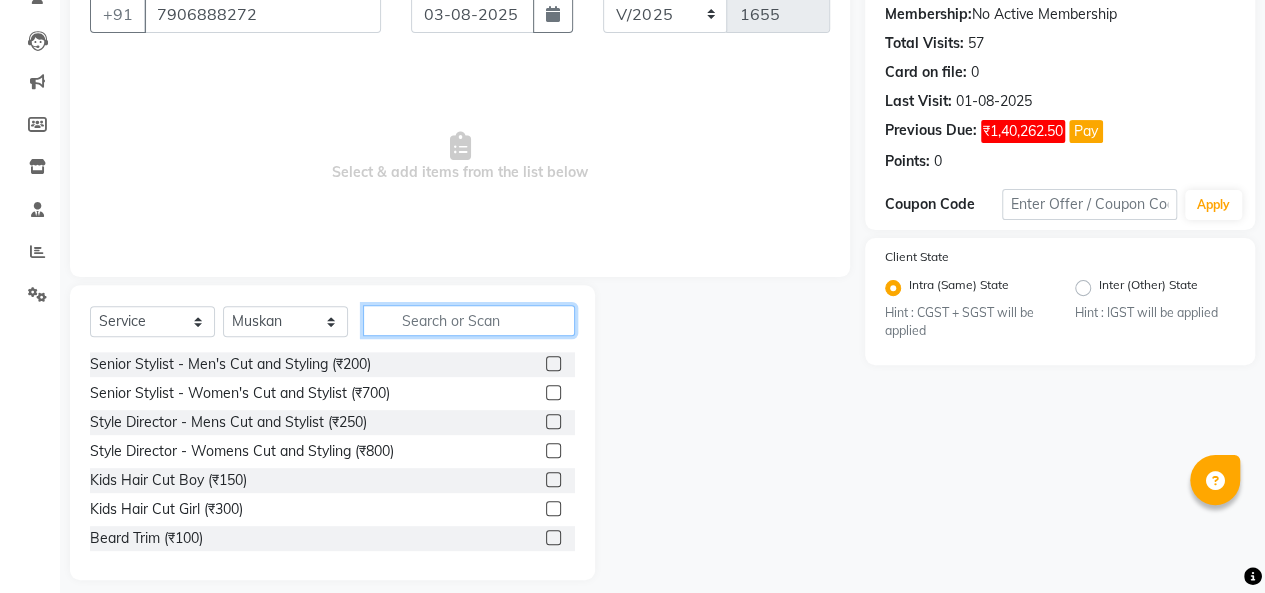 type on "z" 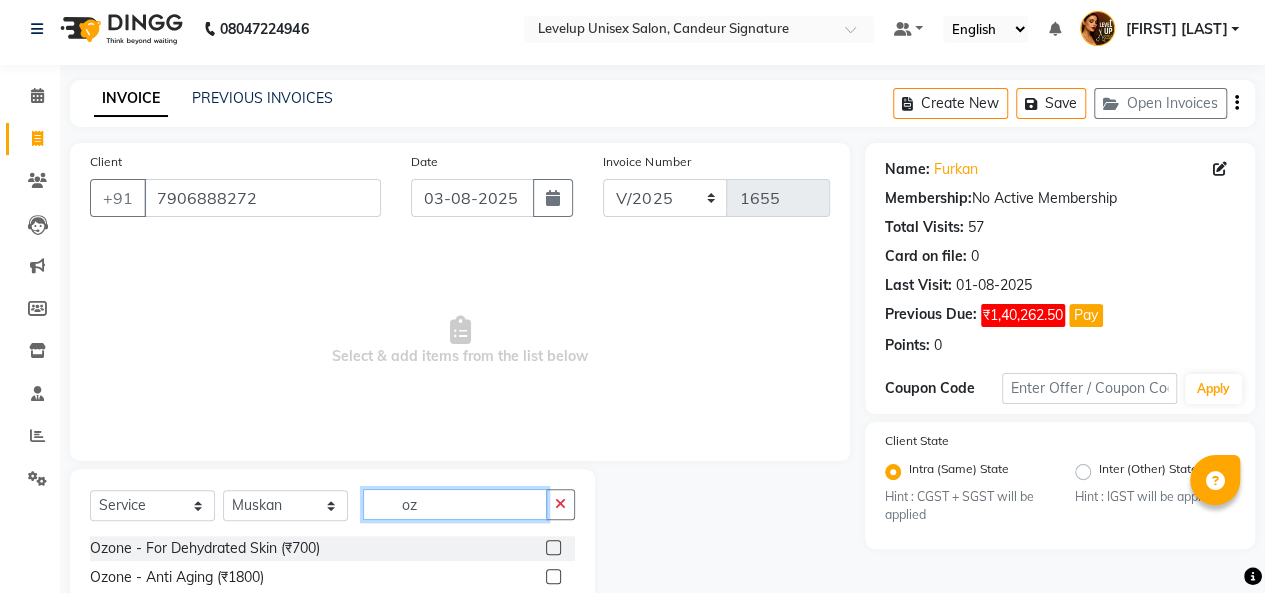 scroll, scrollTop: 65, scrollLeft: 0, axis: vertical 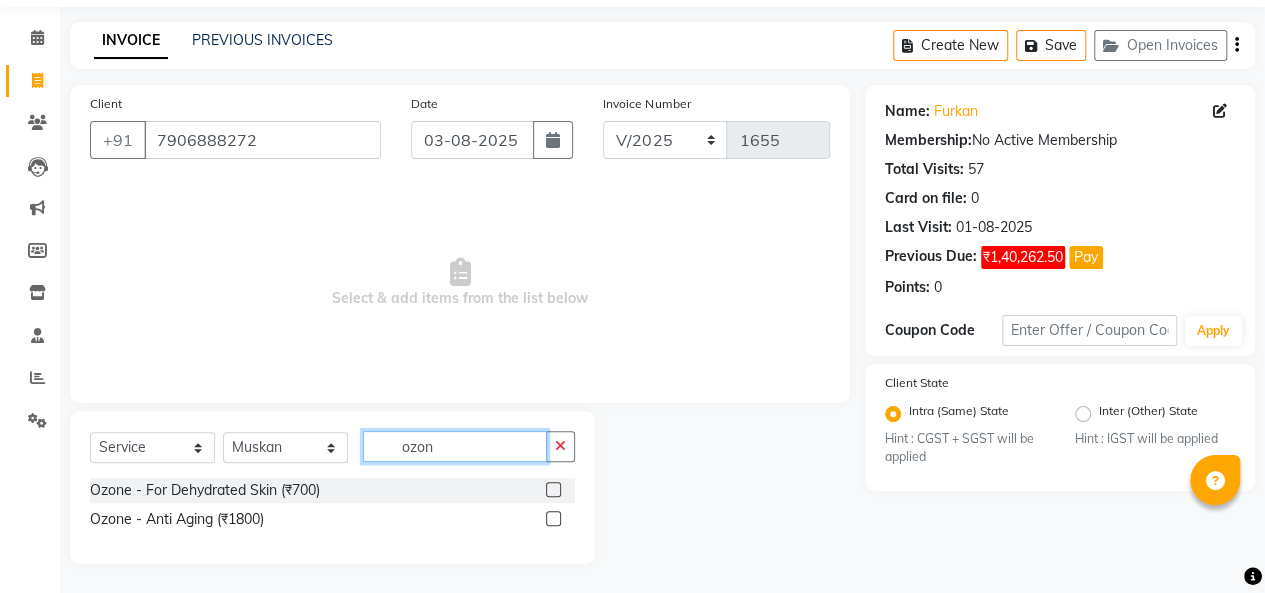 type on "ozon" 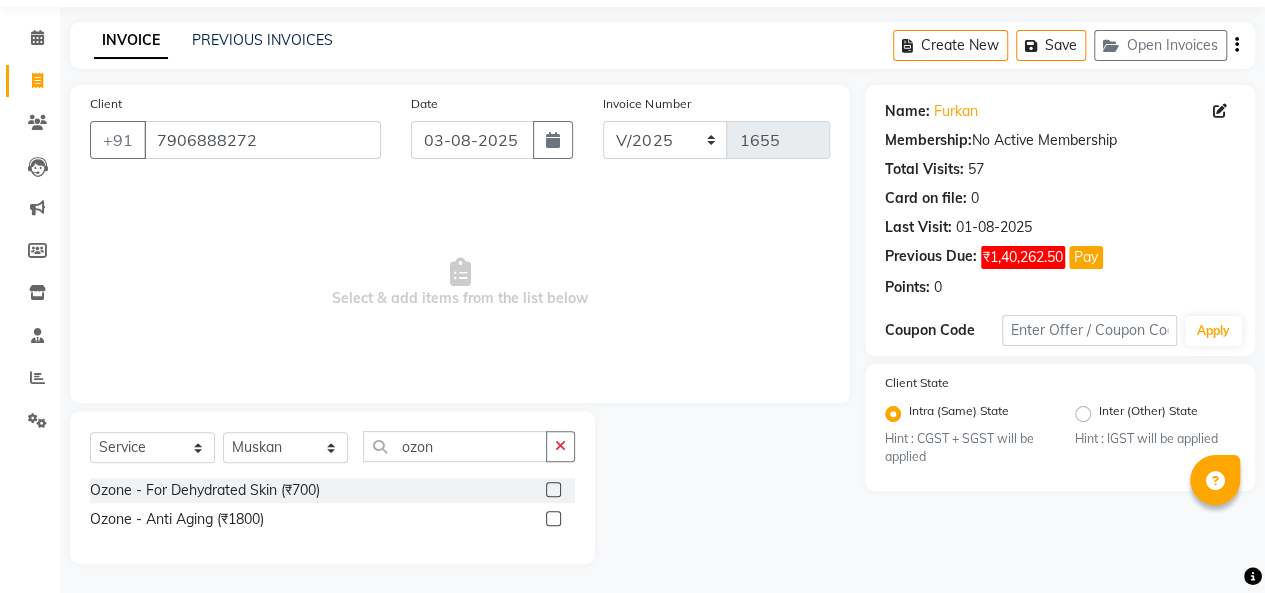 click 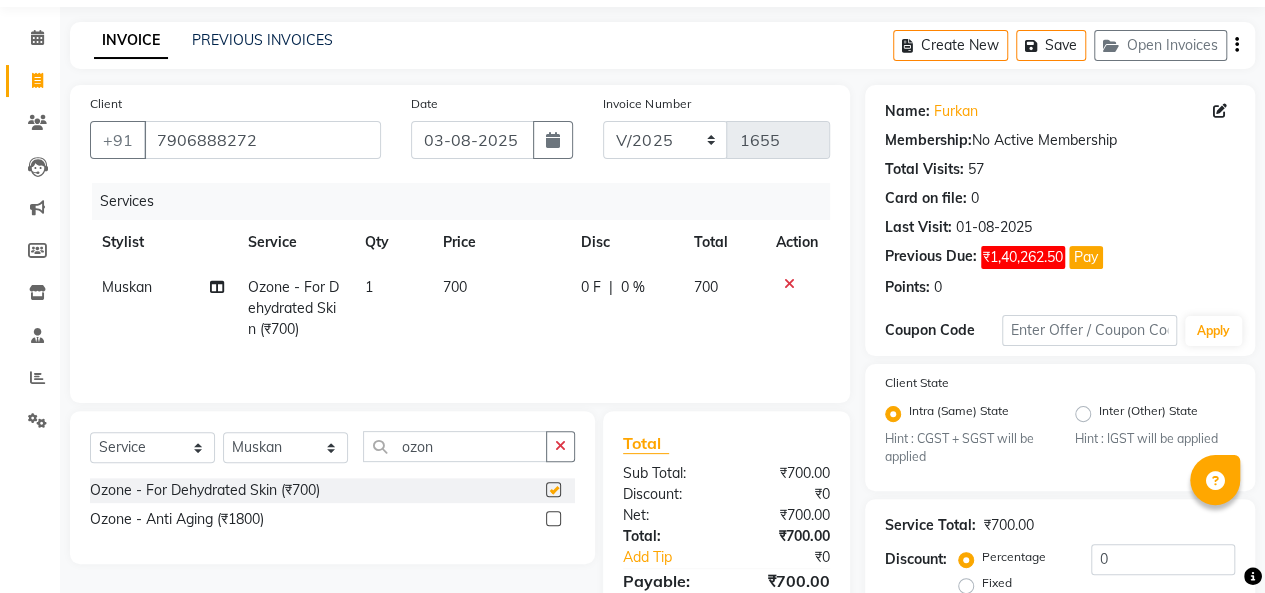 checkbox on "false" 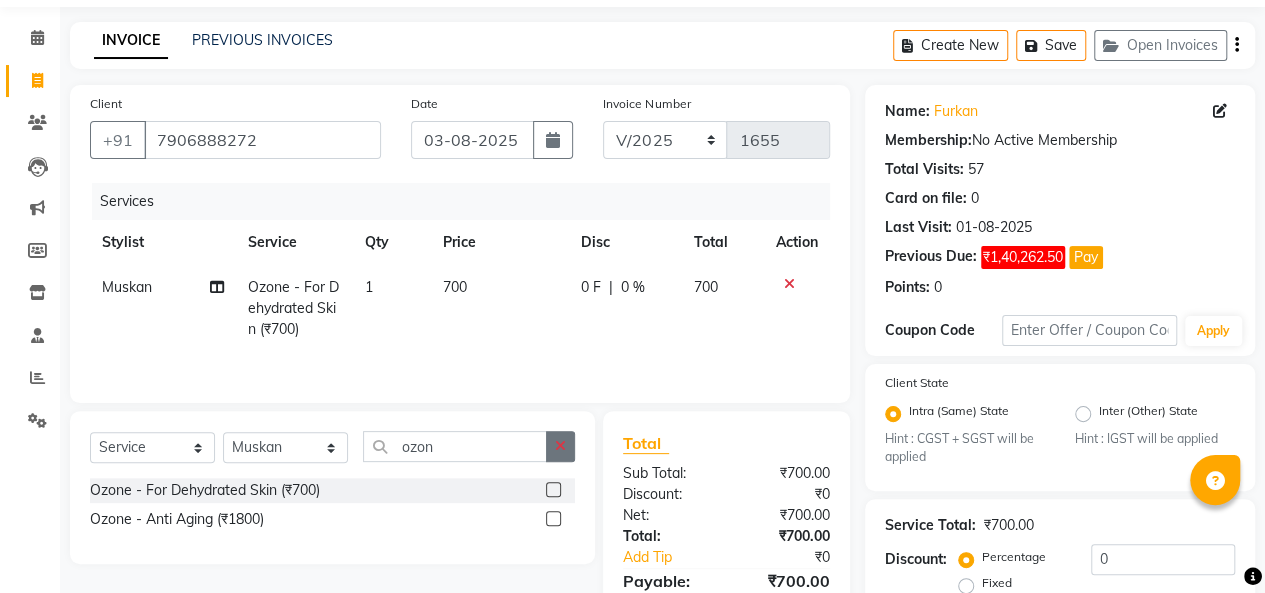 click 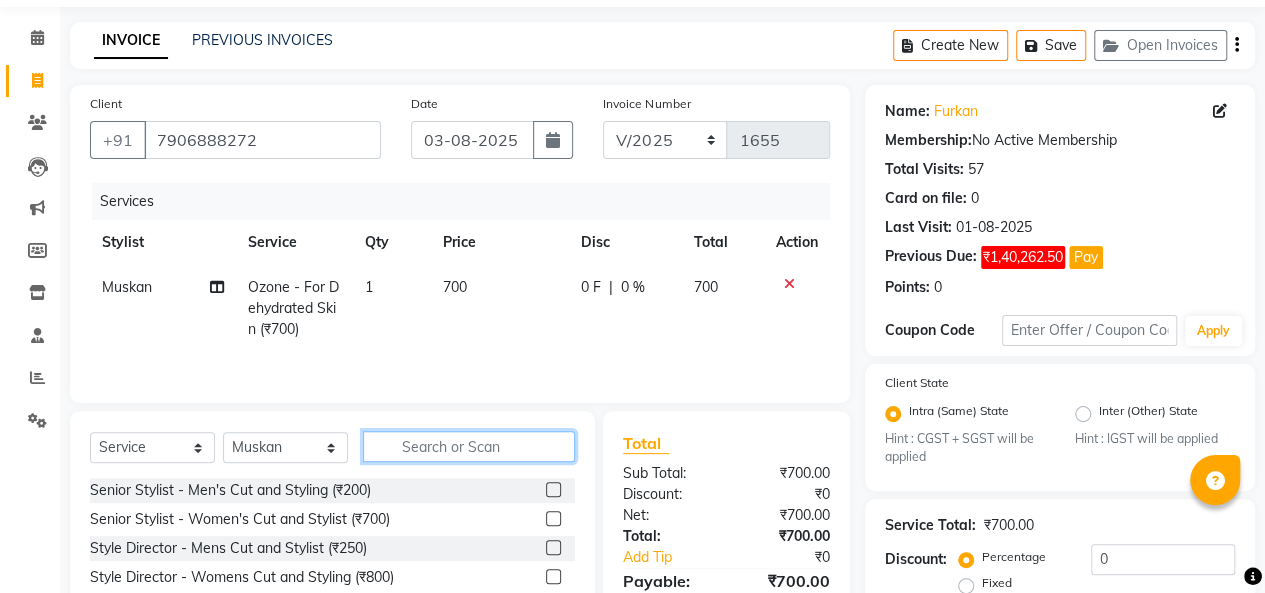 click 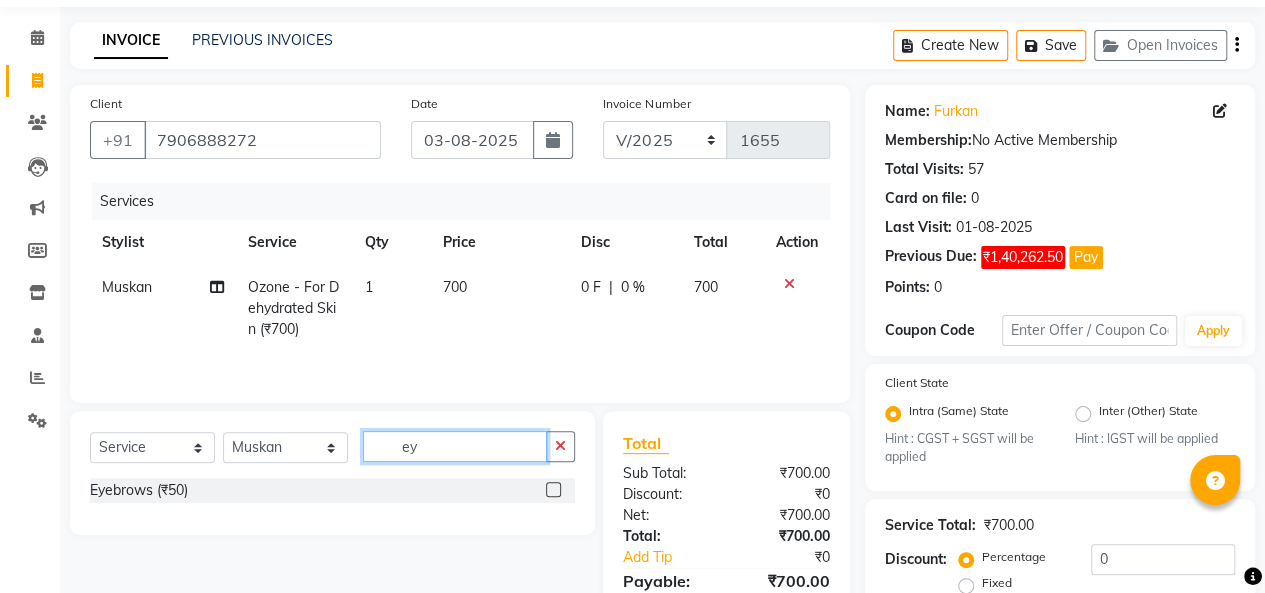 type on "ey" 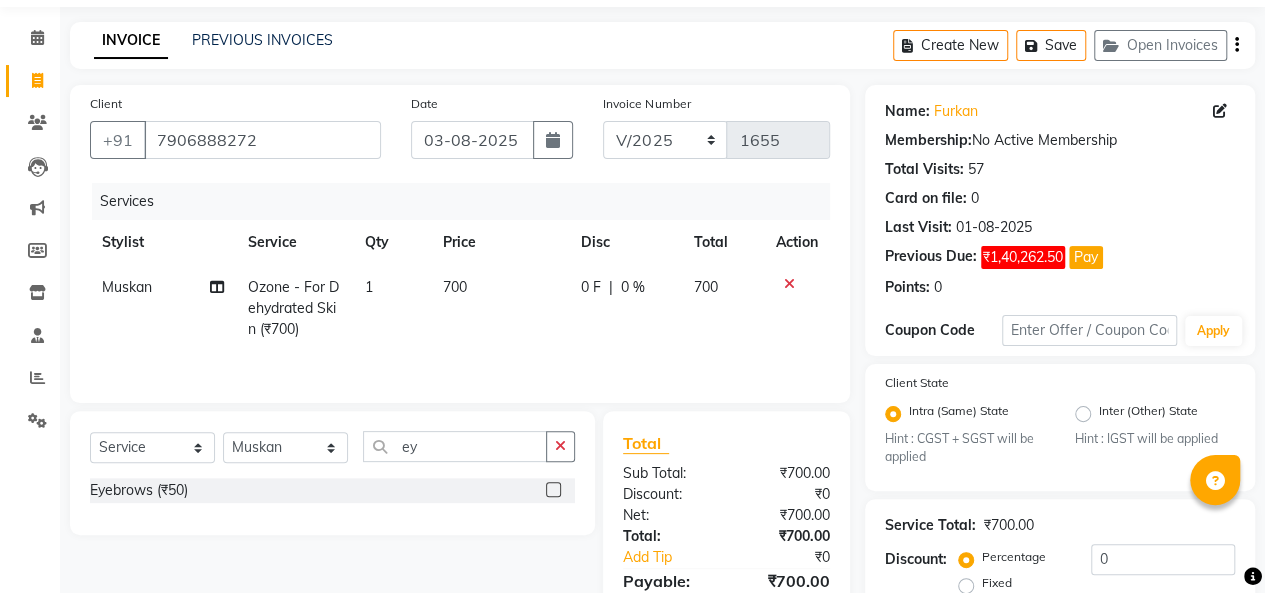 click 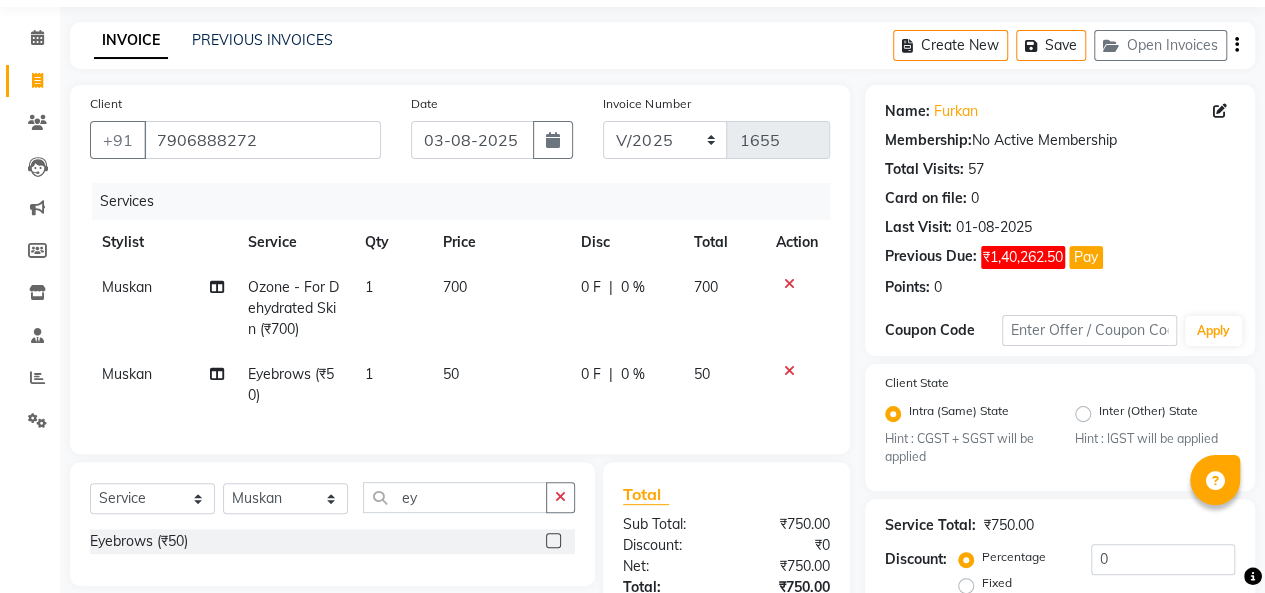 click 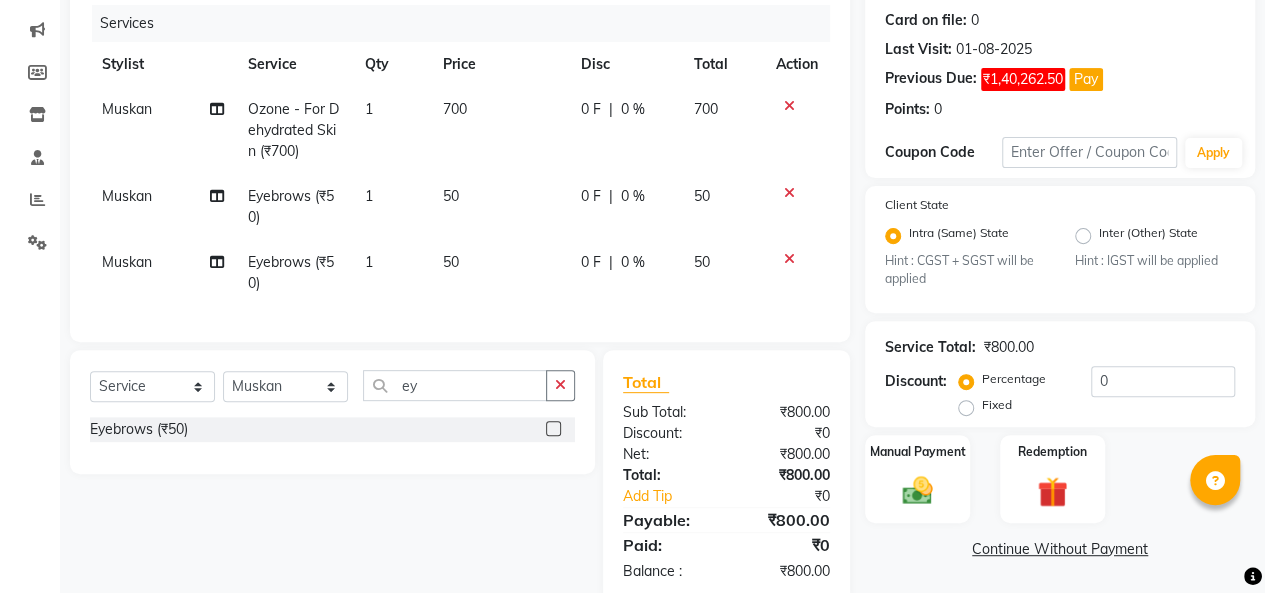 scroll, scrollTop: 272, scrollLeft: 0, axis: vertical 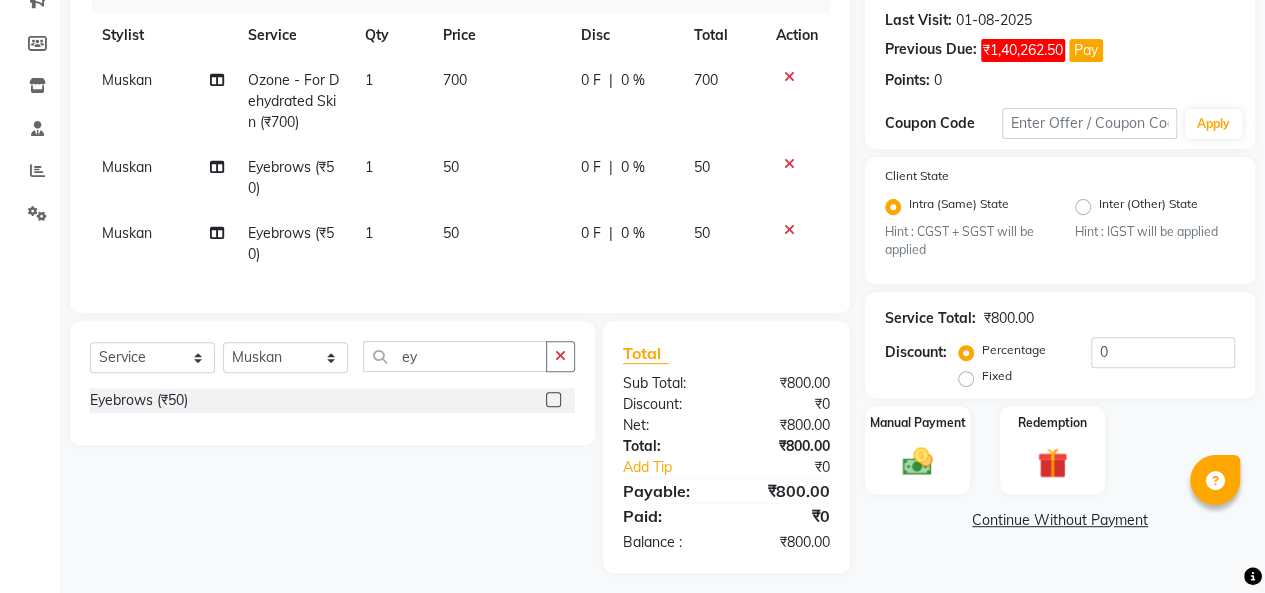 click 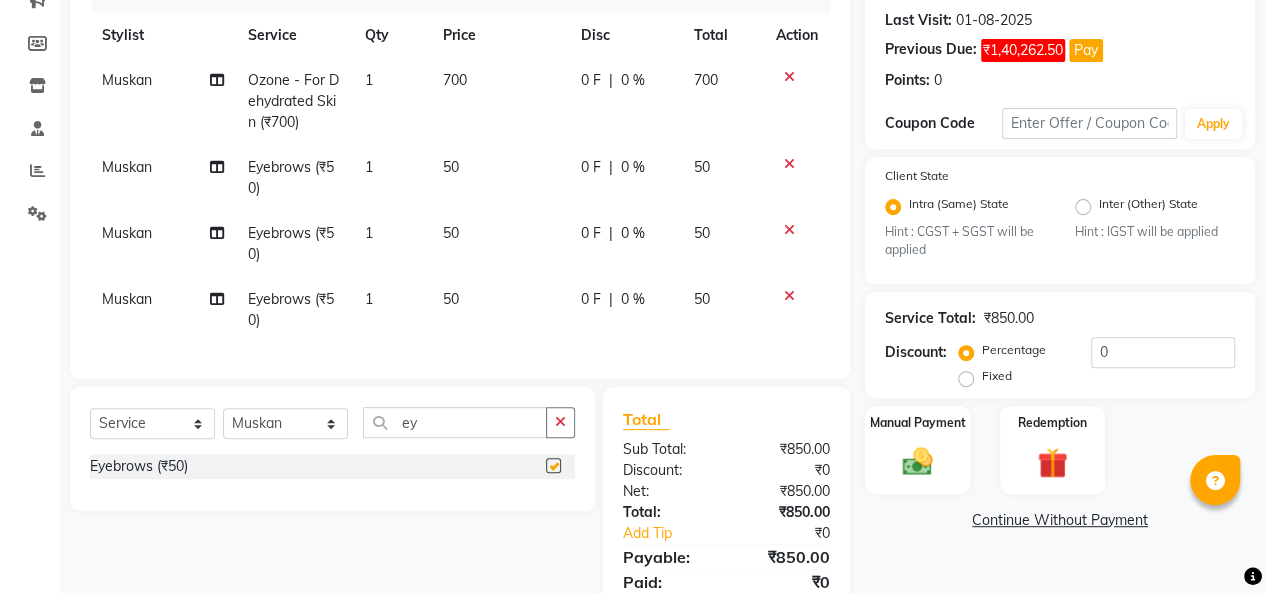 checkbox on "false" 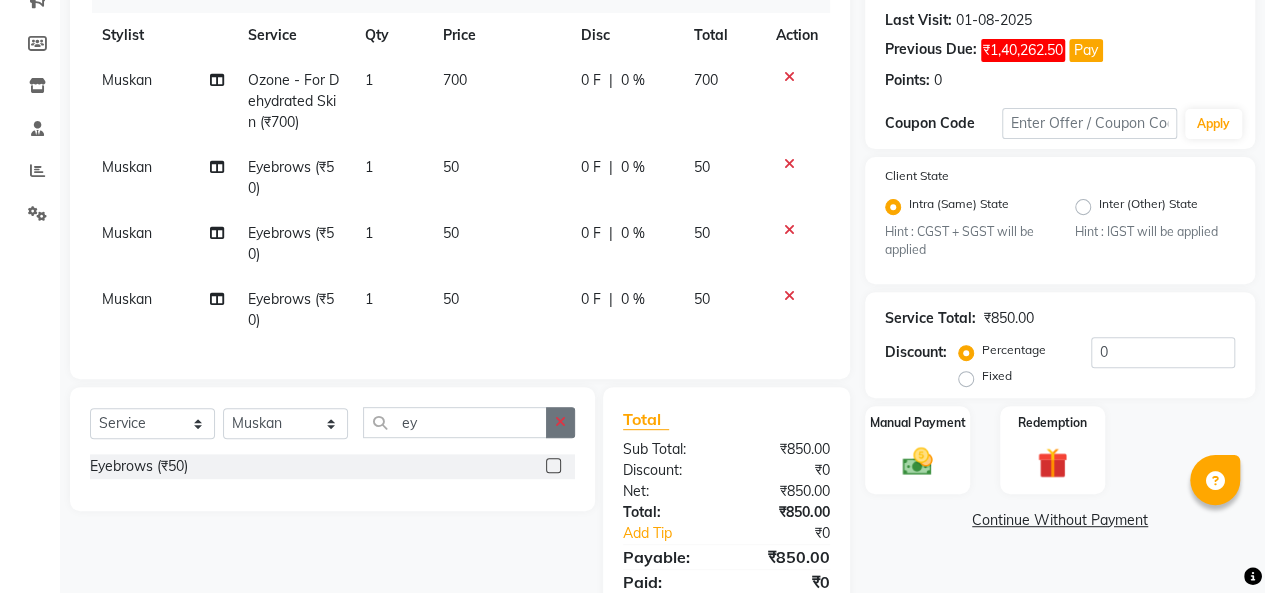 click 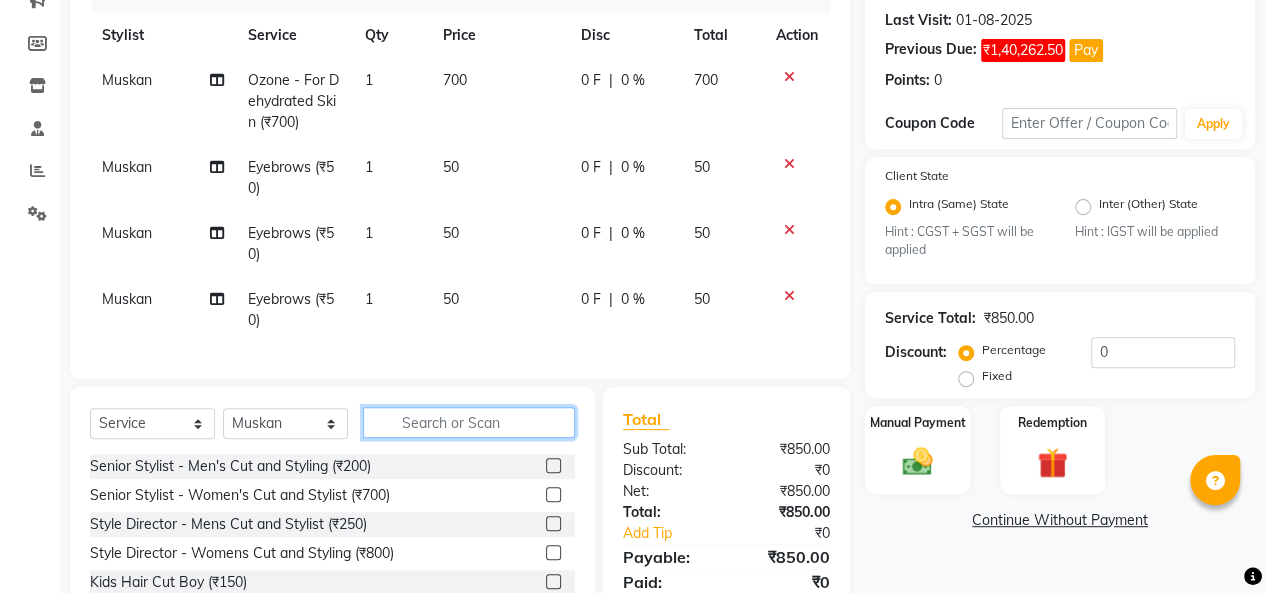 click 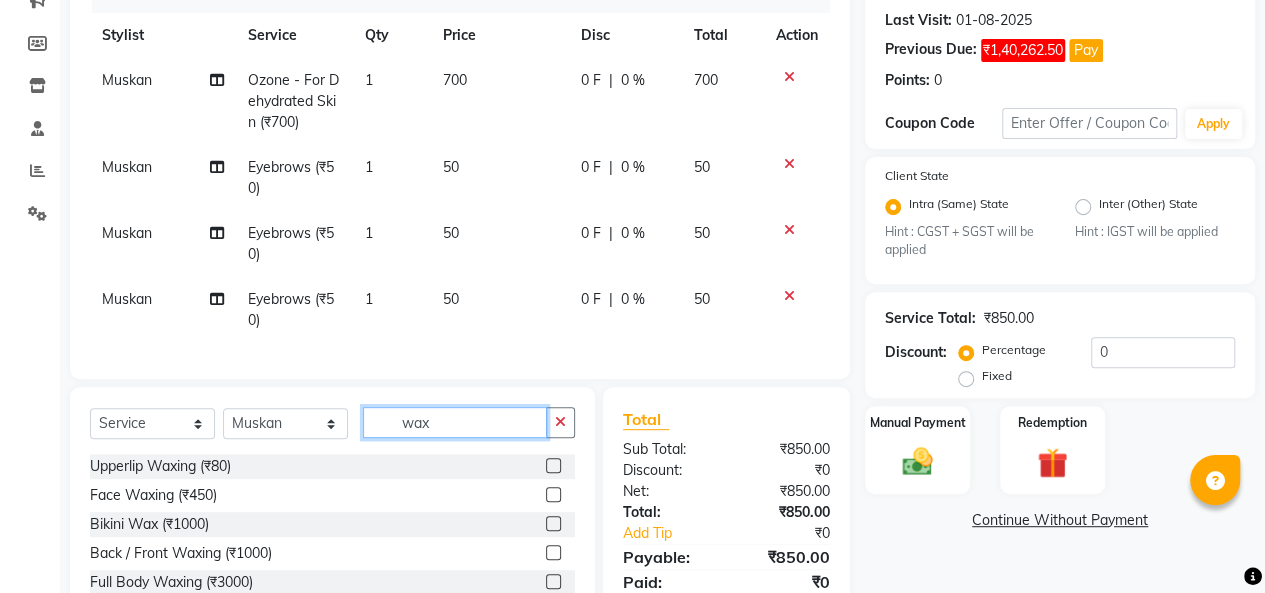 type on "wax" 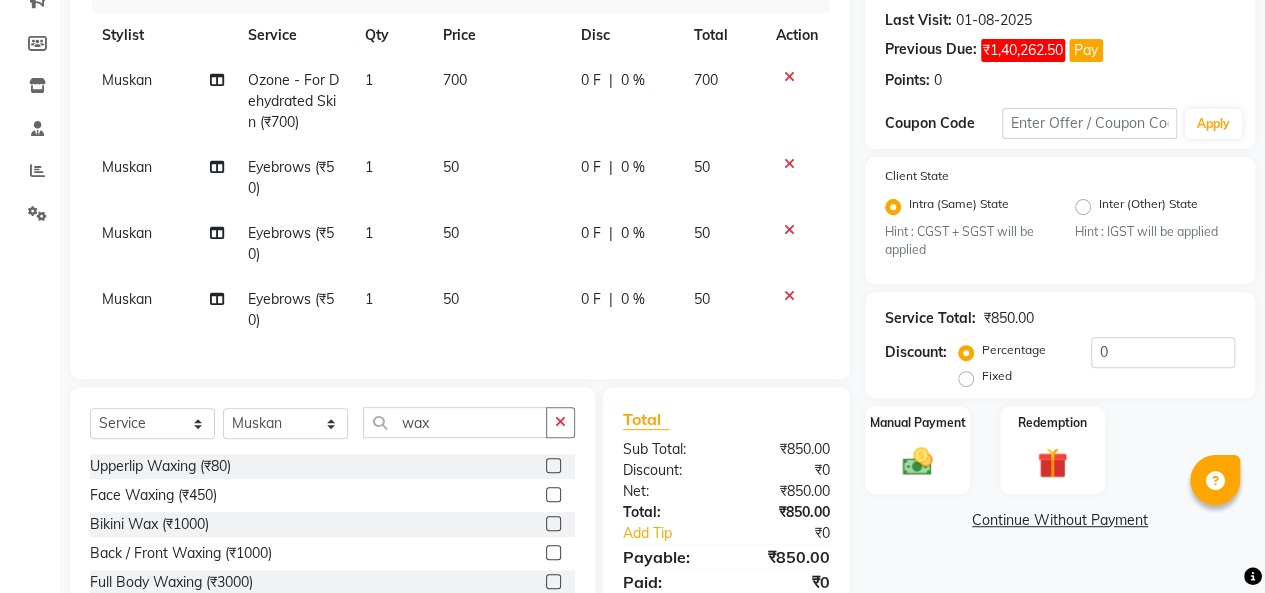 click 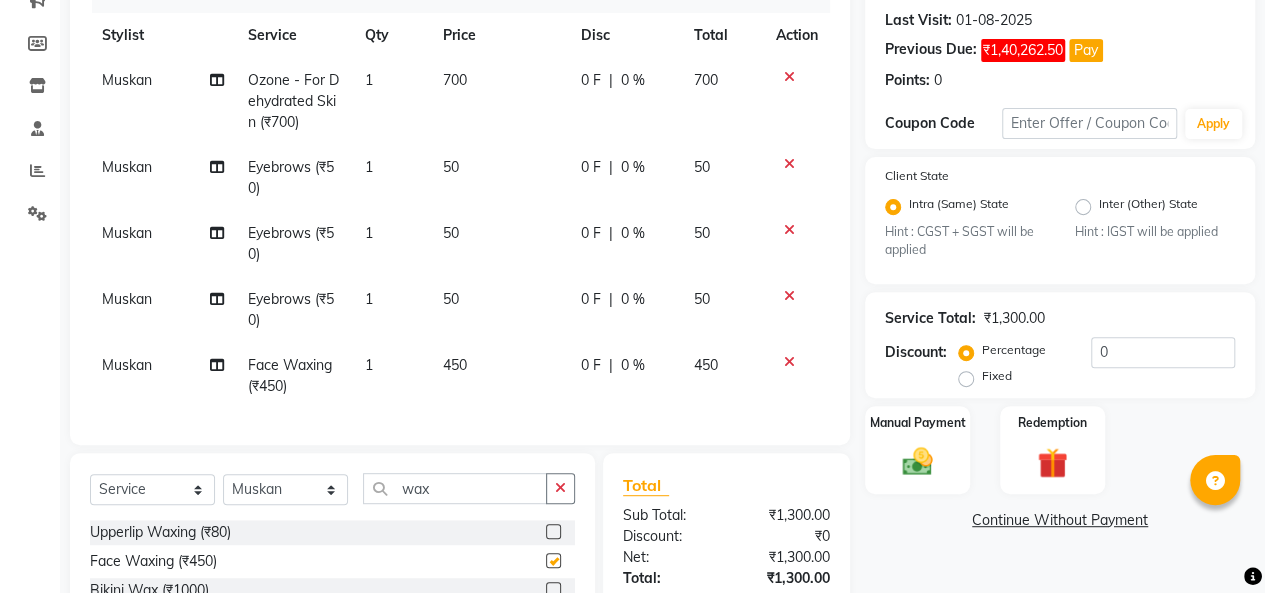 checkbox on "false" 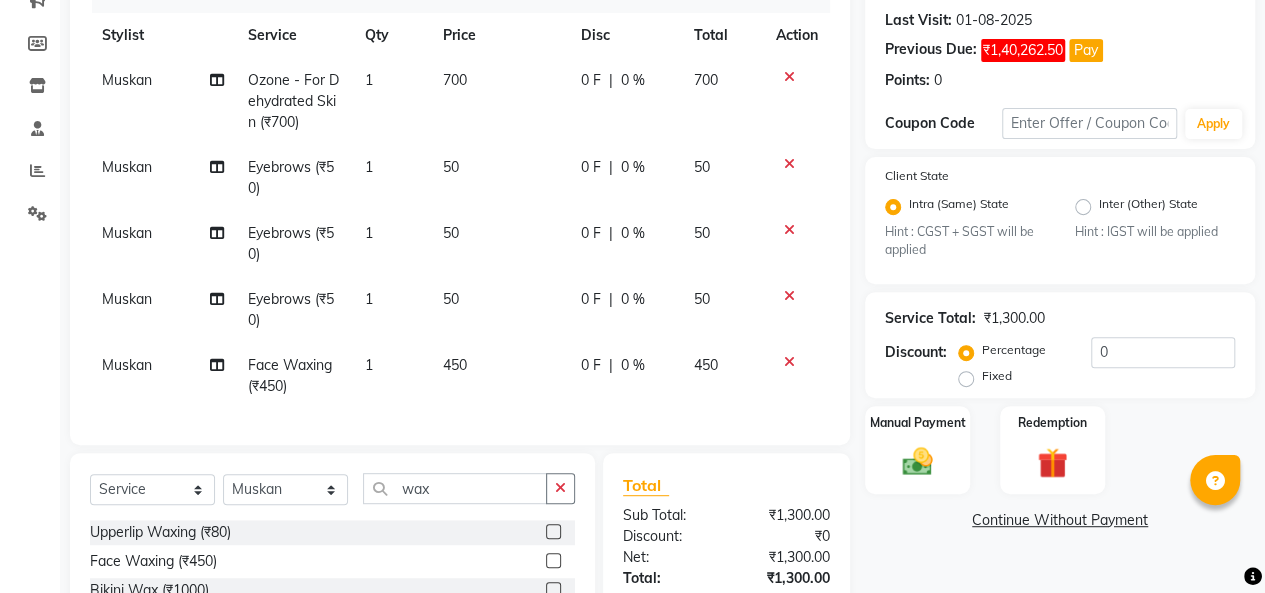 click on "Continue Without Payment" 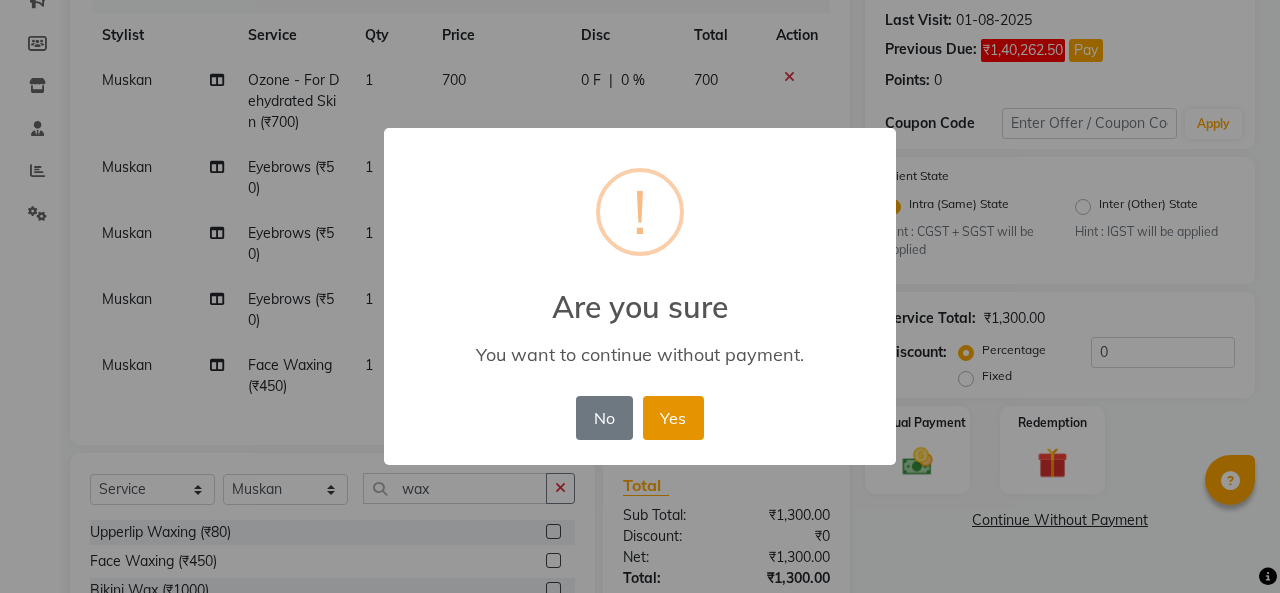 click on "Yes" at bounding box center (673, 418) 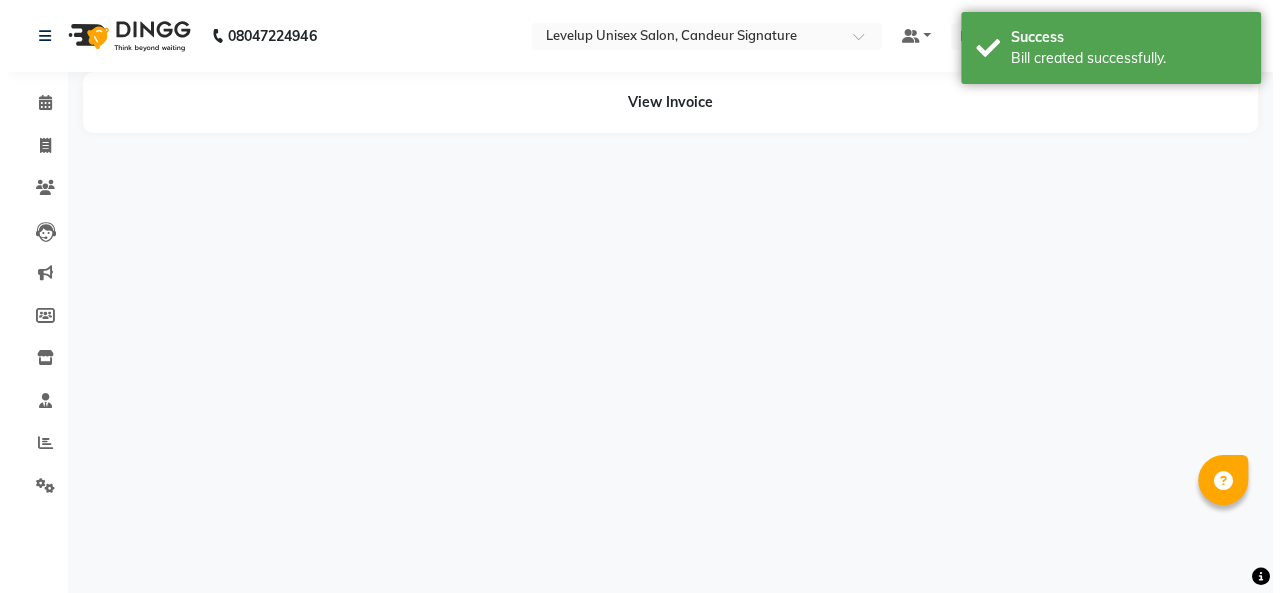 scroll, scrollTop: 0, scrollLeft: 0, axis: both 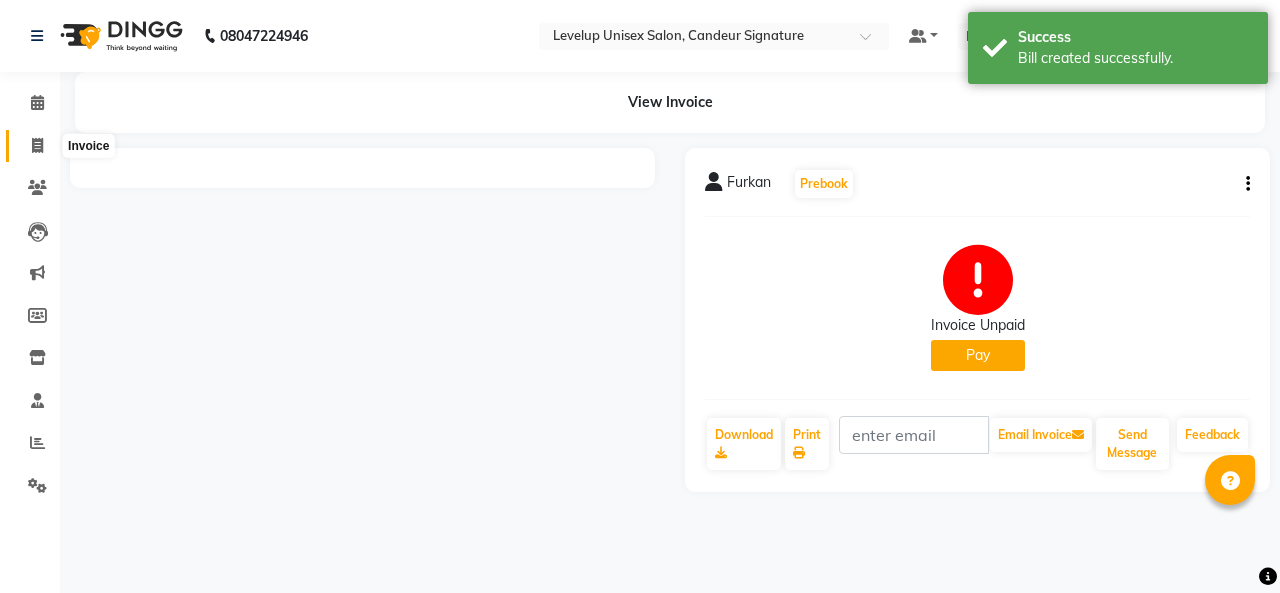 click 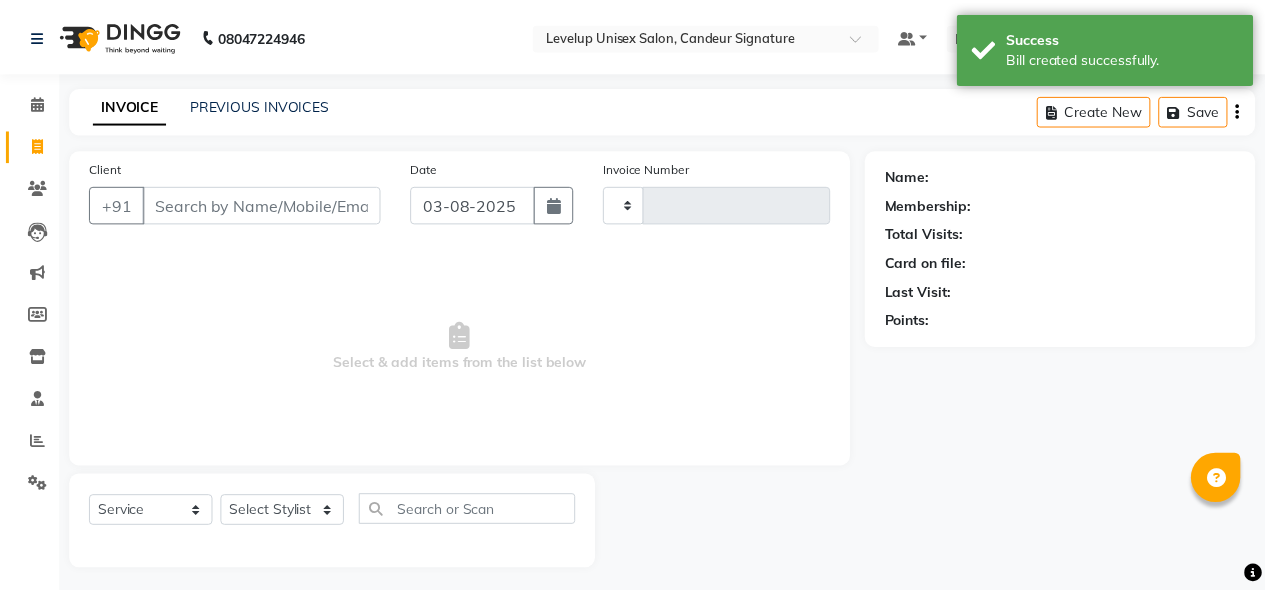 scroll, scrollTop: 7, scrollLeft: 0, axis: vertical 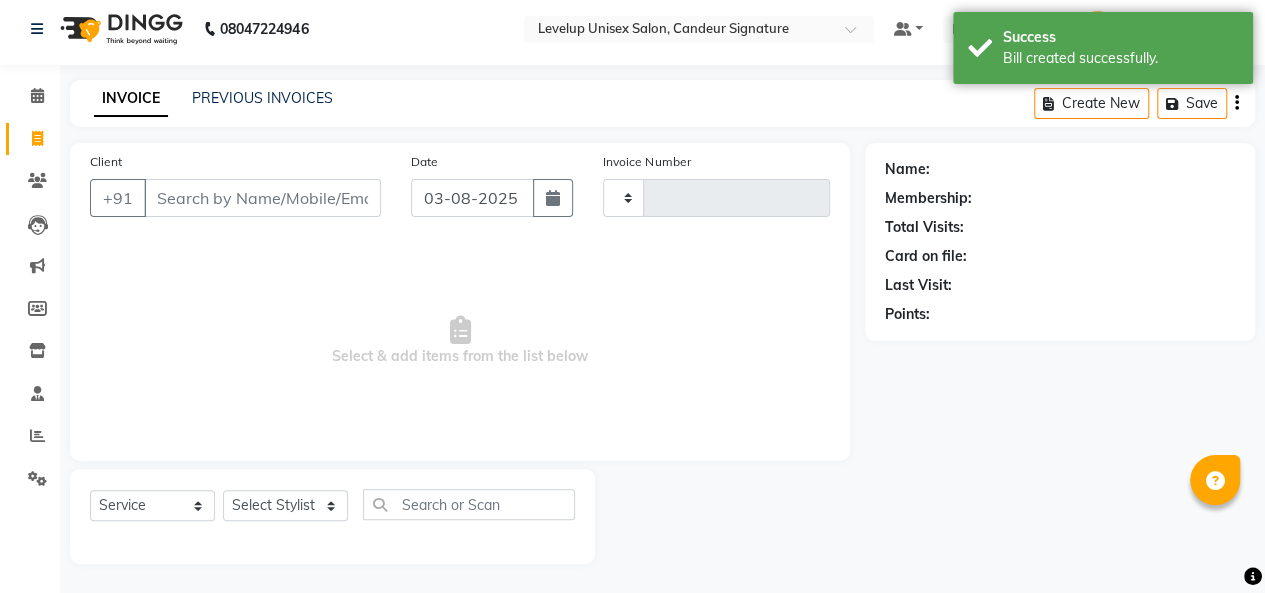 type on "1656" 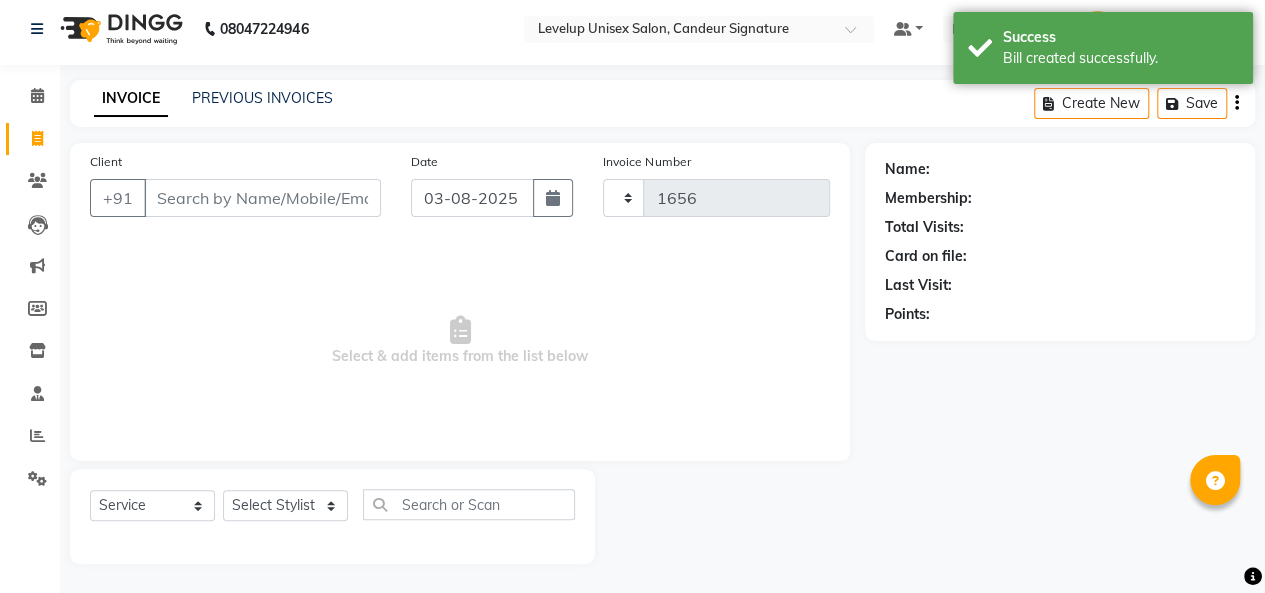 select on "7681" 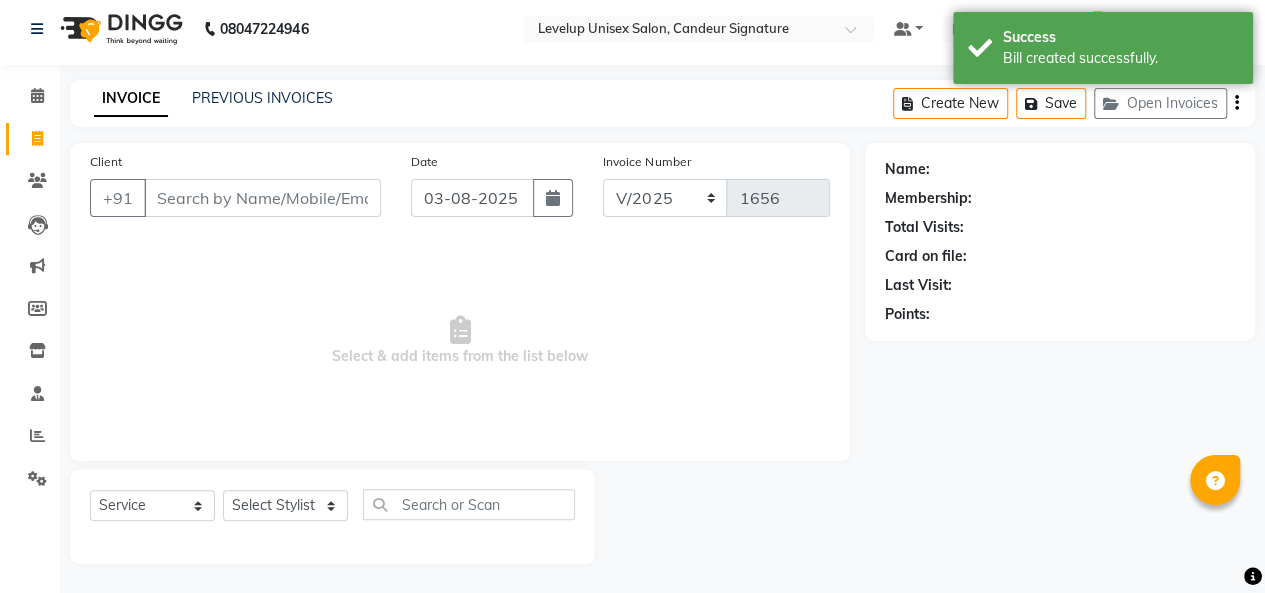 click on "Client" at bounding box center [262, 198] 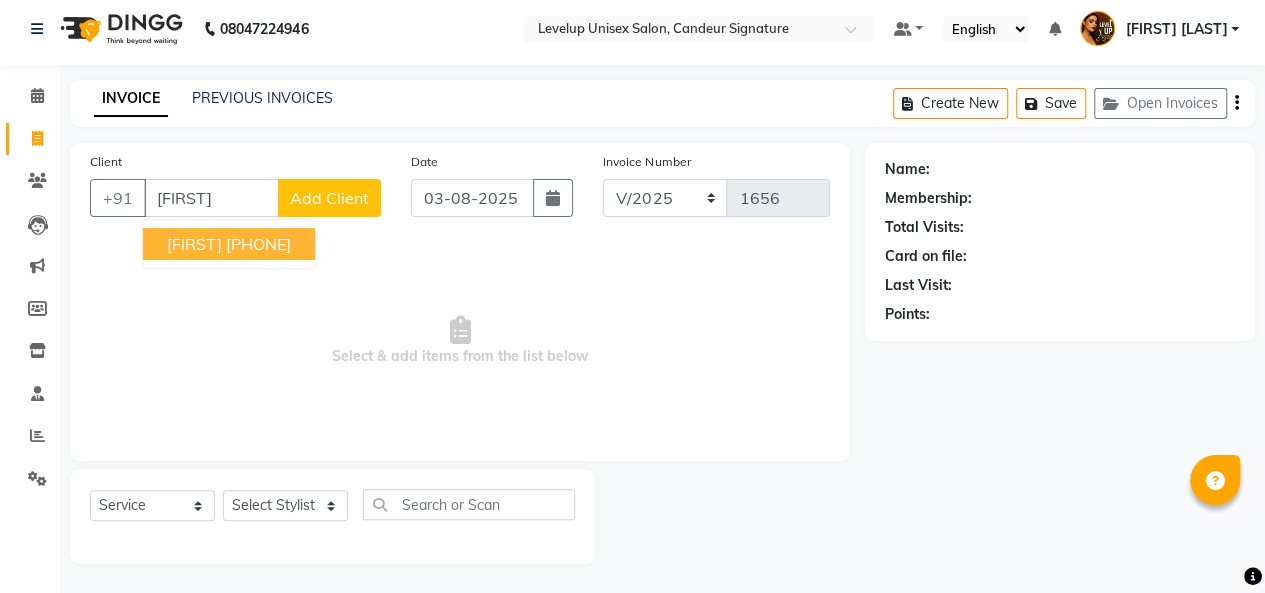 click on "[PHONE]" at bounding box center (258, 244) 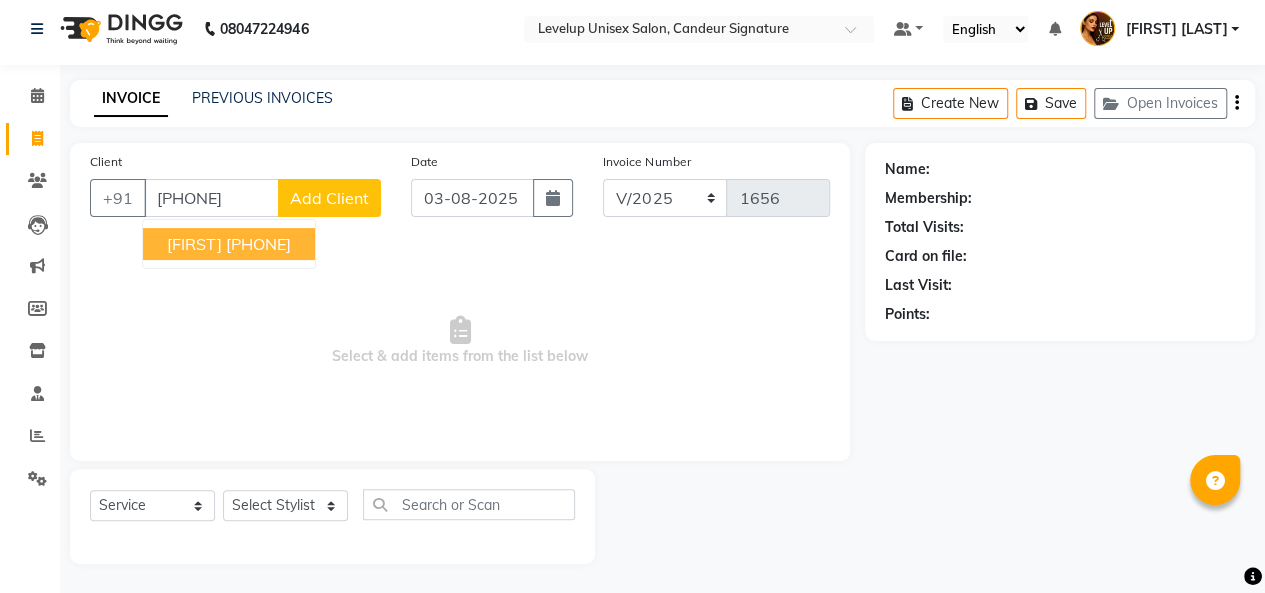 type on "[PHONE]" 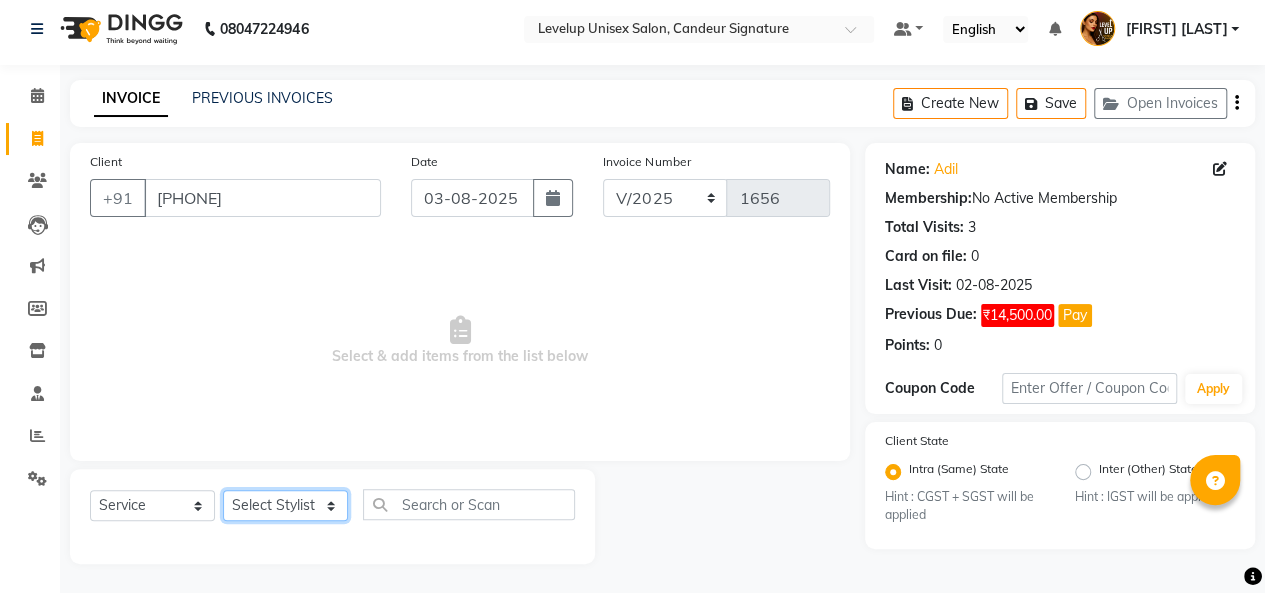 click on "Select Stylist [FIRST] [FIRST] [FIRST] [FIRST] [FIRST] [FIRST] [FIRST] [FIRST] [FIRST] [FIRST] [FIRST] [FIRST]" 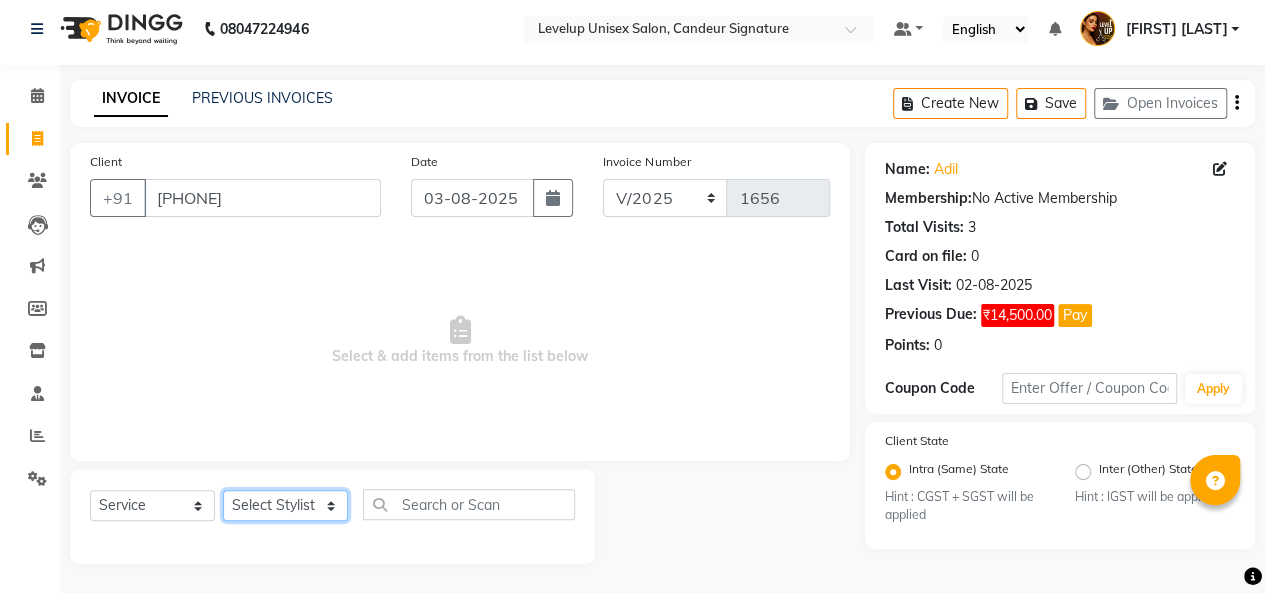select on "[PHONE]" 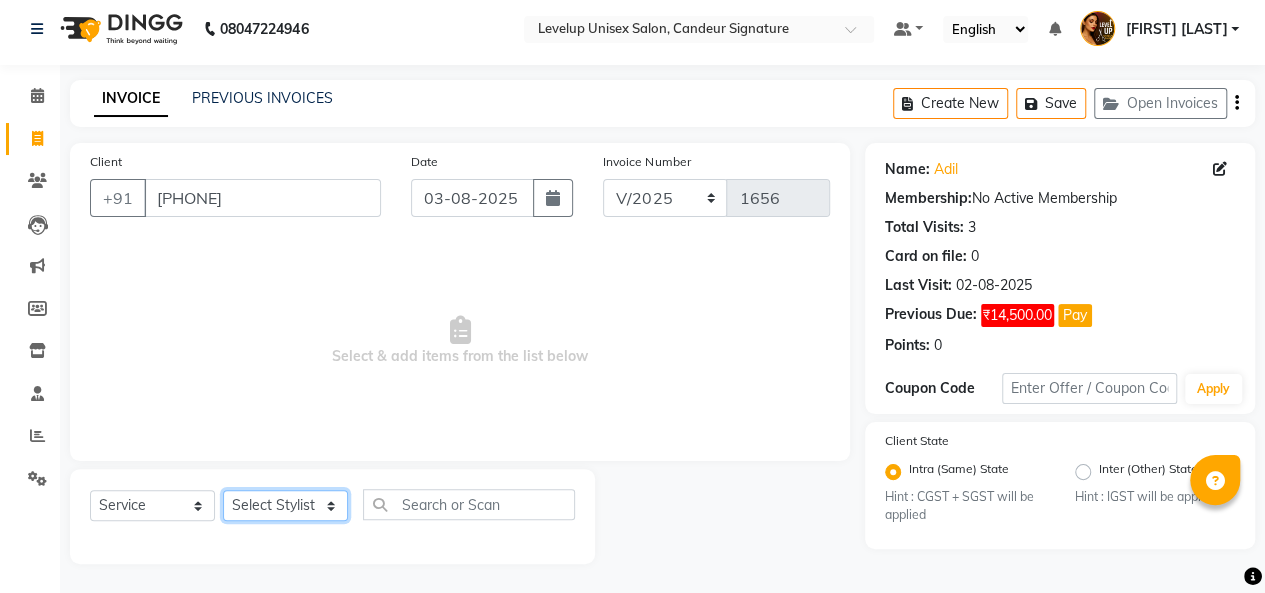 click on "Select Stylist [FIRST] [FIRST] [FIRST] [FIRST] [FIRST] [FIRST] [FIRST] [FIRST] [FIRST] [FIRST] [FIRST] [FIRST]" 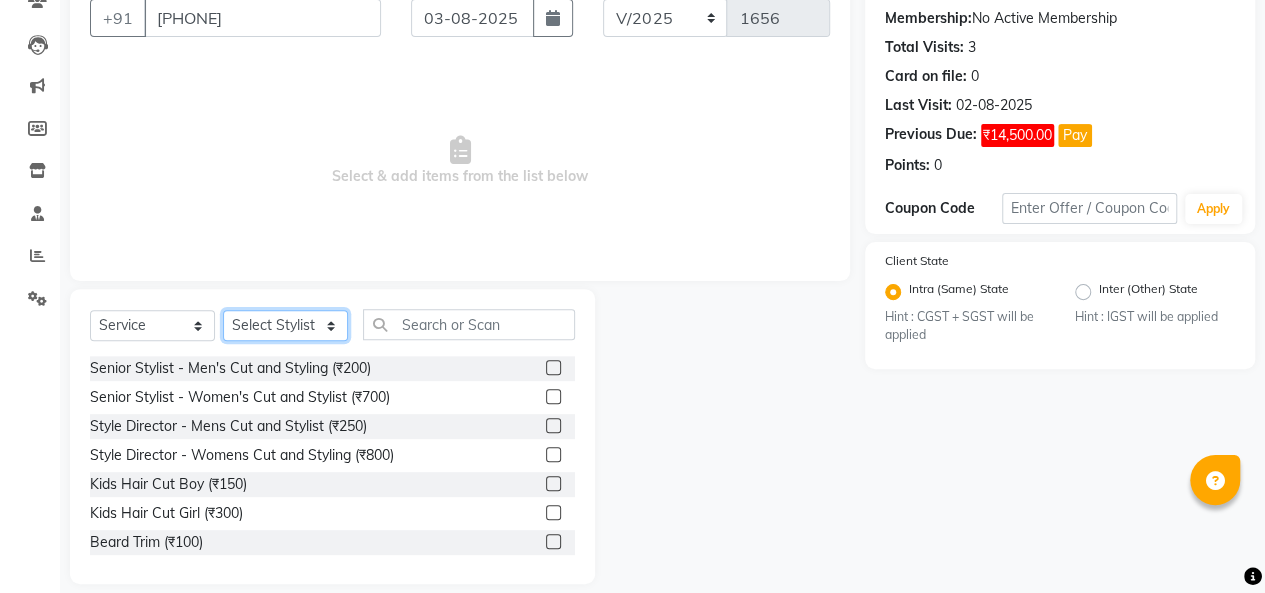 scroll, scrollTop: 207, scrollLeft: 0, axis: vertical 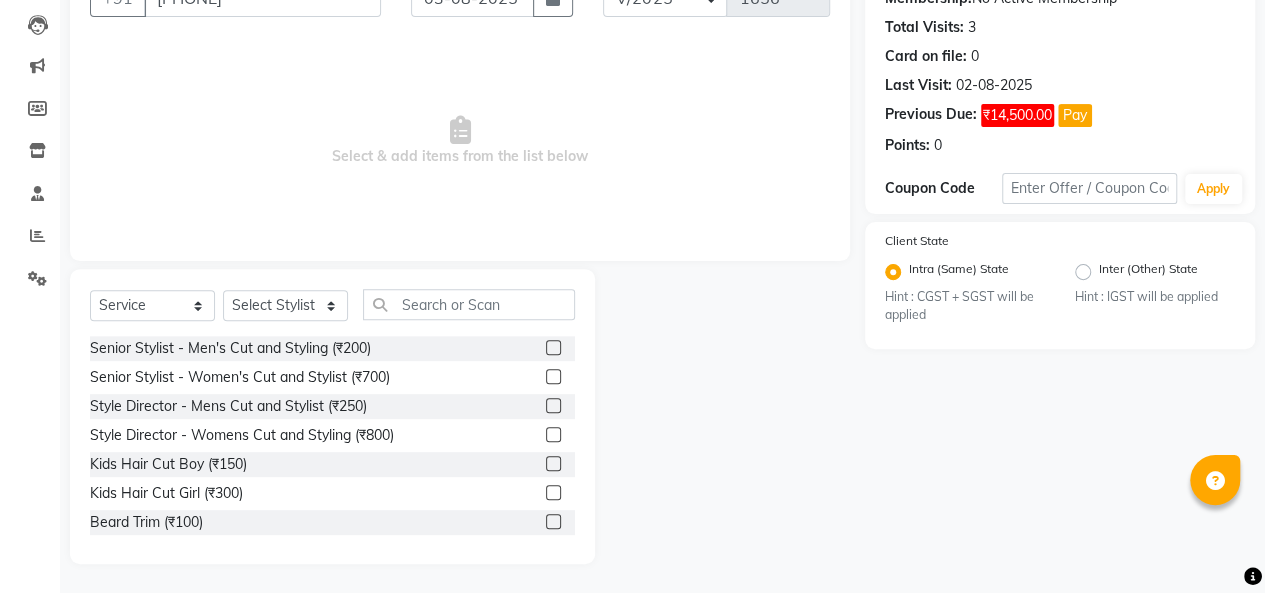 click 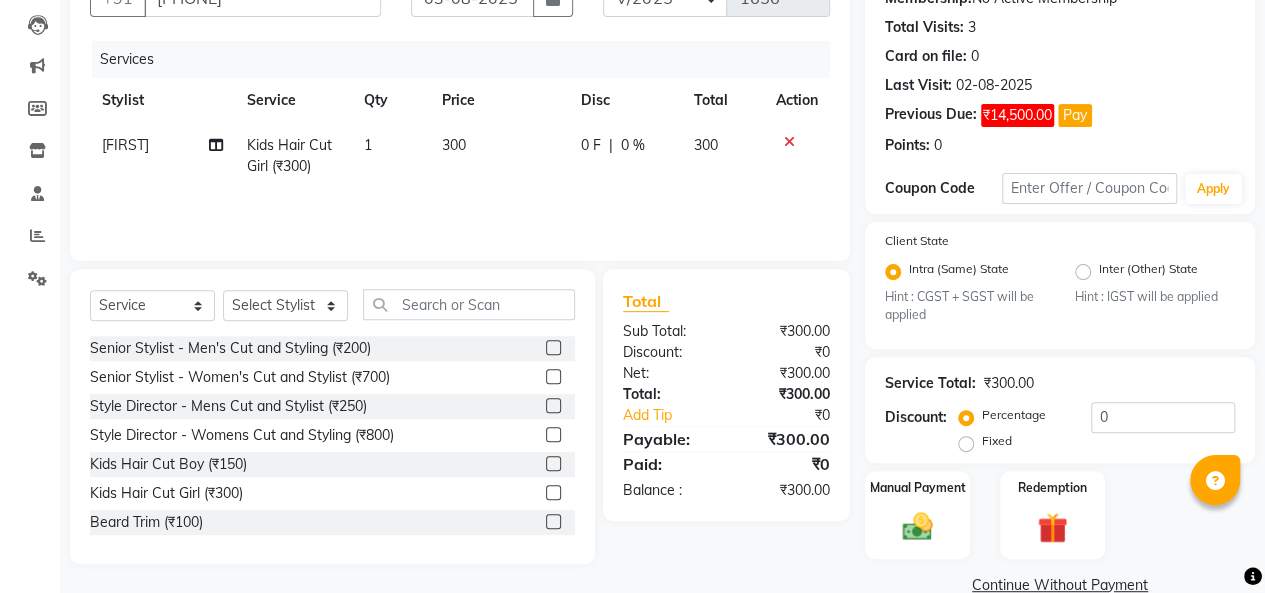 click 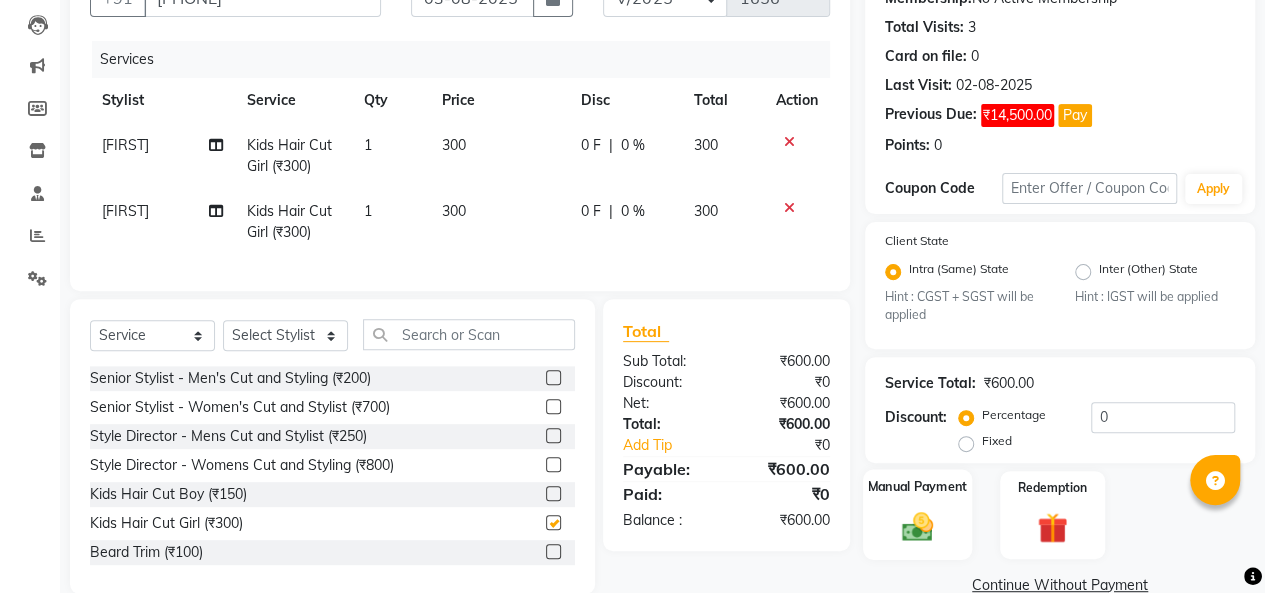 checkbox on "false" 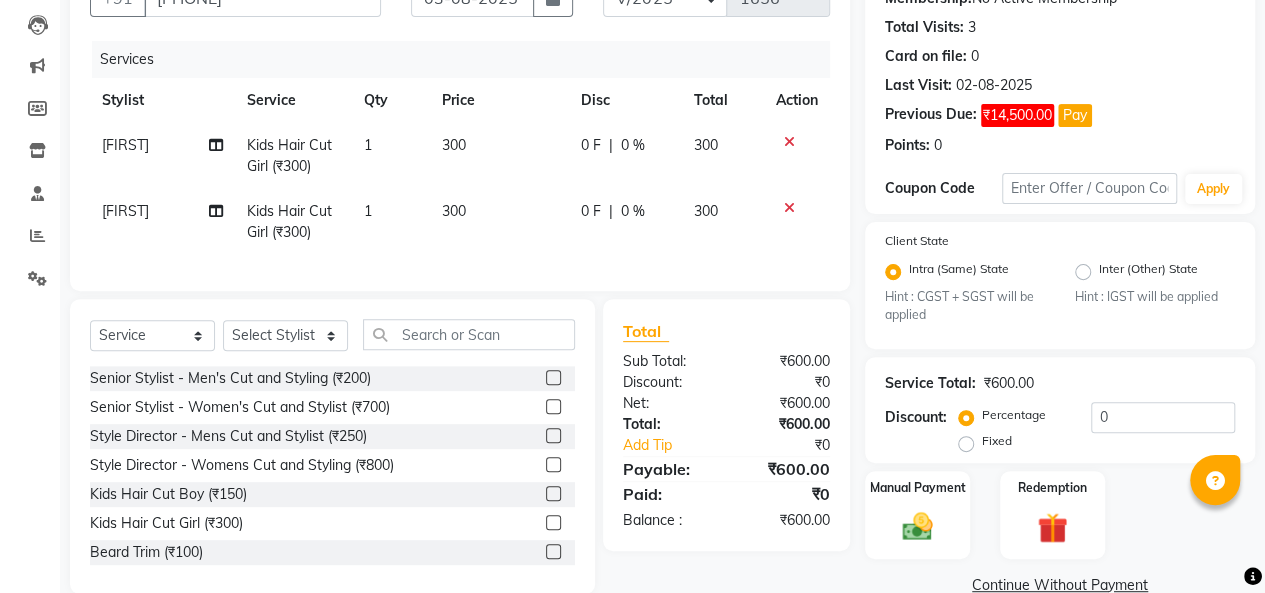 click on "Continue Without Payment" 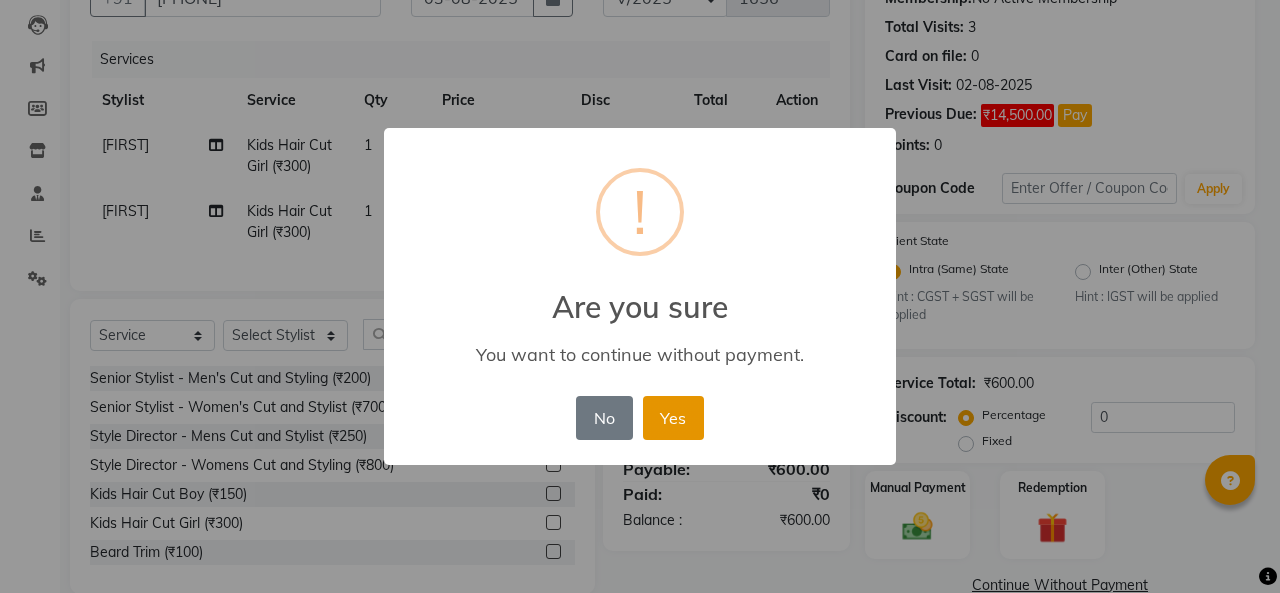 click on "Yes" at bounding box center (673, 418) 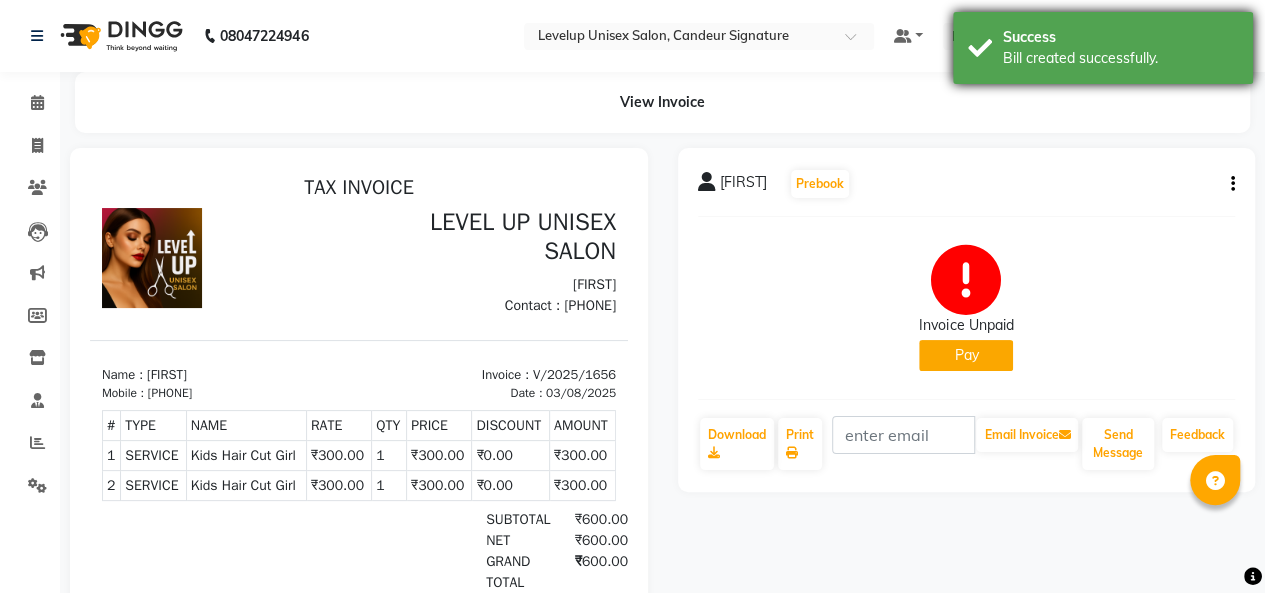 scroll, scrollTop: 0, scrollLeft: 0, axis: both 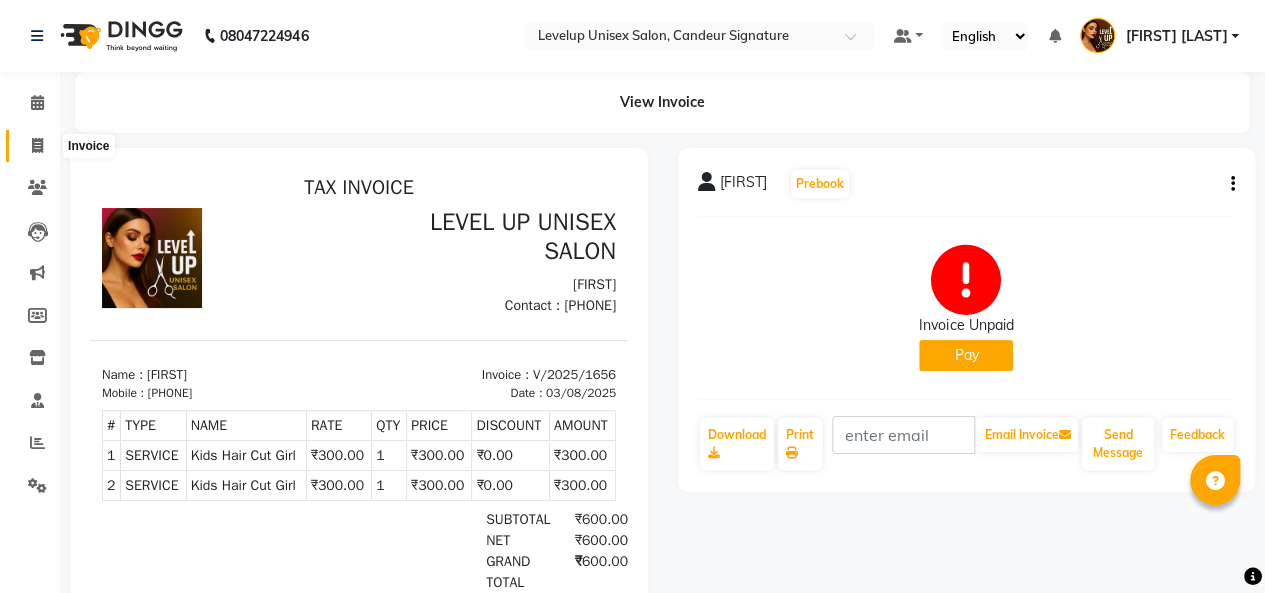 click 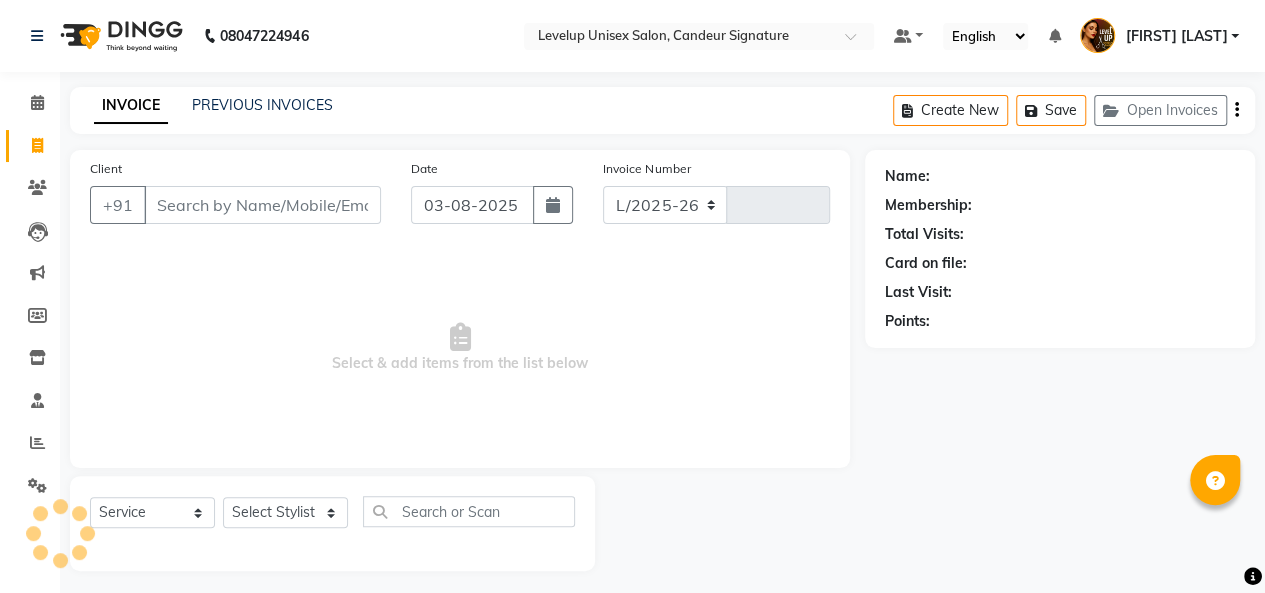 scroll, scrollTop: 7, scrollLeft: 0, axis: vertical 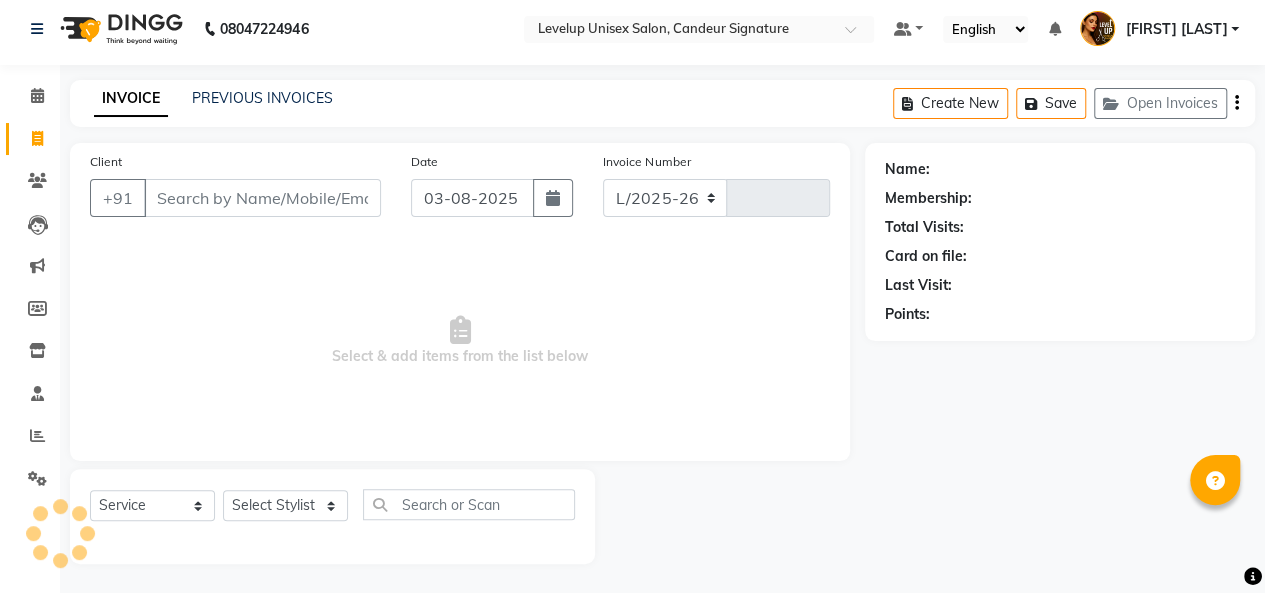 click on "Client" at bounding box center [262, 198] 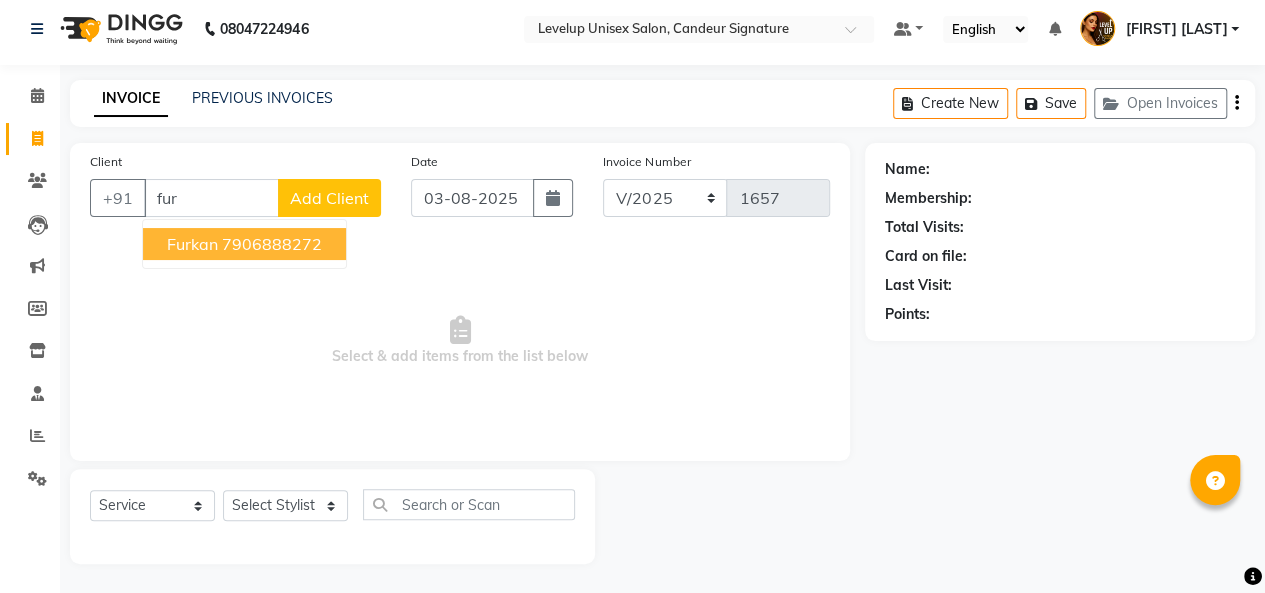click on "[FIRST] [PHONE]" at bounding box center [244, 244] 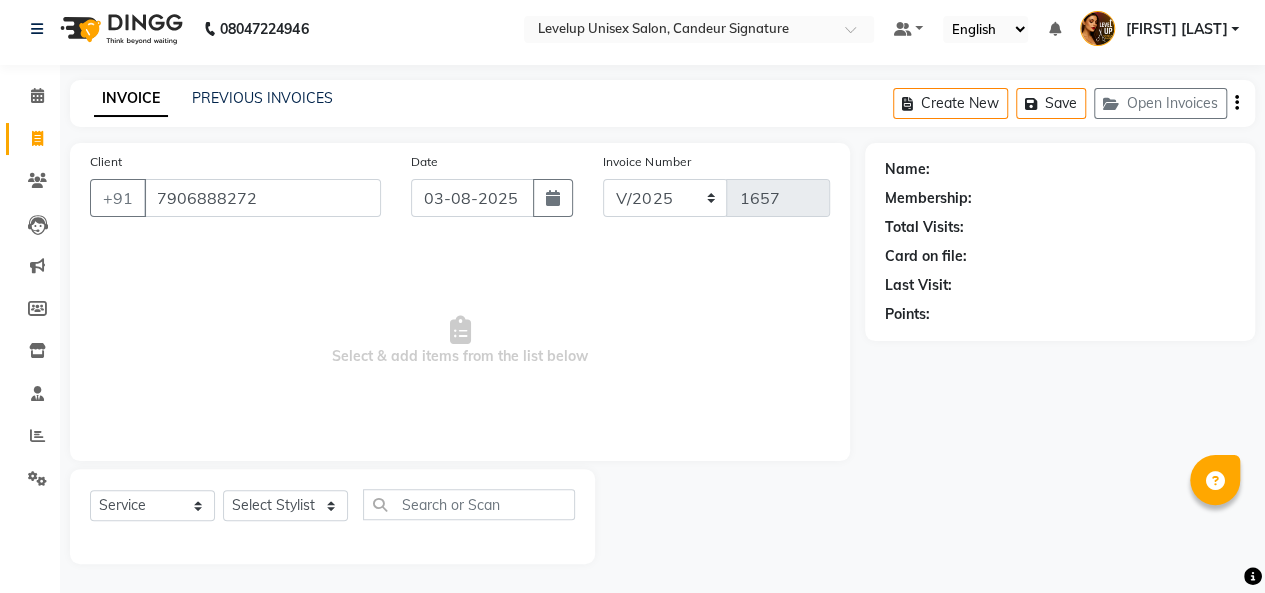 type on "7906888272" 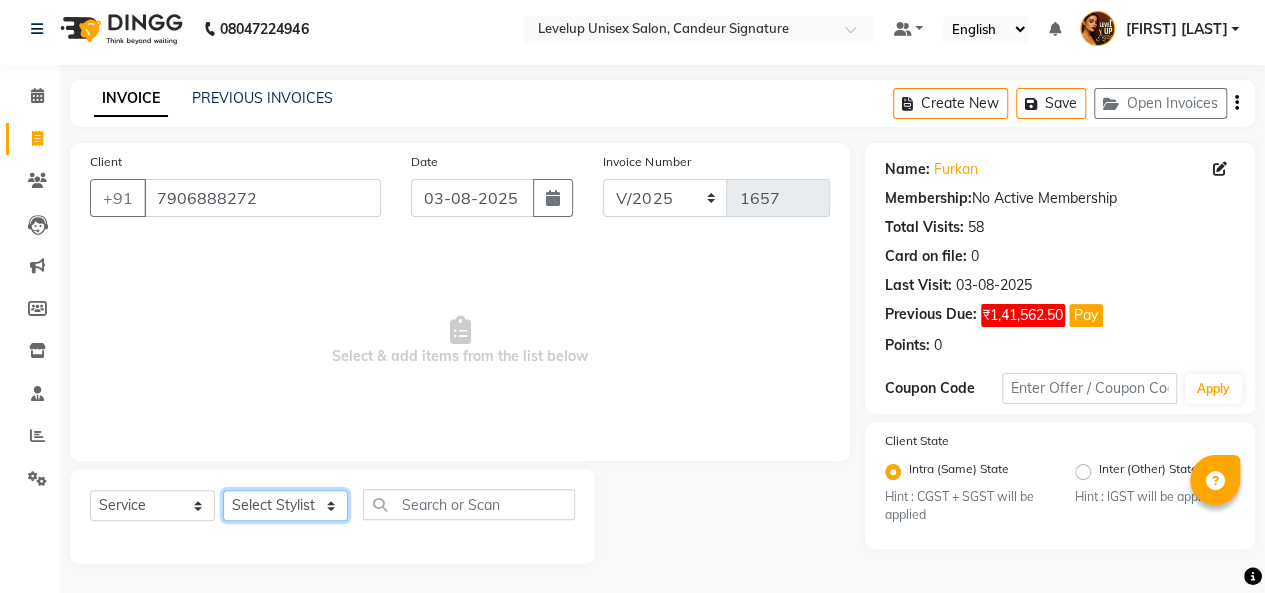 click on "Select Stylist [FIRST] [FIRST] [FIRST] [FIRST] [FIRST] [FIRST] [FIRST] [FIRST] [FIRST] [FIRST] [FIRST] [FIRST]" 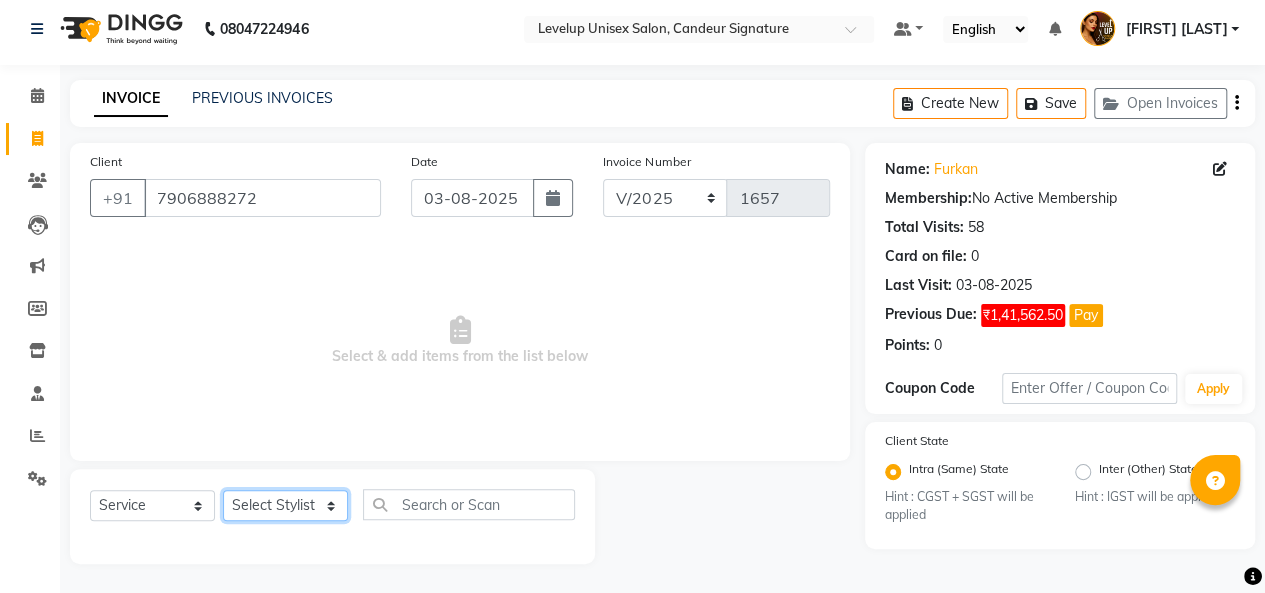 select on "81468" 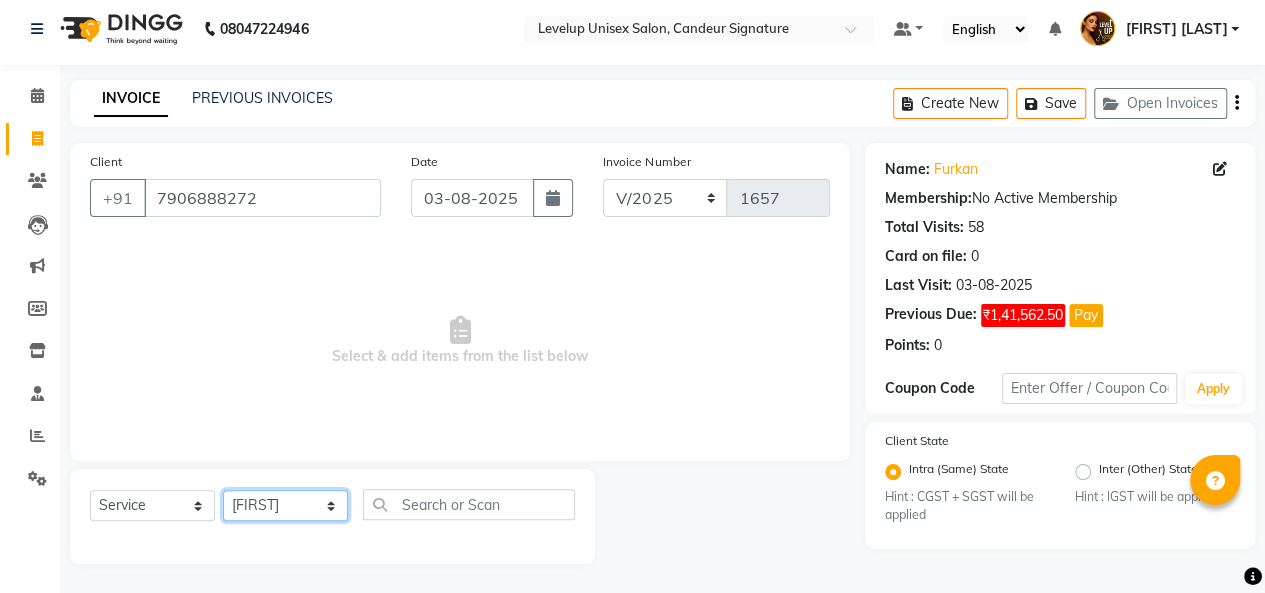 click on "Select Stylist [FIRST] [FIRST] [FIRST] [FIRST] [FIRST] [FIRST] [FIRST] [FIRST] [FIRST] [FIRST] [FIRST] [FIRST]" 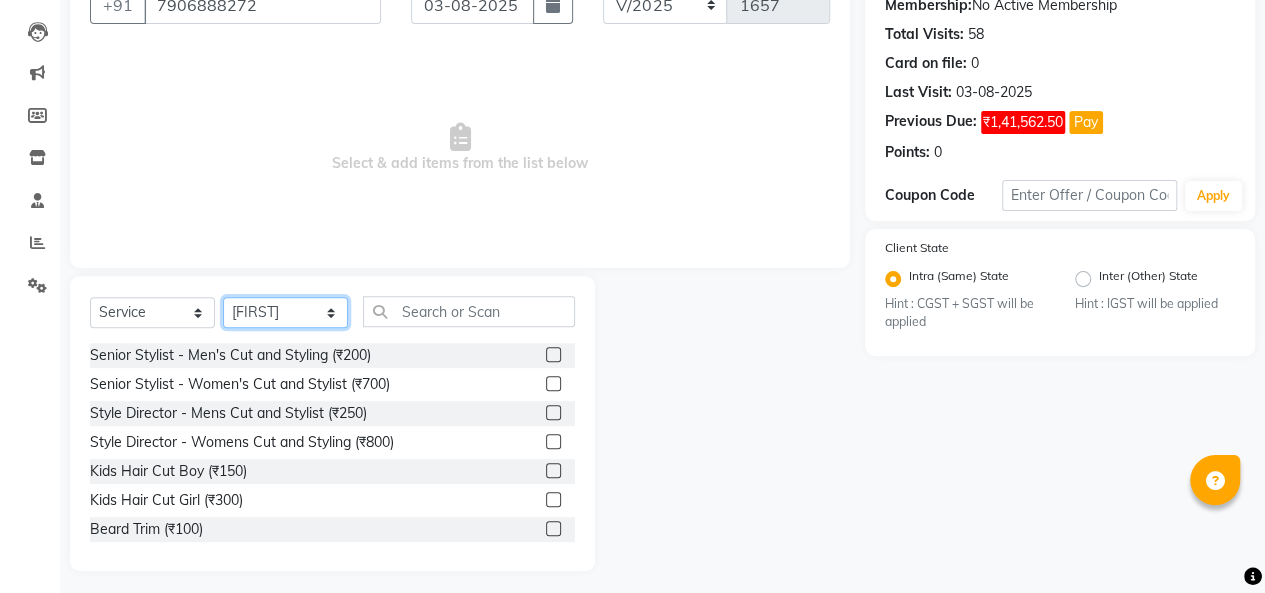 scroll, scrollTop: 207, scrollLeft: 0, axis: vertical 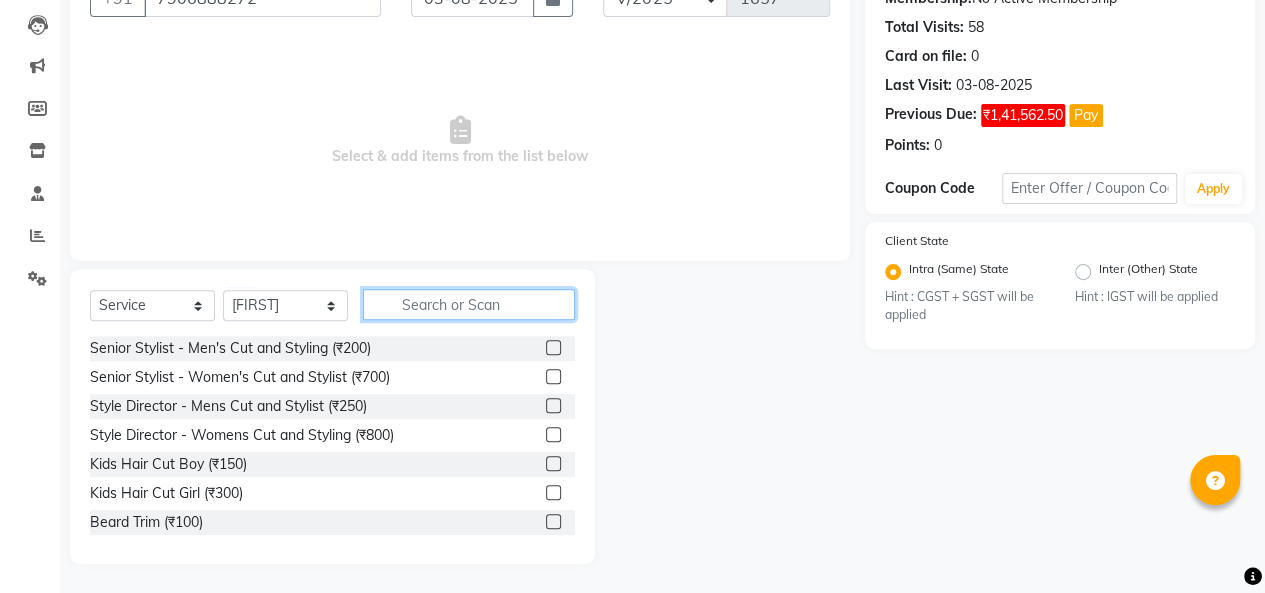 click 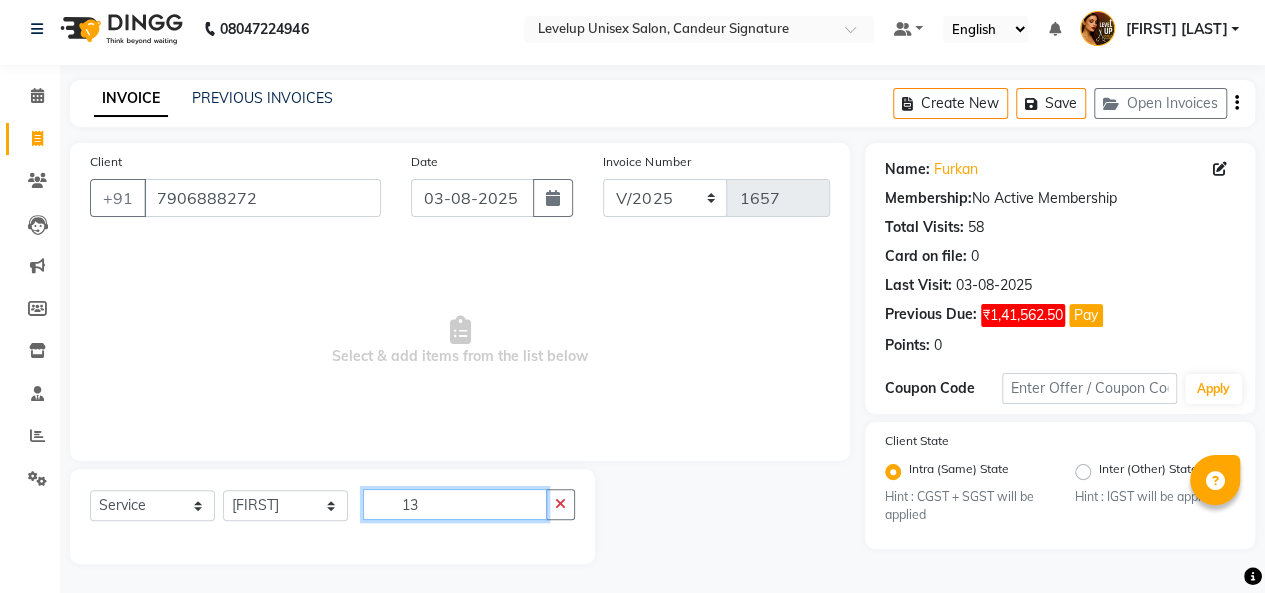 scroll, scrollTop: 36, scrollLeft: 0, axis: vertical 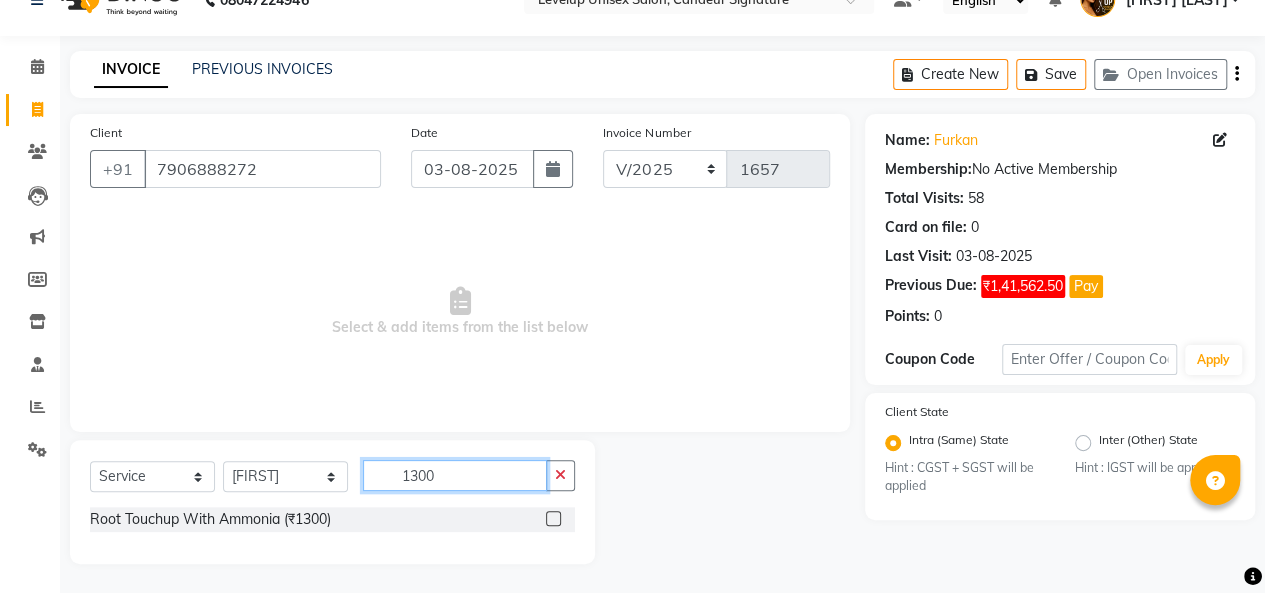 type on "1300" 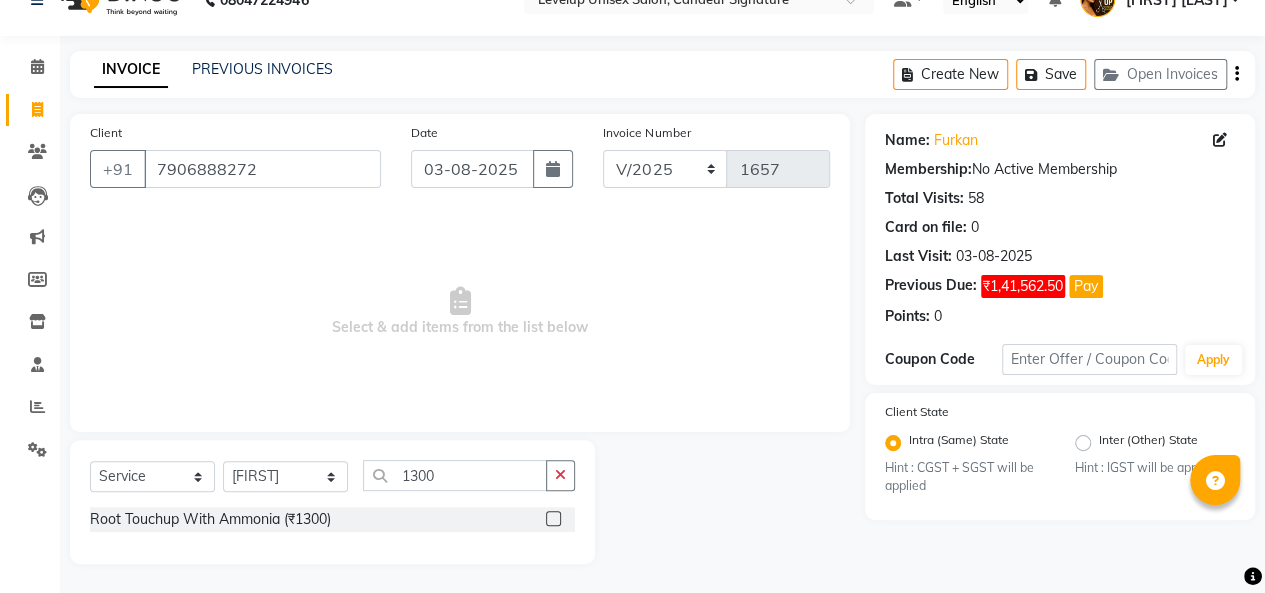 click 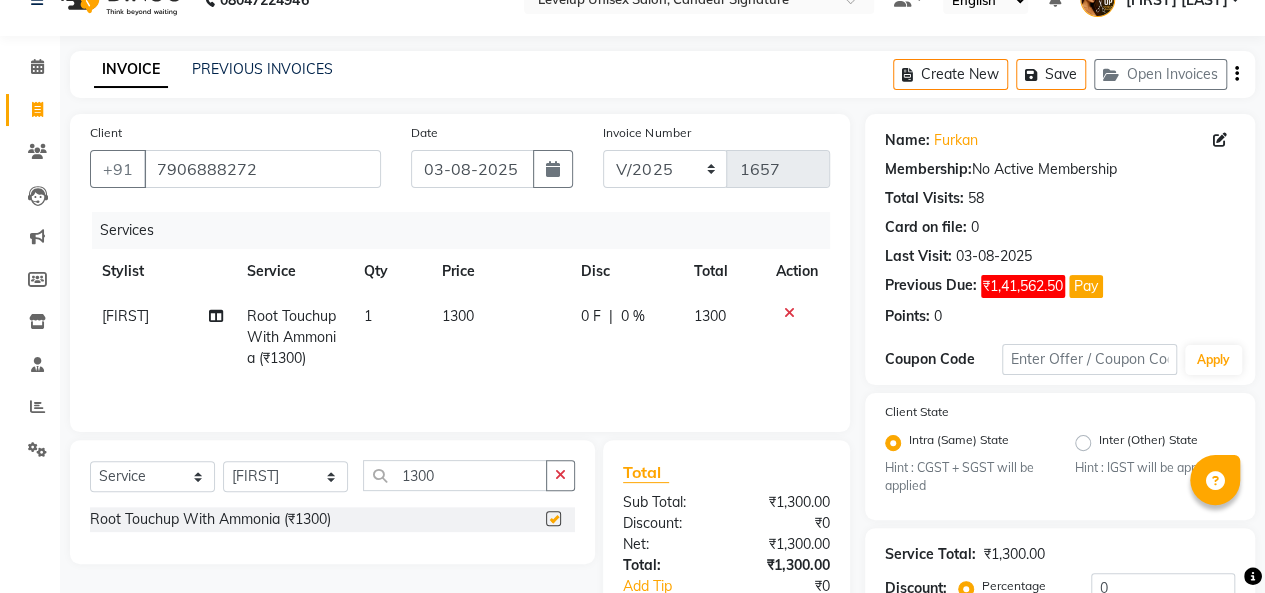 checkbox on "false" 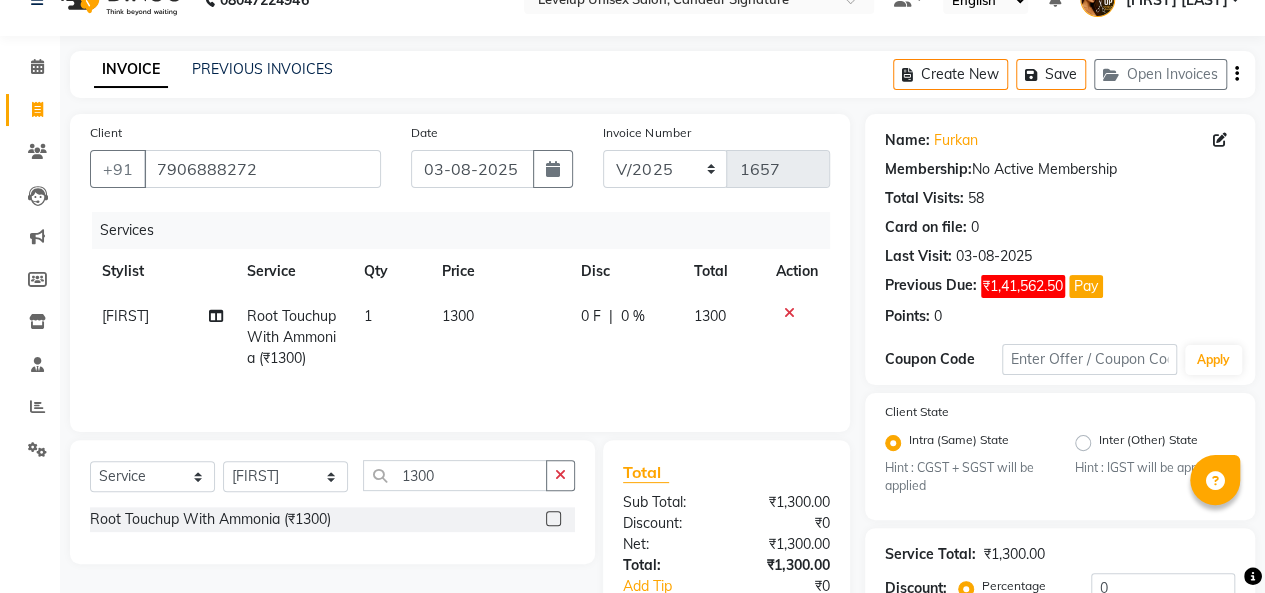 scroll, scrollTop: 242, scrollLeft: 0, axis: vertical 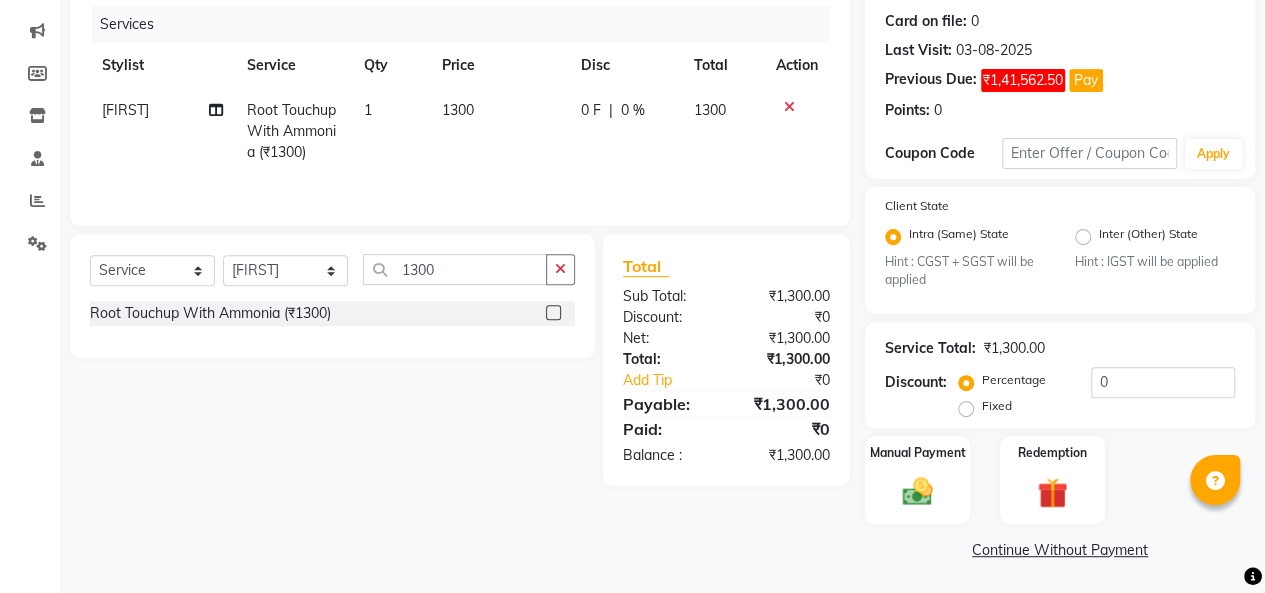 click on "Continue Without Payment" 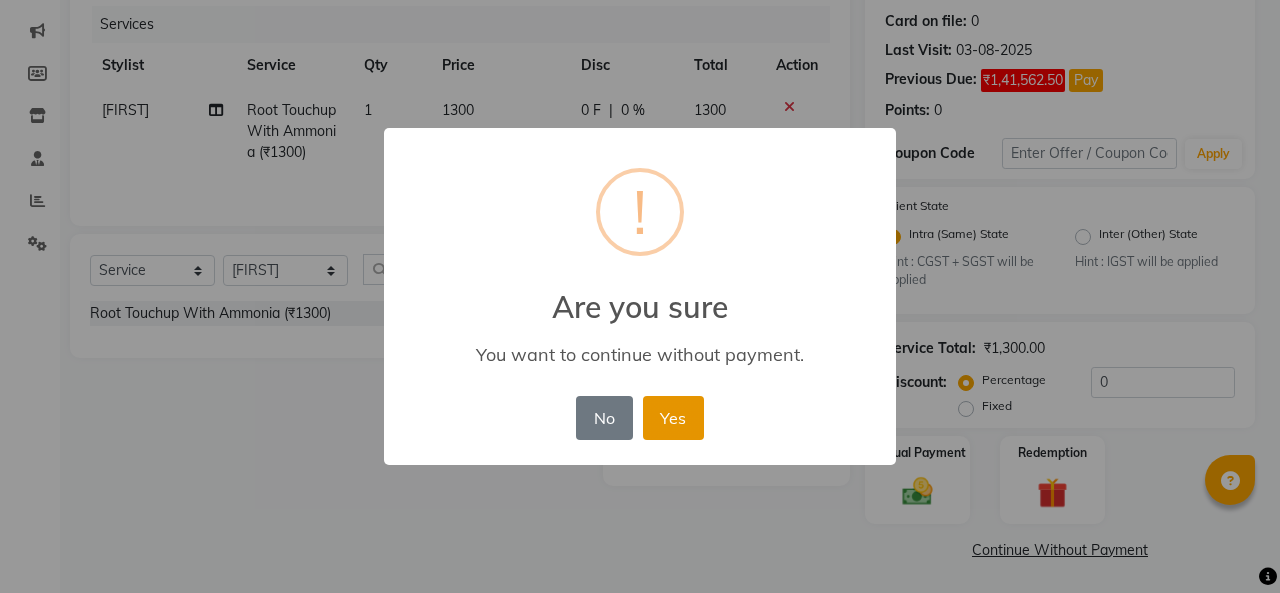 click on "Yes" at bounding box center (673, 418) 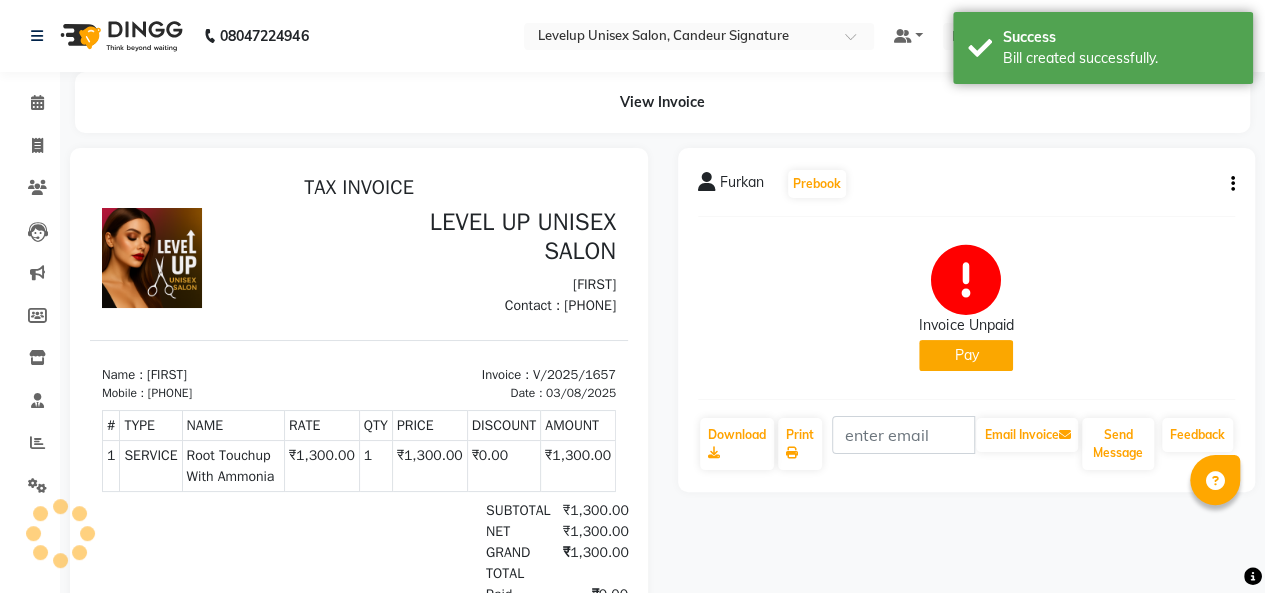 scroll, scrollTop: 0, scrollLeft: 0, axis: both 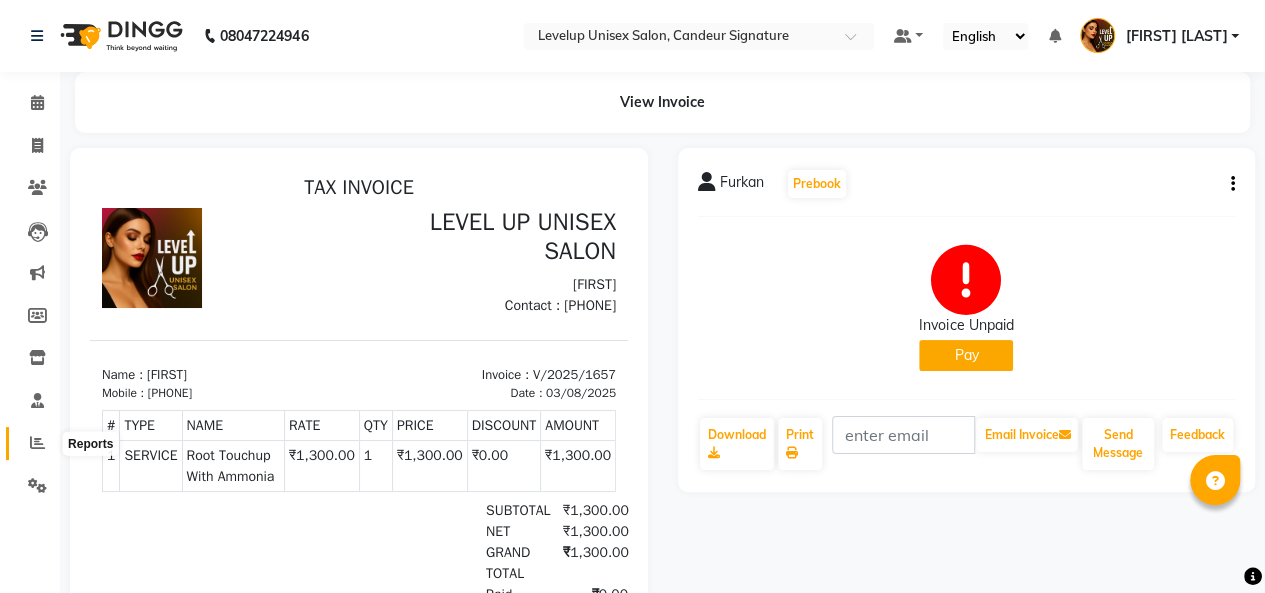 click 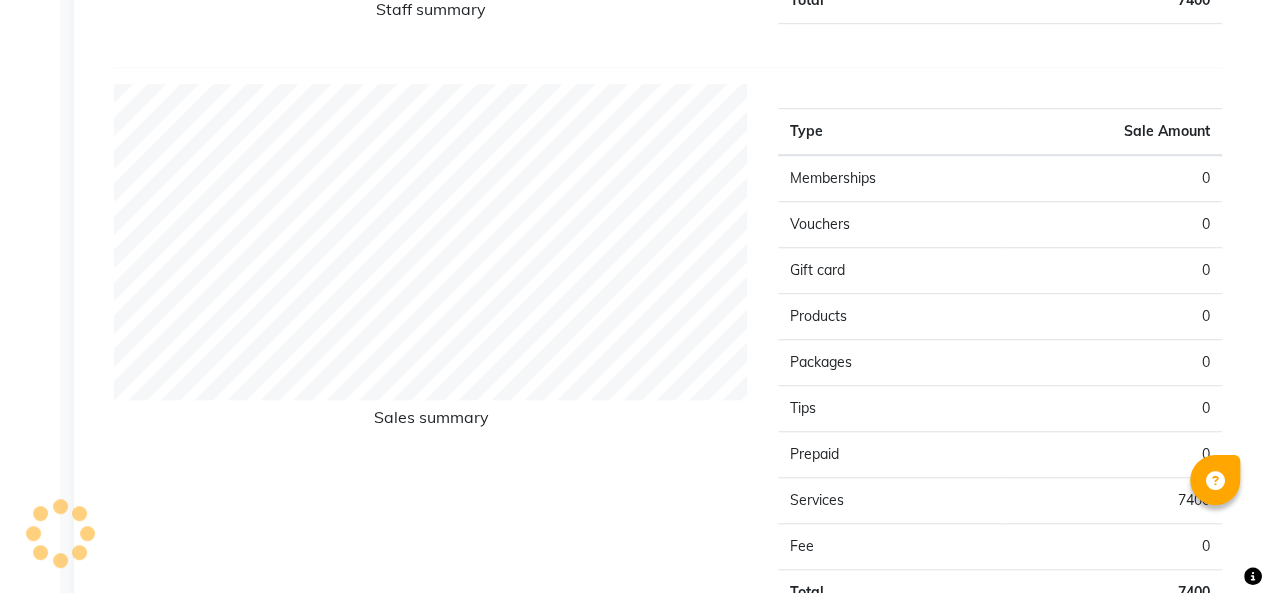 scroll, scrollTop: 600, scrollLeft: 0, axis: vertical 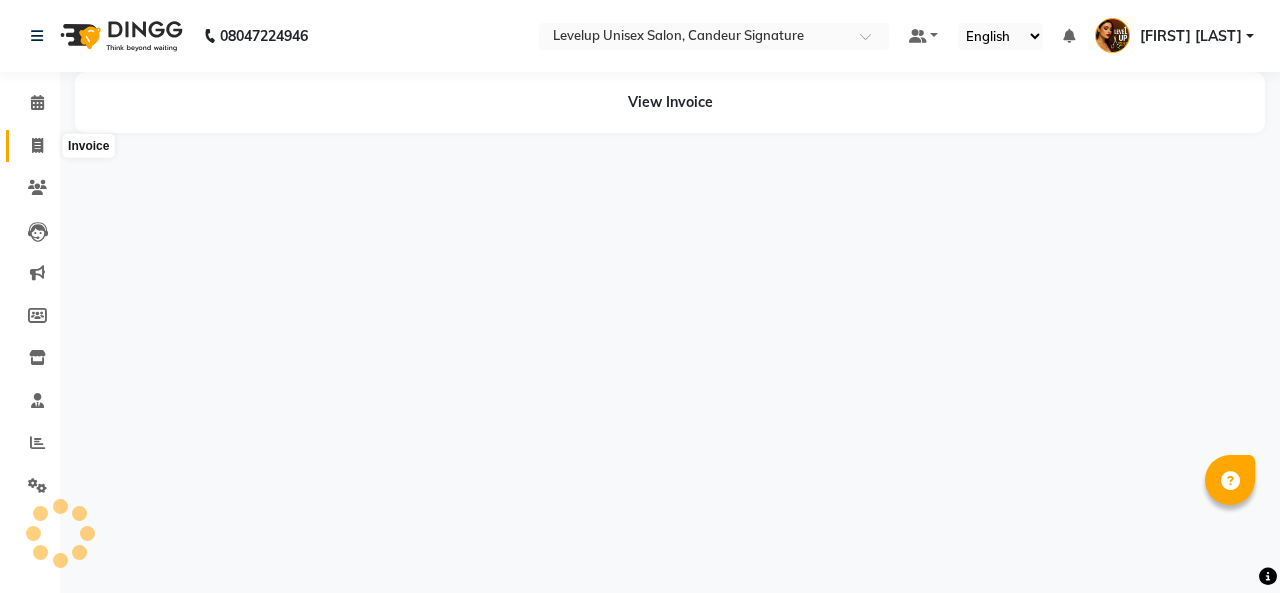 click 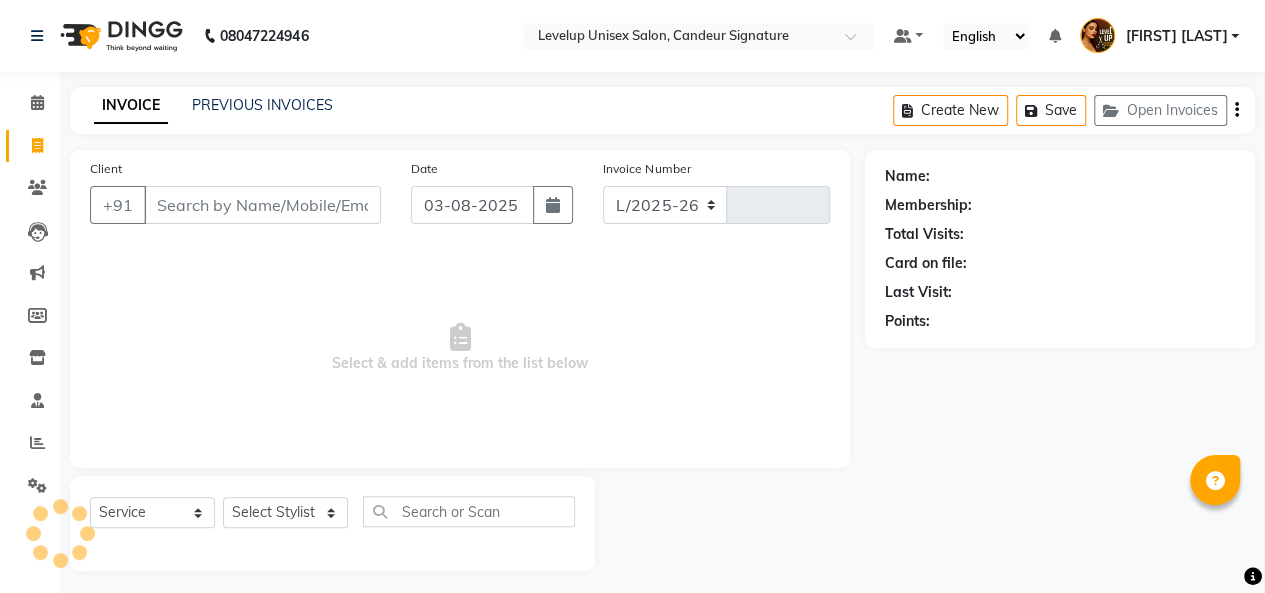 select on "7681" 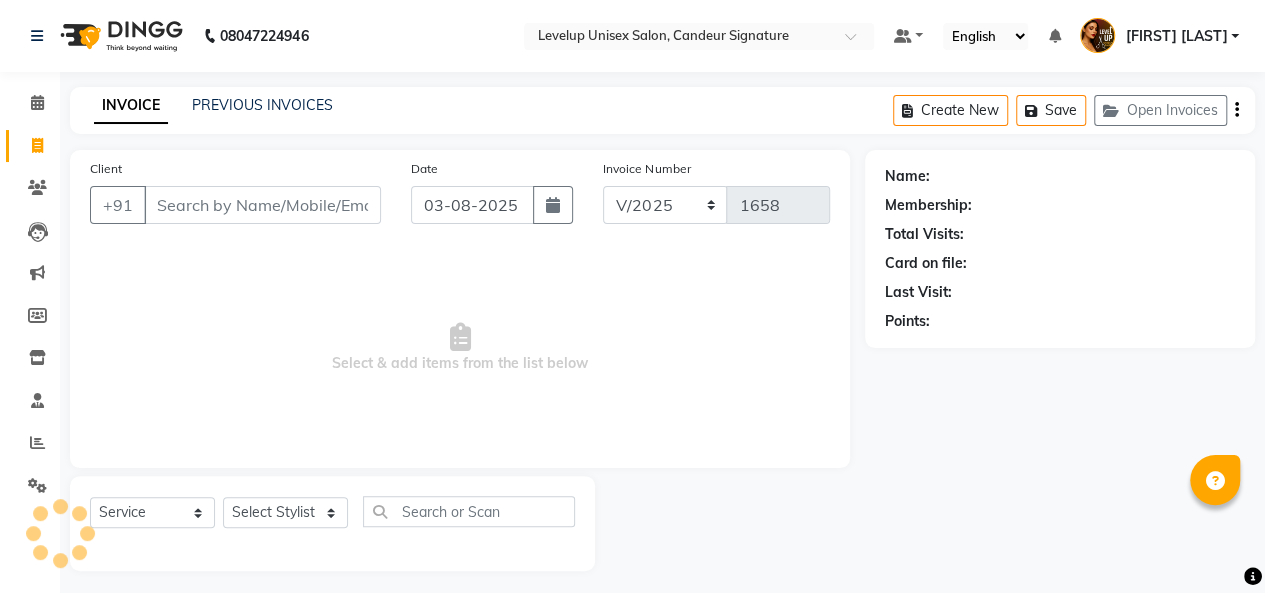 click on "Client" at bounding box center (262, 205) 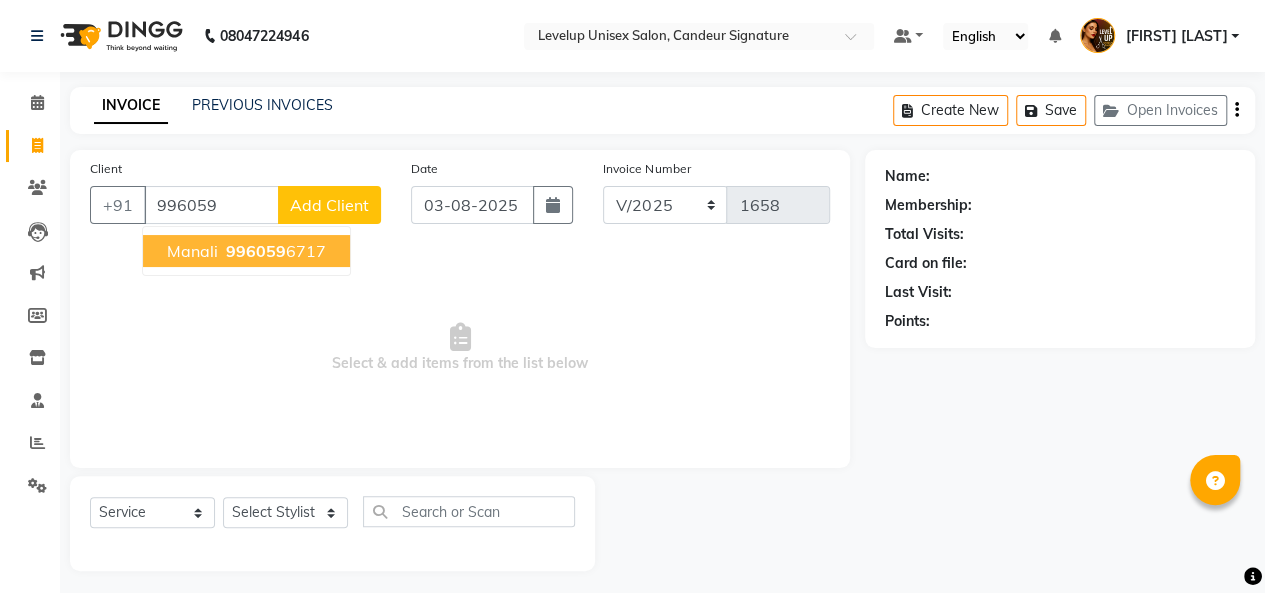 click on "996059" at bounding box center (256, 251) 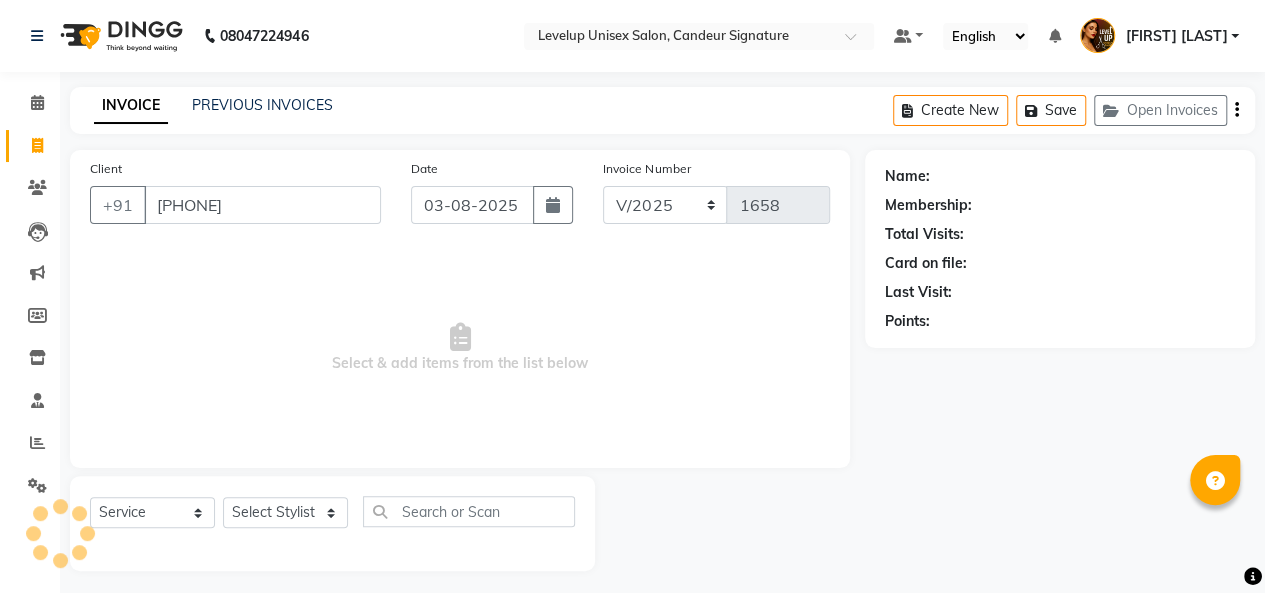 type on "[PHONE]" 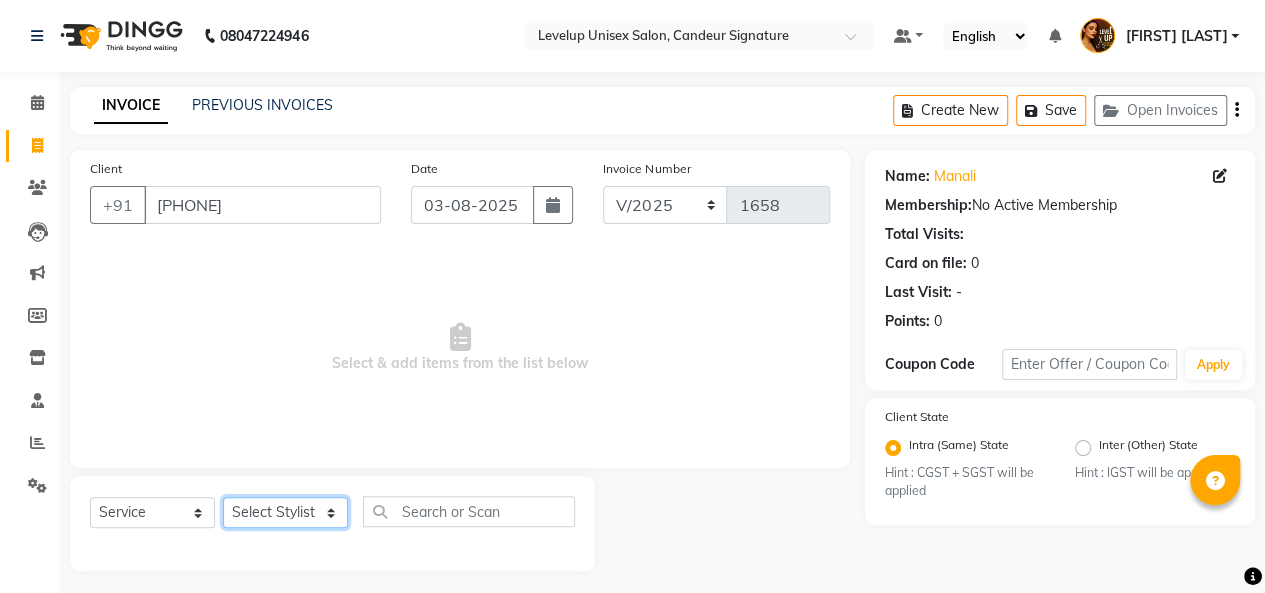click on "Select Stylist [FIRST] [FIRST] [FIRST] [FIRST] [FIRST] [FIRST] [FIRST] [FIRST] [FIRST] [FIRST] [FIRST] [FIRST]" 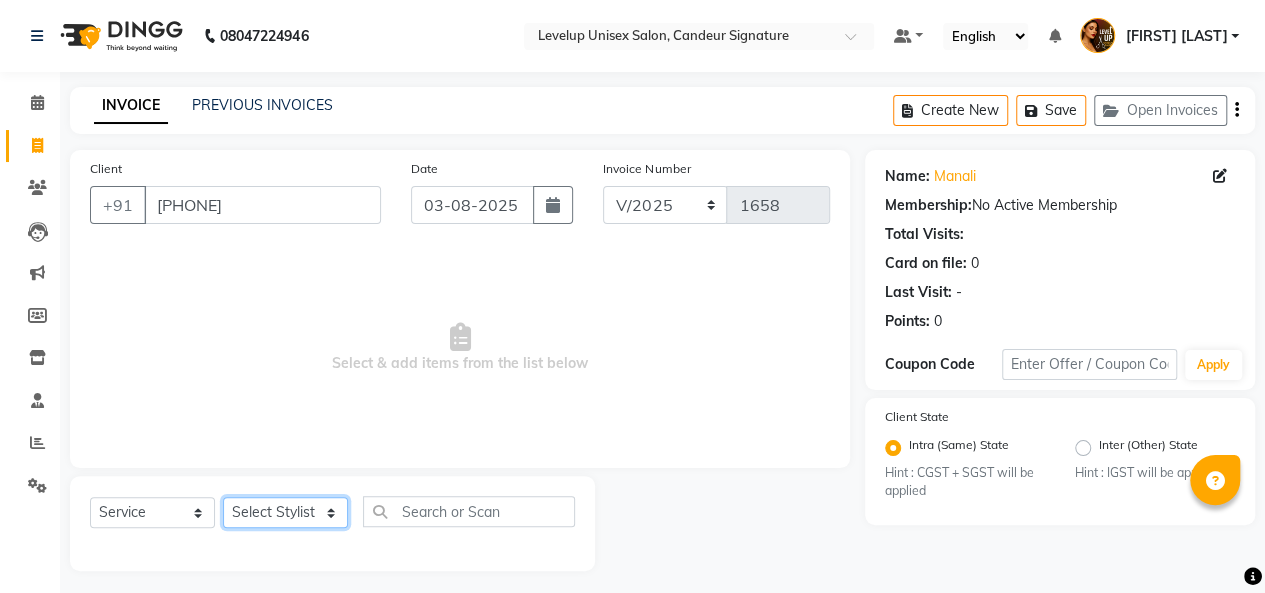 select on "[PHONE]" 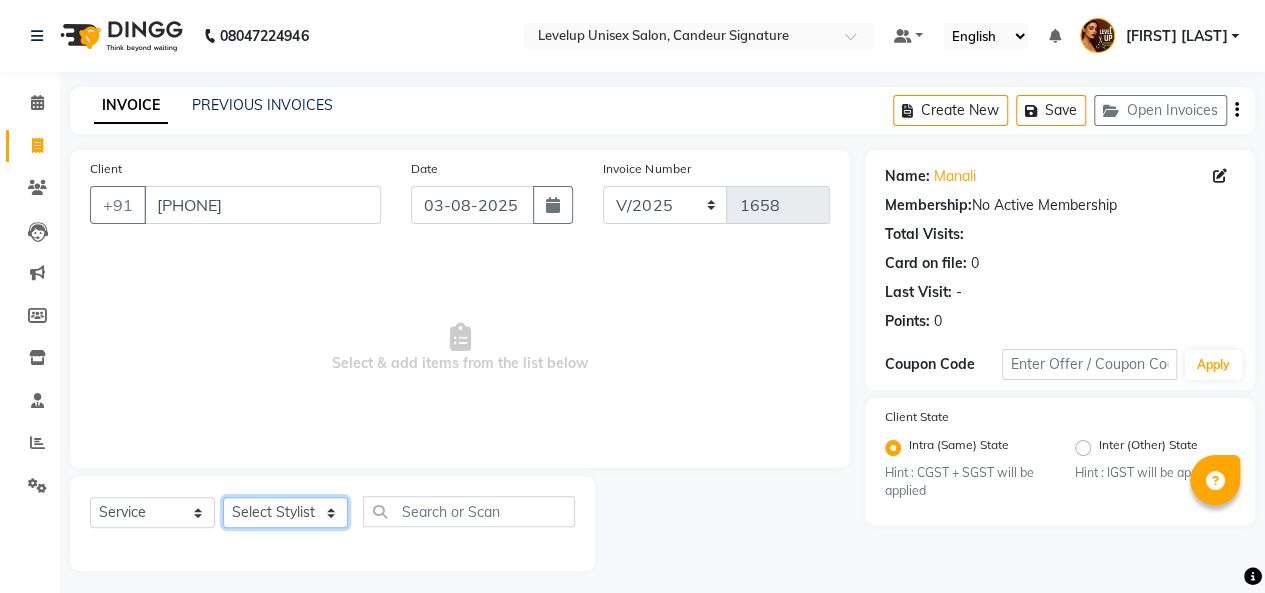 click on "Select Stylist [FIRST] [FIRST] [FIRST] [FIRST] [FIRST] [FIRST] [FIRST] [FIRST] [FIRST] [FIRST] [FIRST] [FIRST]" 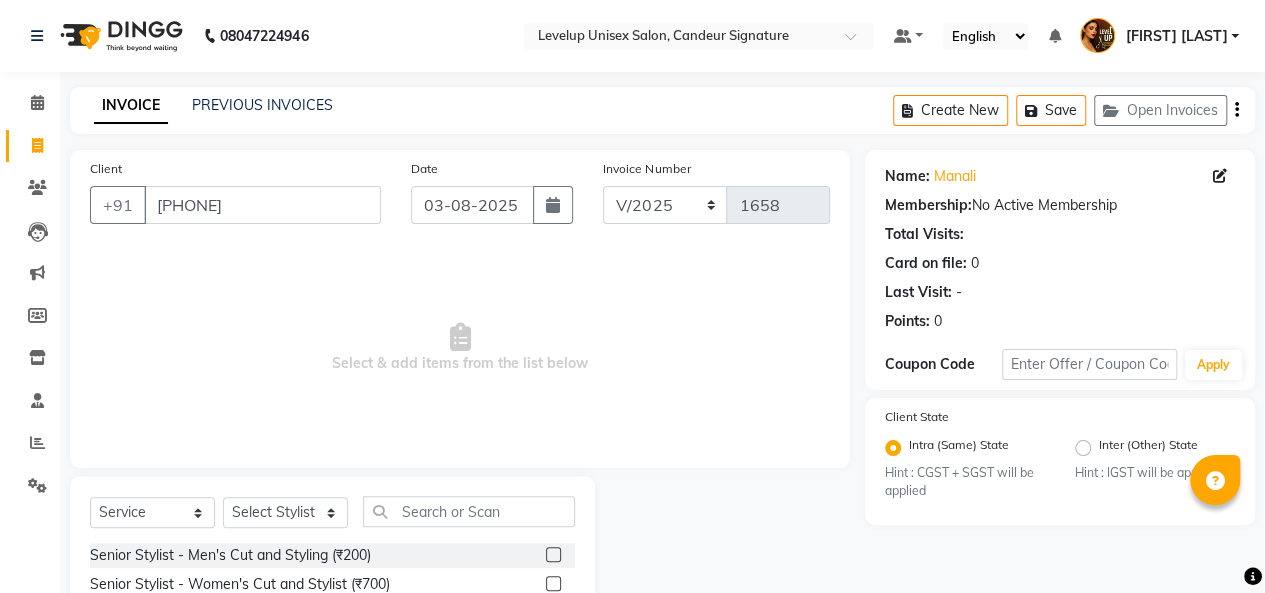 click 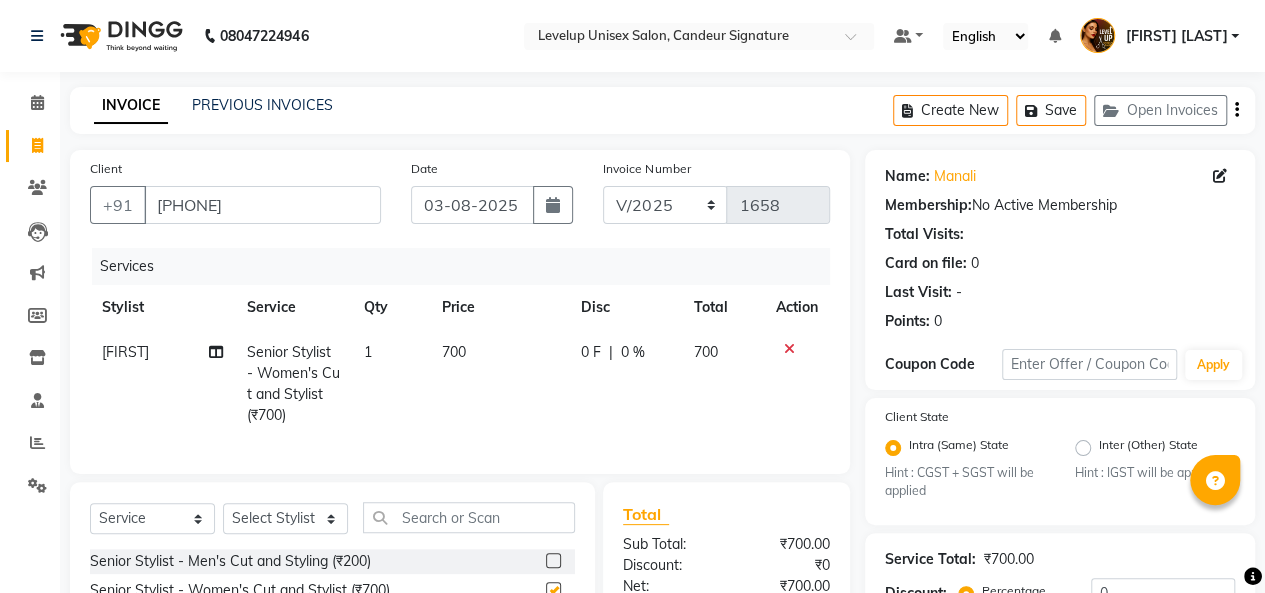 checkbox on "false" 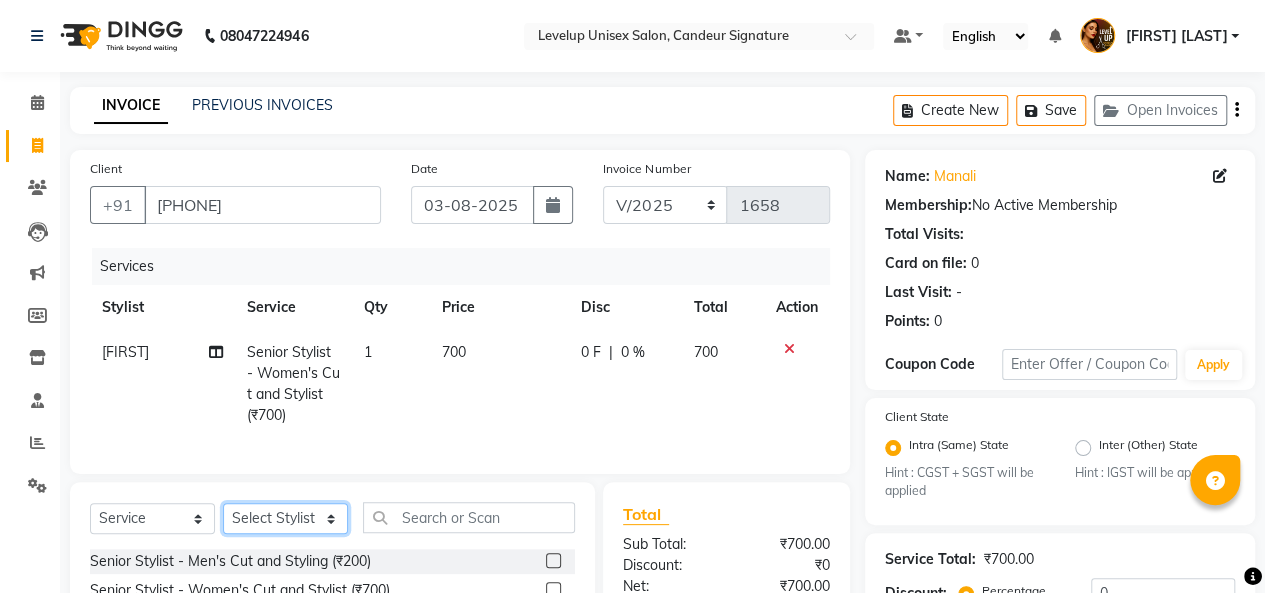 click on "Select Stylist [FIRST] [FIRST] [FIRST] [FIRST] [FIRST] [FIRST] [FIRST] [FIRST] [FIRST] [FIRST] [FIRST] [FIRST]" 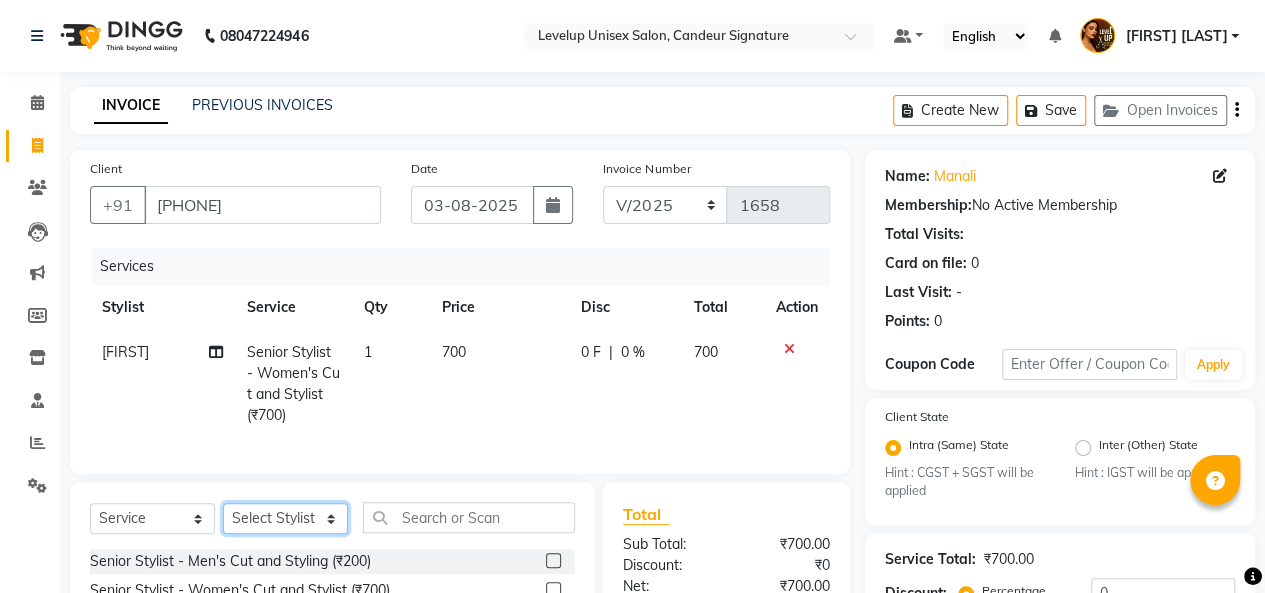 select on "84416" 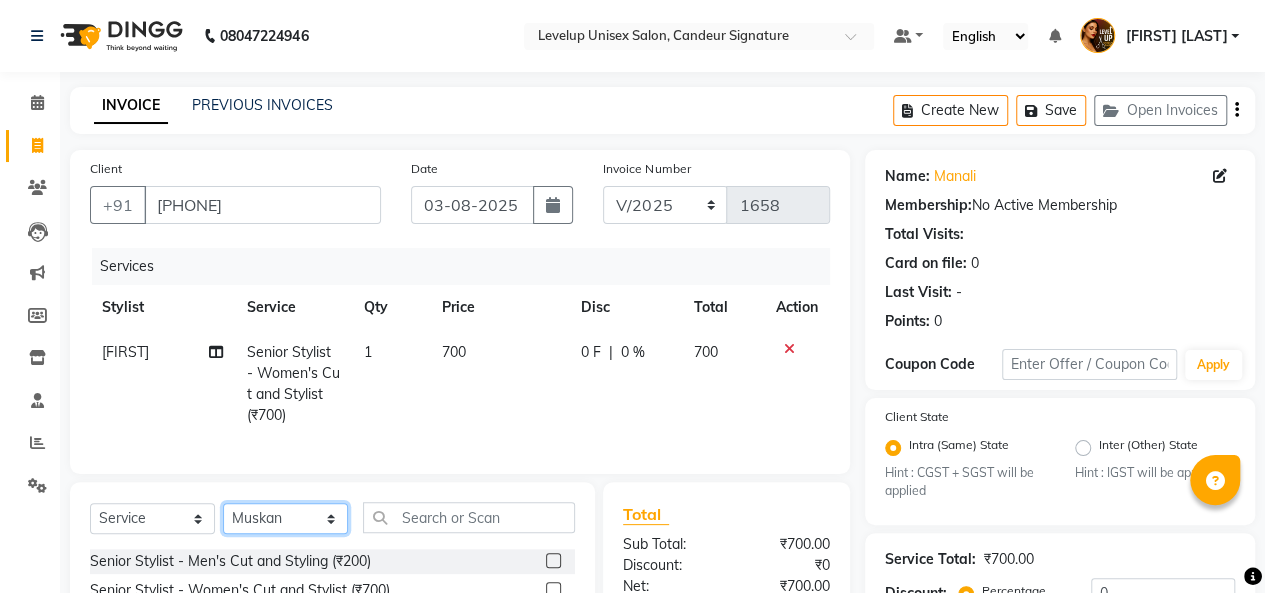 click on "Select Stylist [FIRST] [FIRST] [FIRST] [FIRST] [FIRST] [FIRST] [FIRST] [FIRST] [FIRST] [FIRST] [FIRST] [FIRST]" 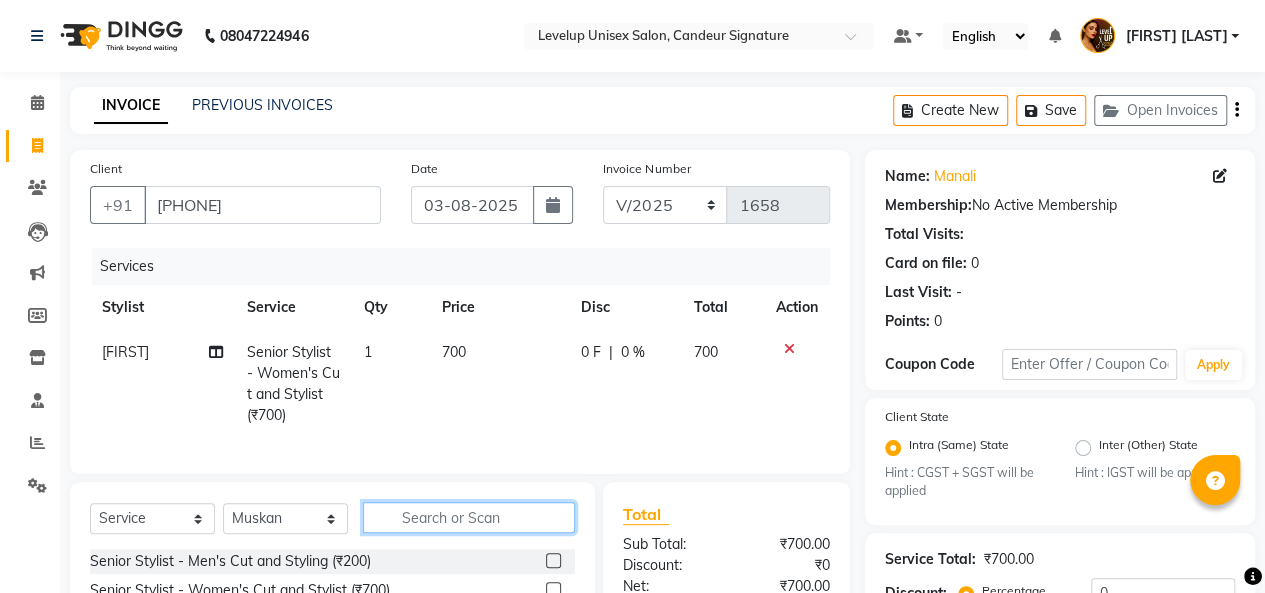 click 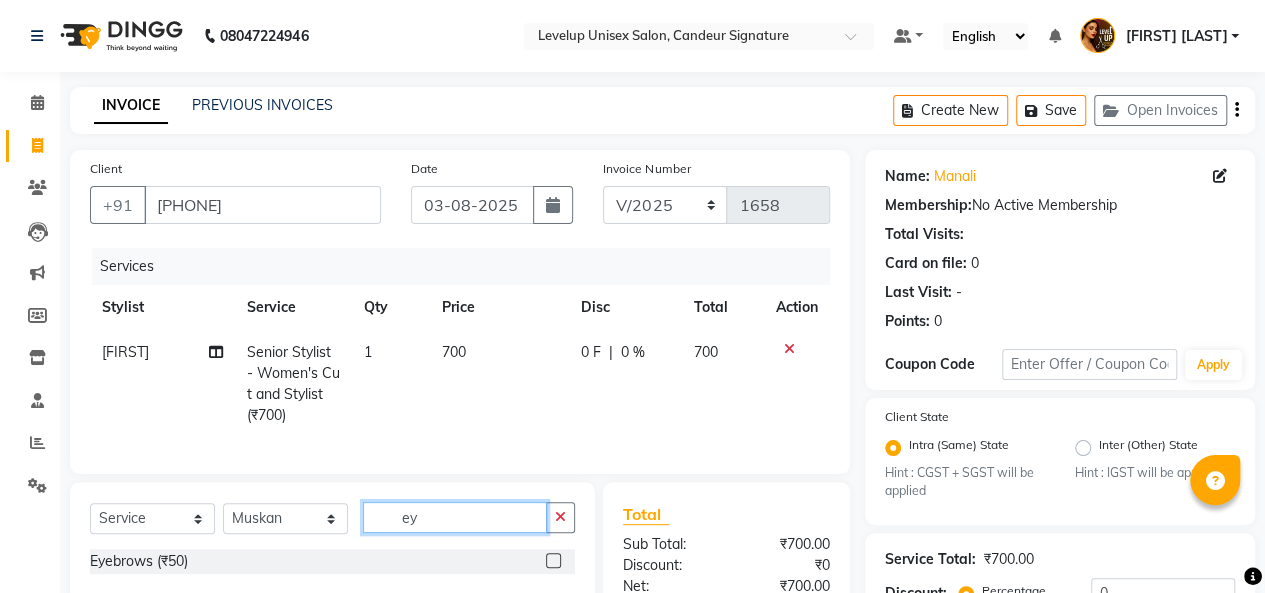 type on "ey" 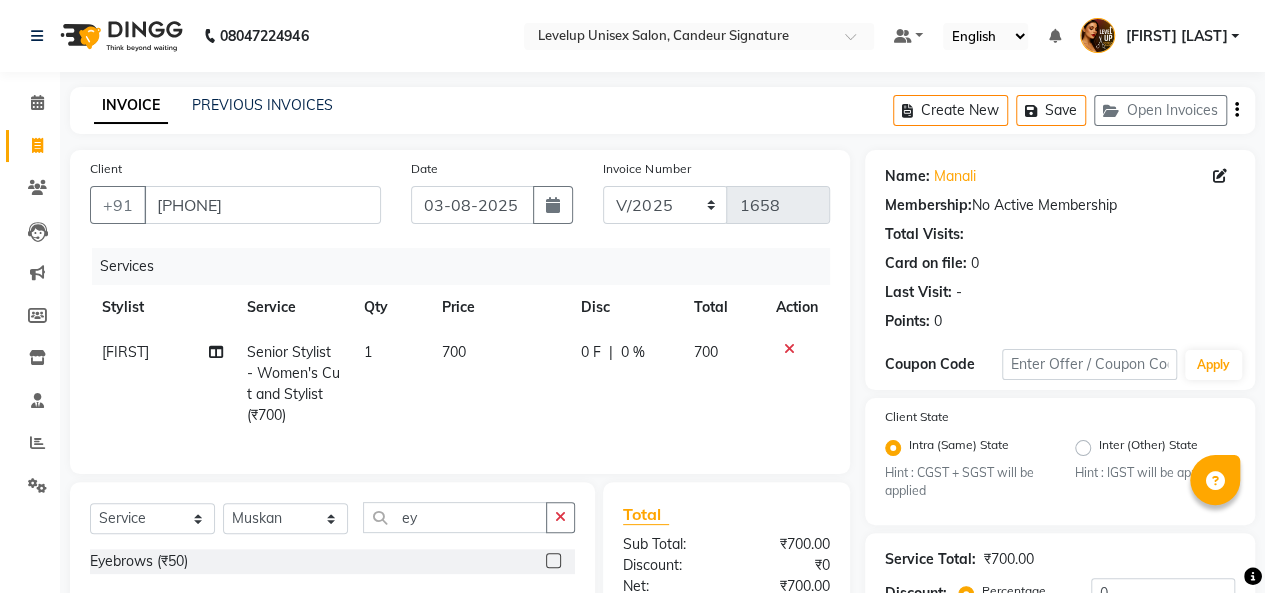 click 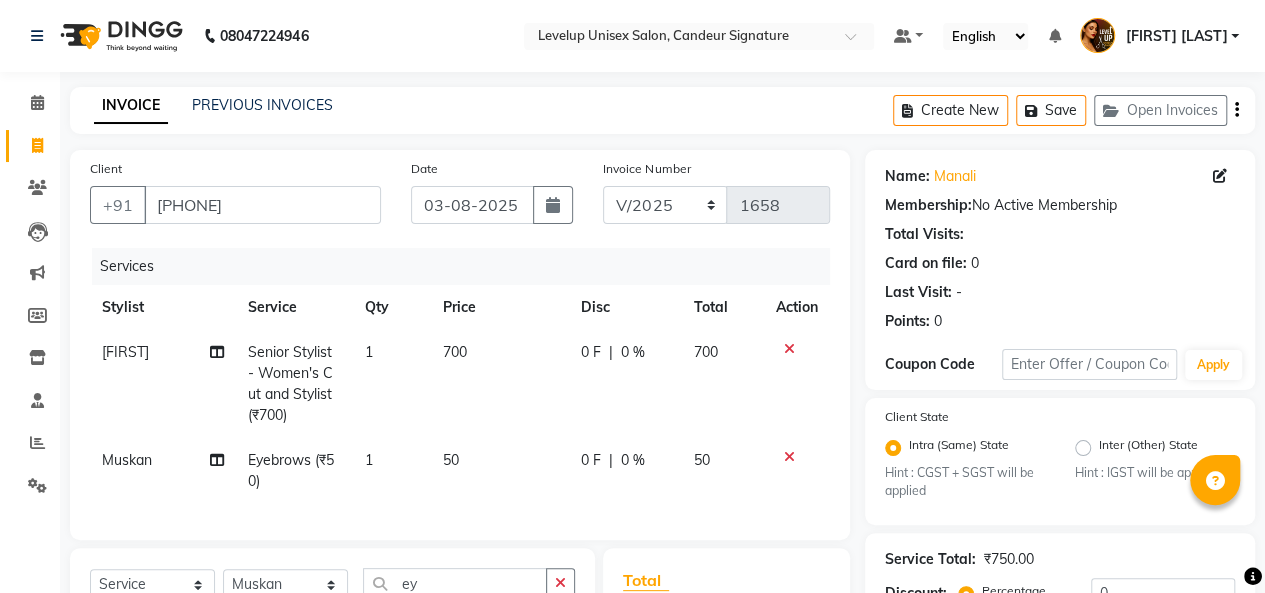 checkbox on "false" 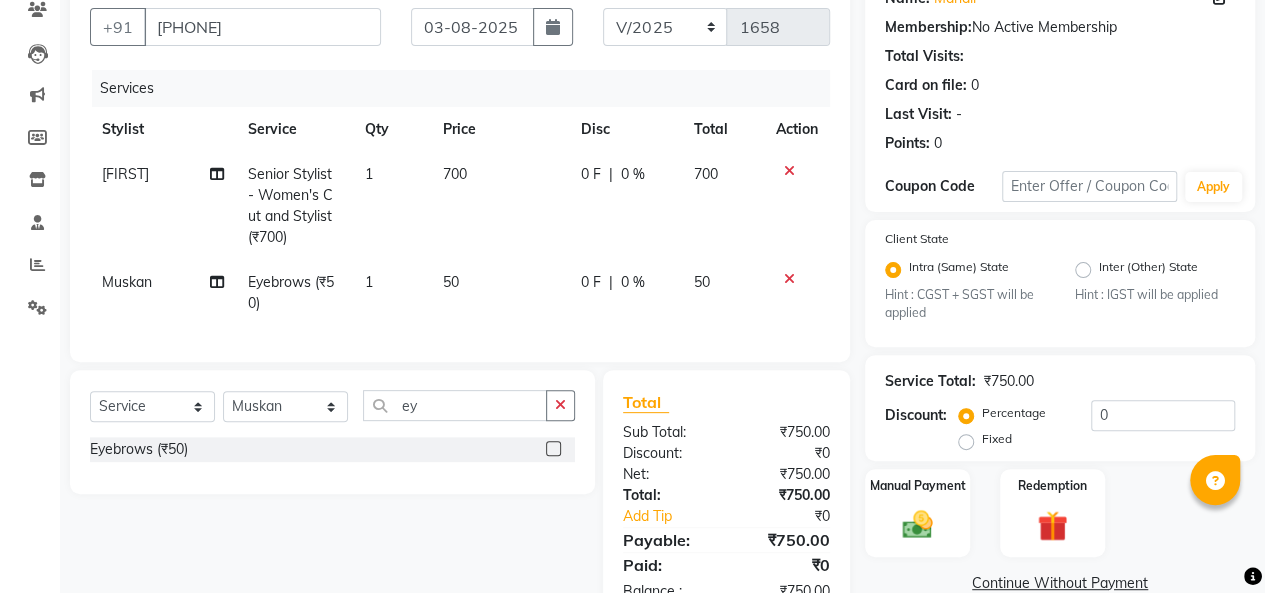 scroll, scrollTop: 250, scrollLeft: 0, axis: vertical 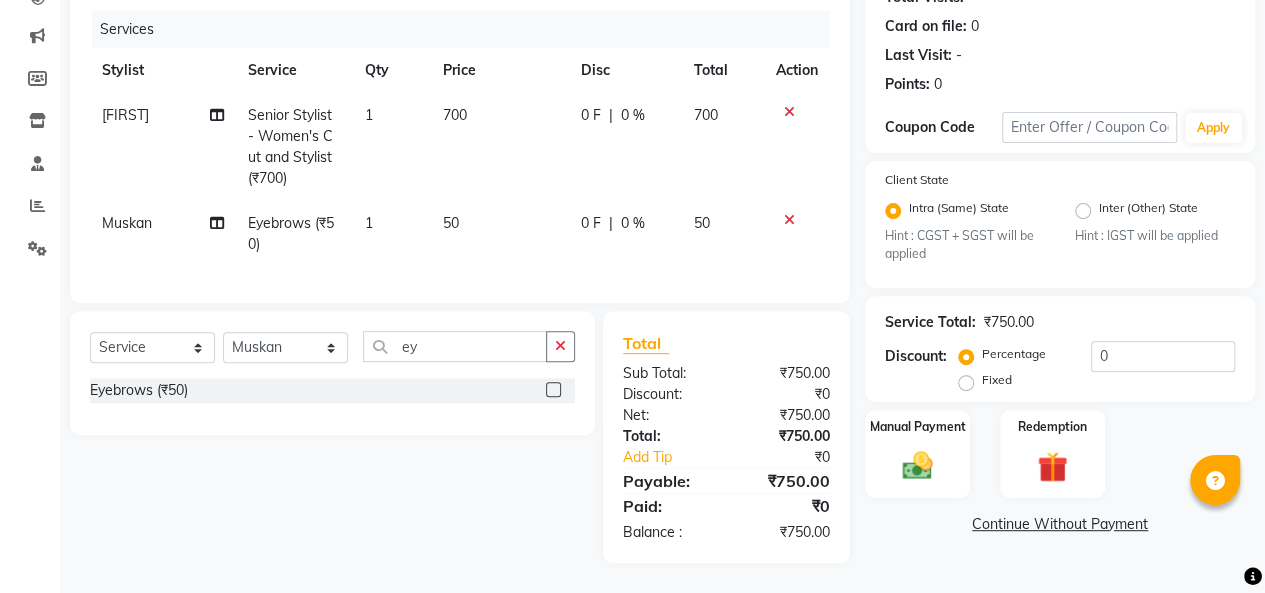 click on "Continue Without Payment" 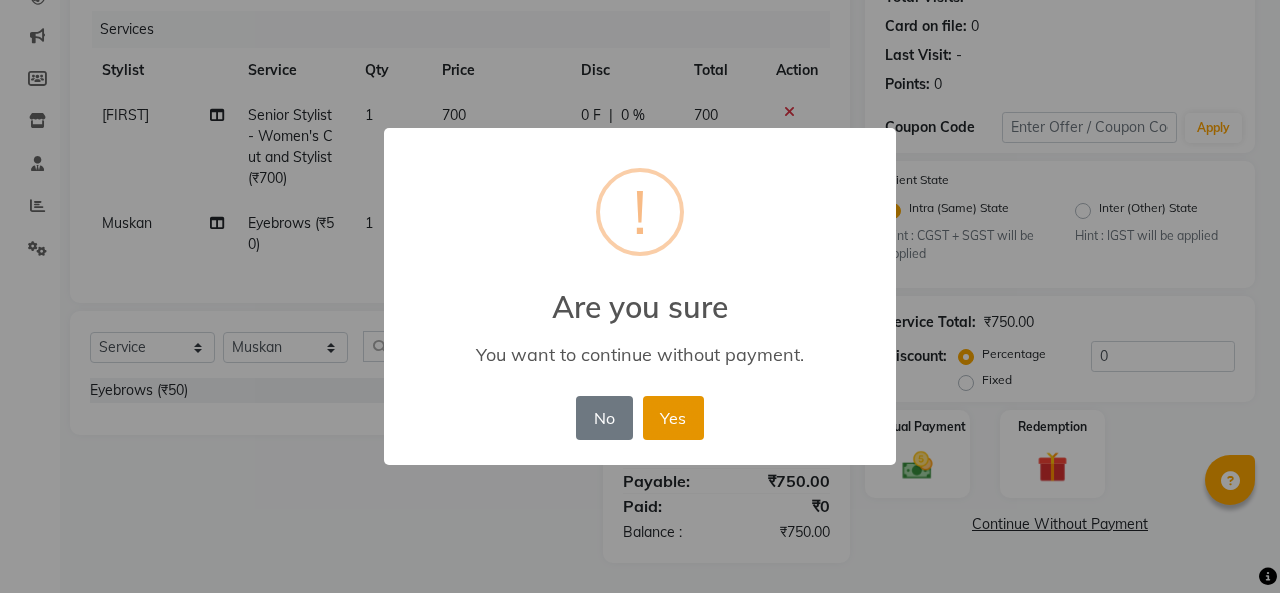 click on "Yes" at bounding box center [673, 418] 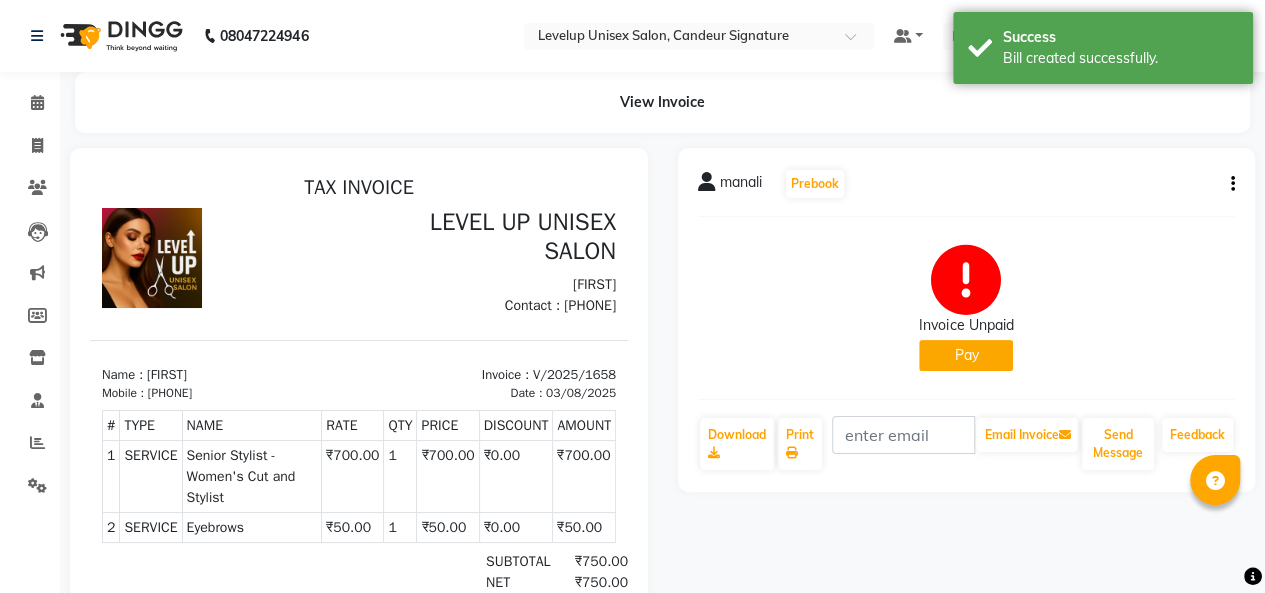 scroll, scrollTop: 0, scrollLeft: 0, axis: both 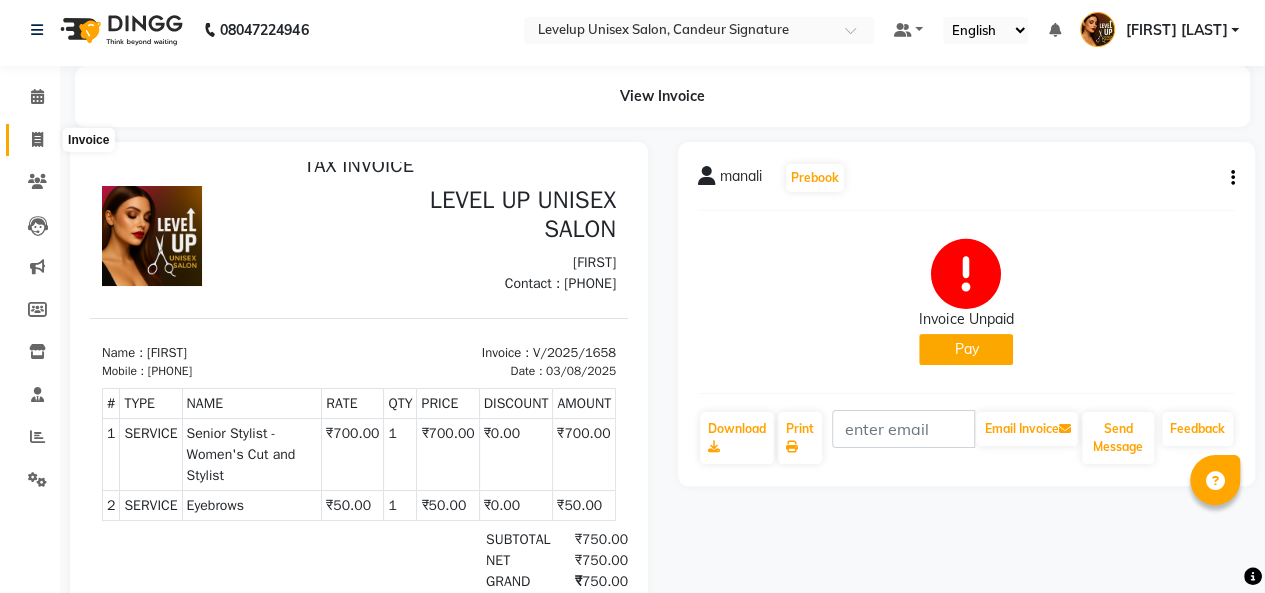 click 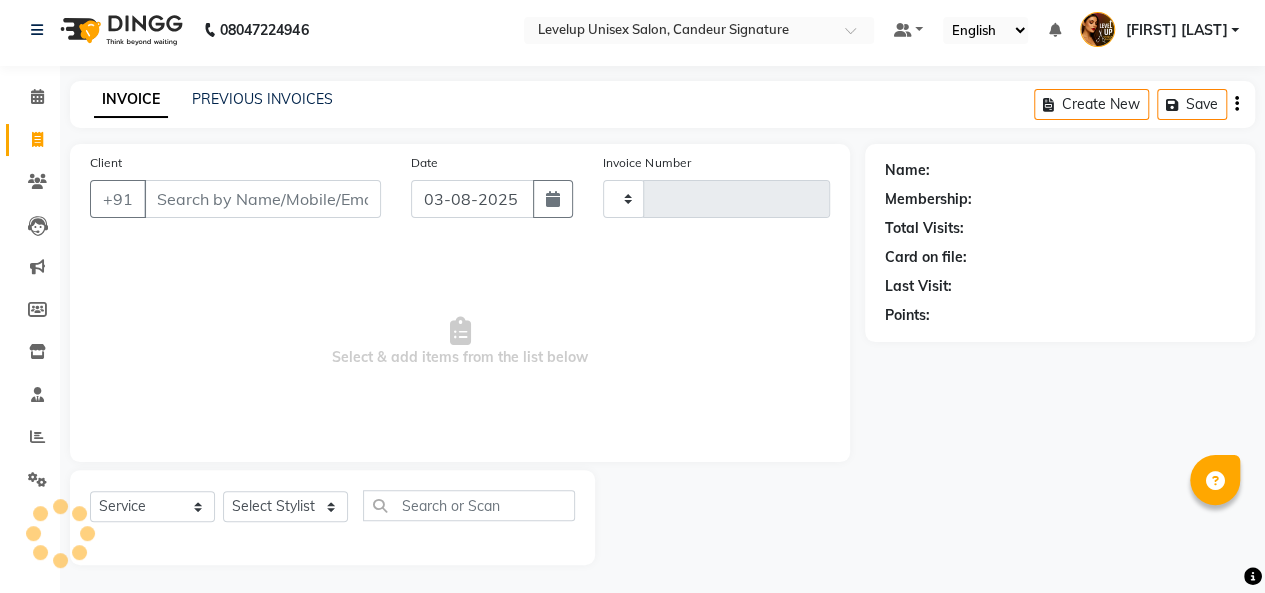 scroll, scrollTop: 7, scrollLeft: 0, axis: vertical 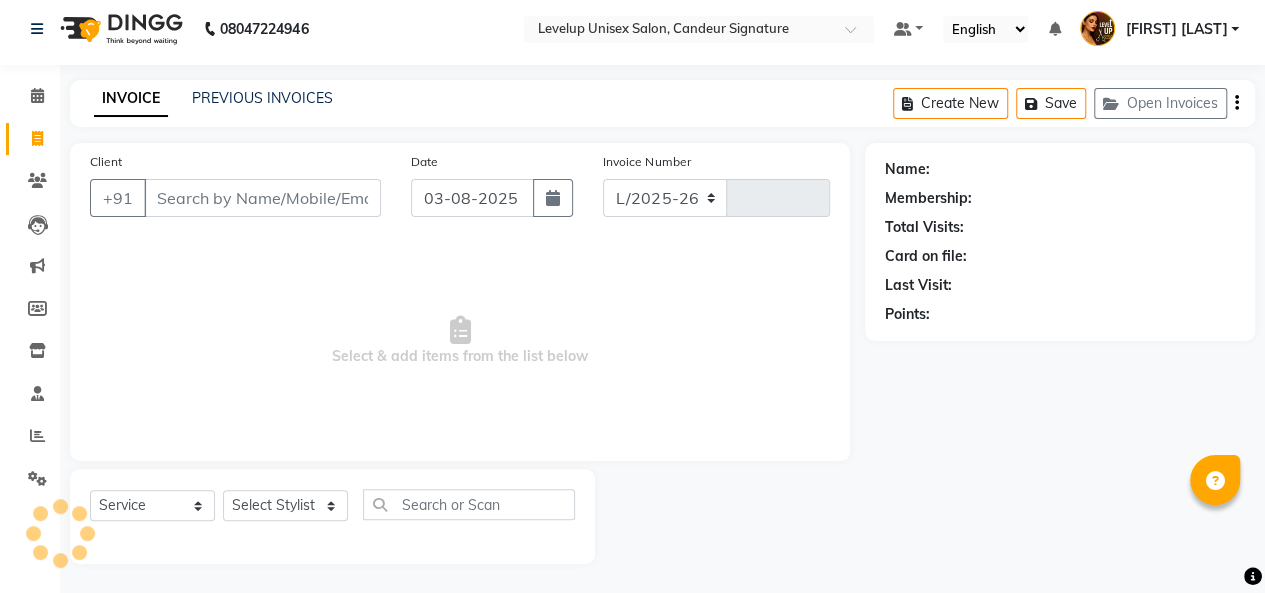 select on "7681" 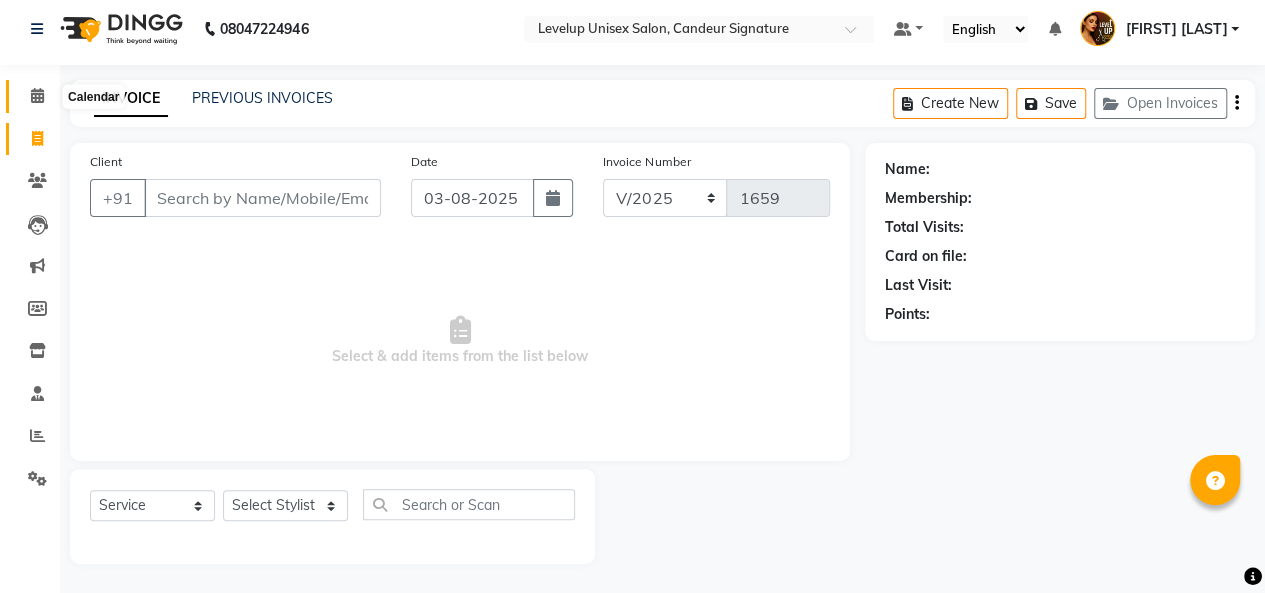 click 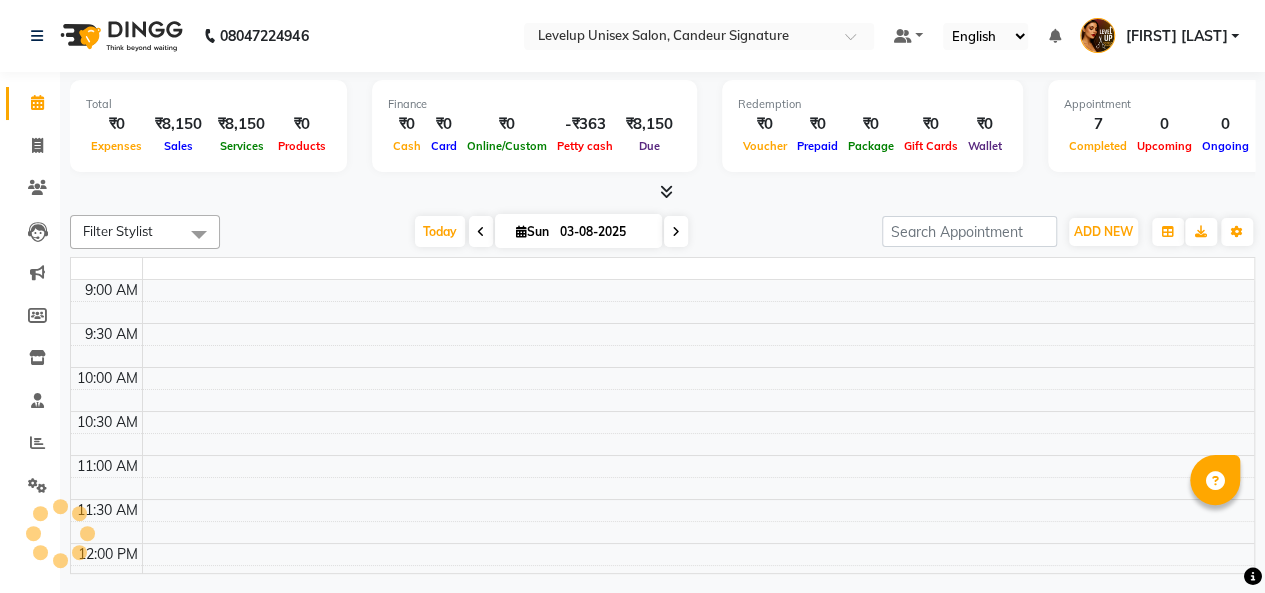 scroll, scrollTop: 0, scrollLeft: 0, axis: both 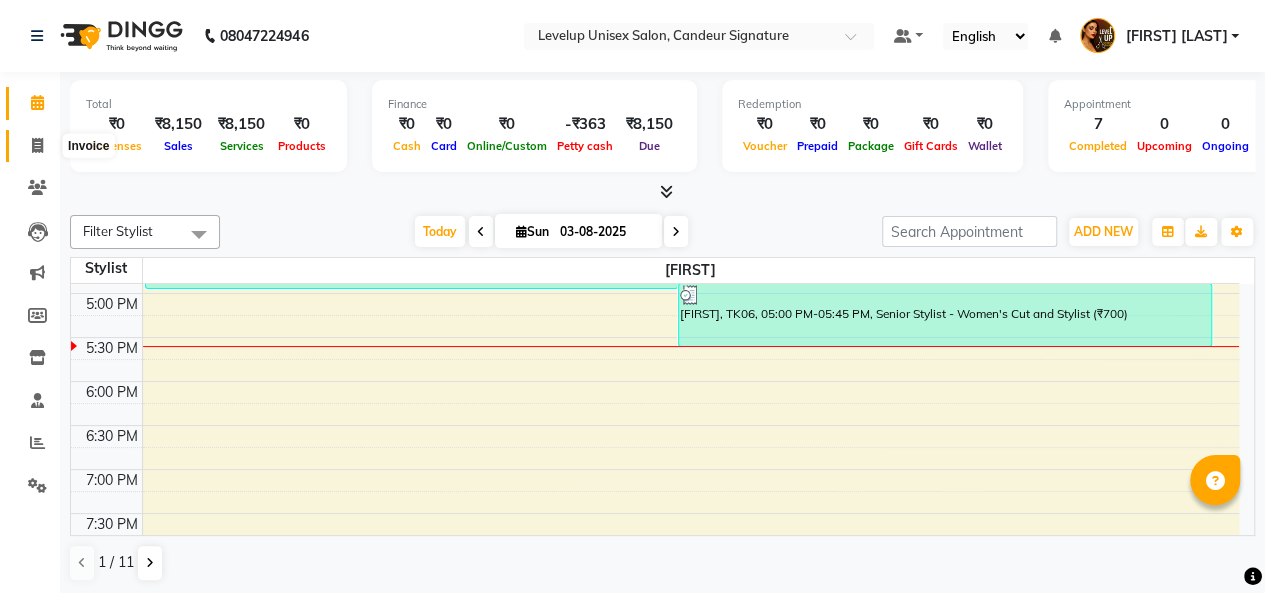 click 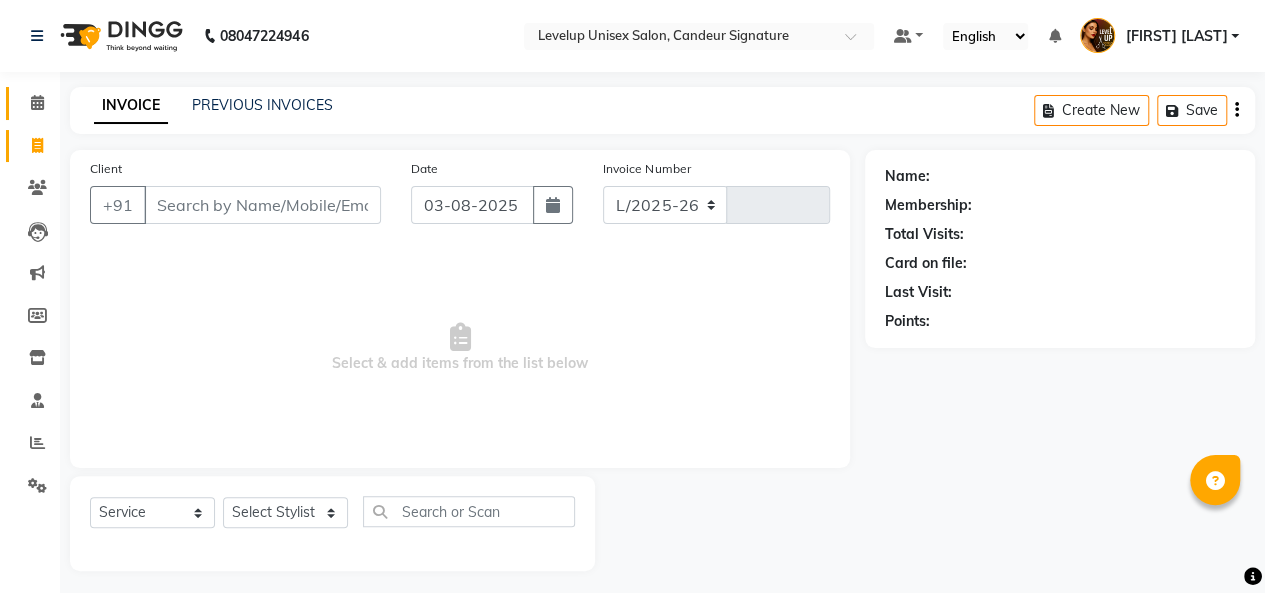 select on "7681" 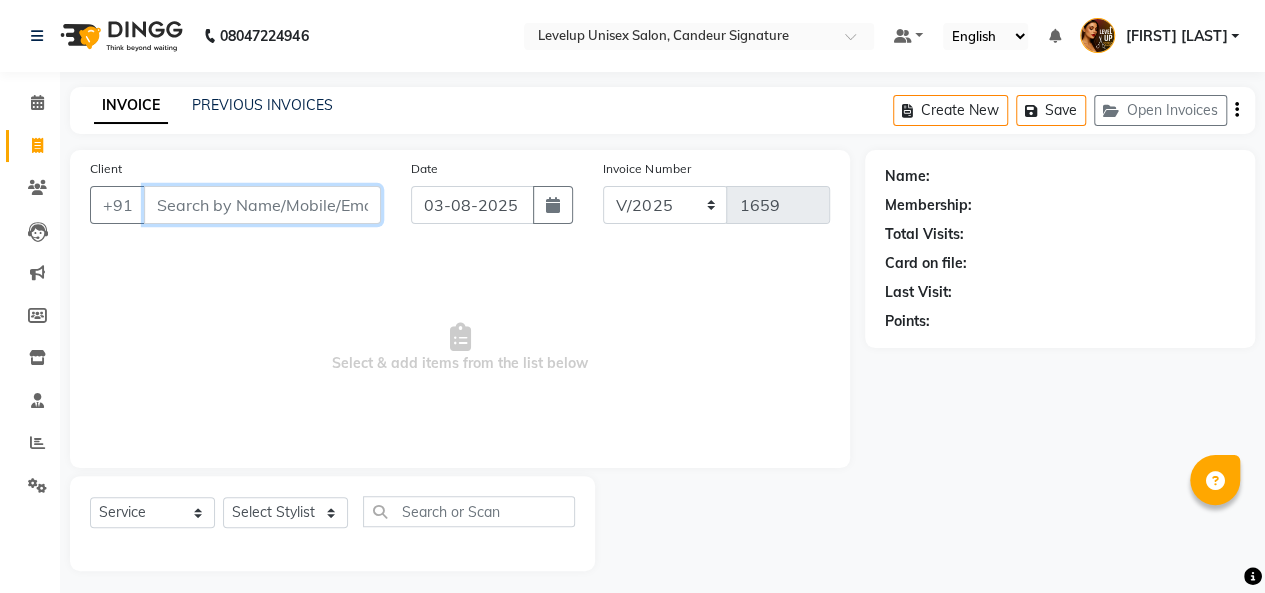 click on "Client" at bounding box center [262, 205] 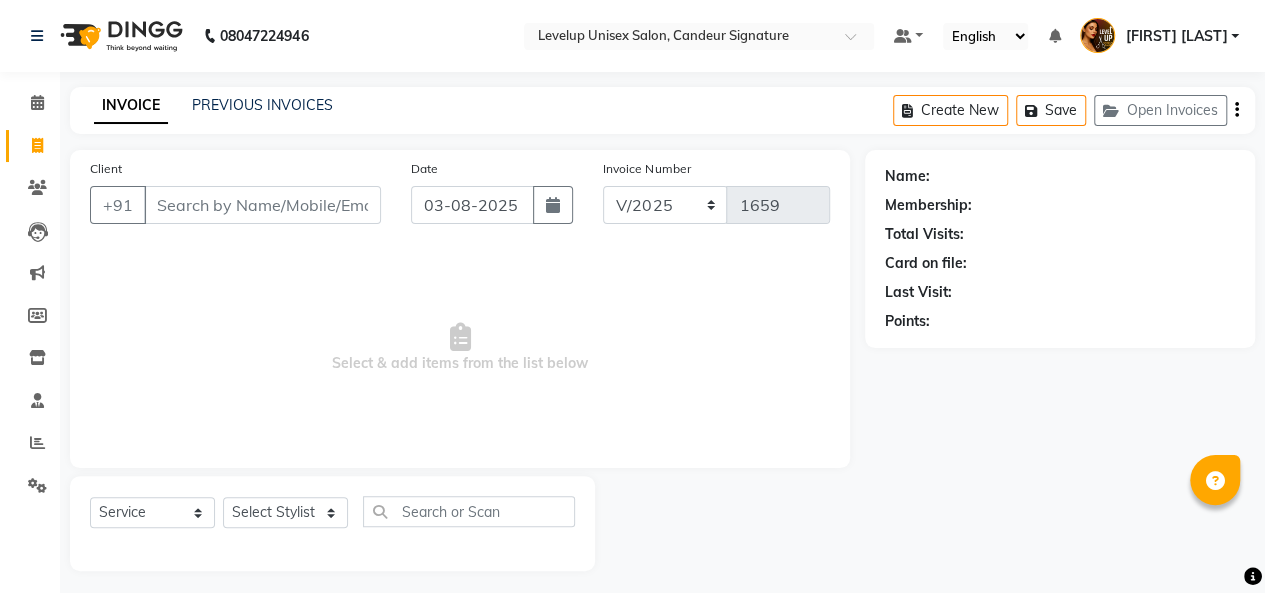 click on "Select & add items from the list below" at bounding box center (460, 348) 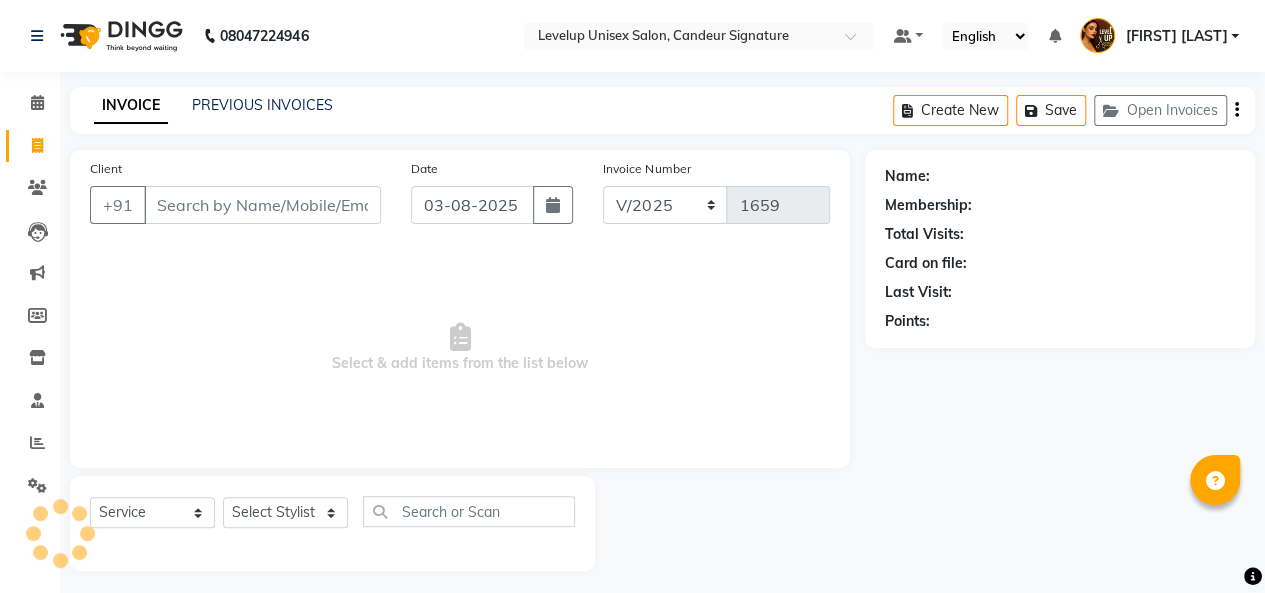 click on "Select & add items from the list below" at bounding box center [460, 348] 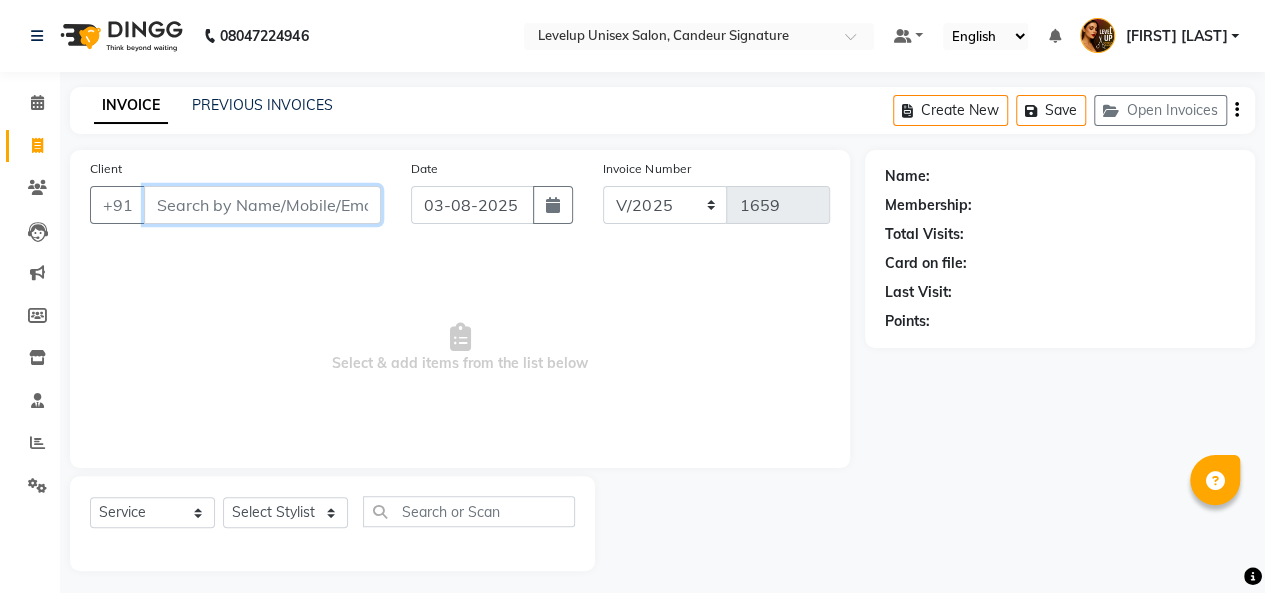 click on "Client" at bounding box center (262, 205) 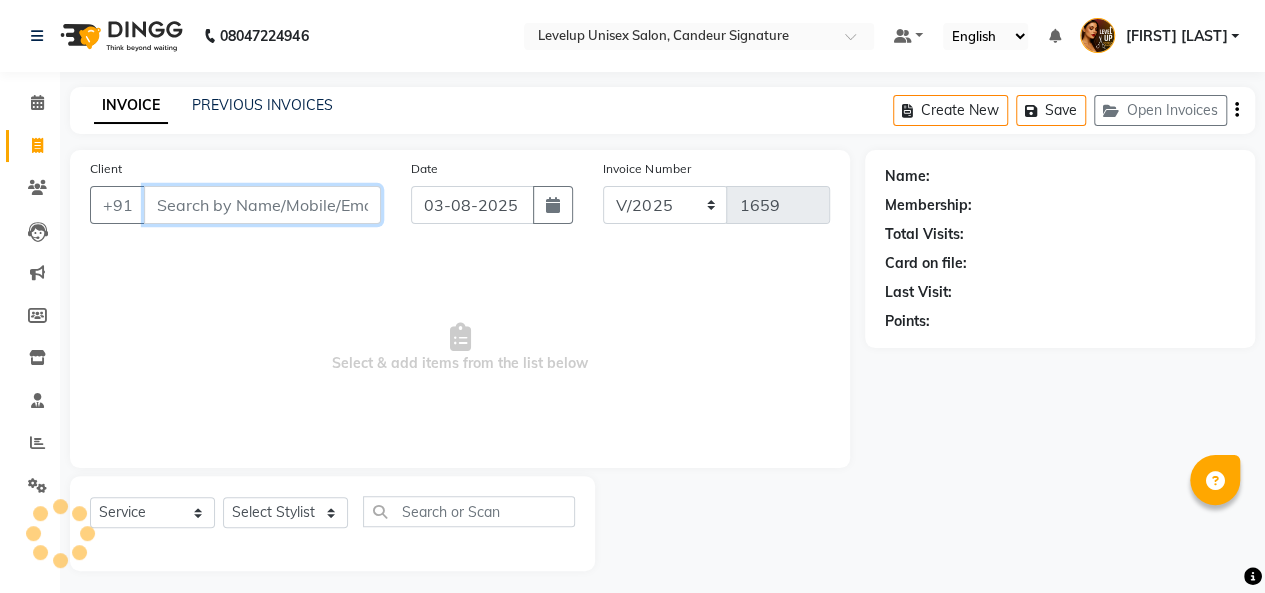 click on "Client" at bounding box center [262, 205] 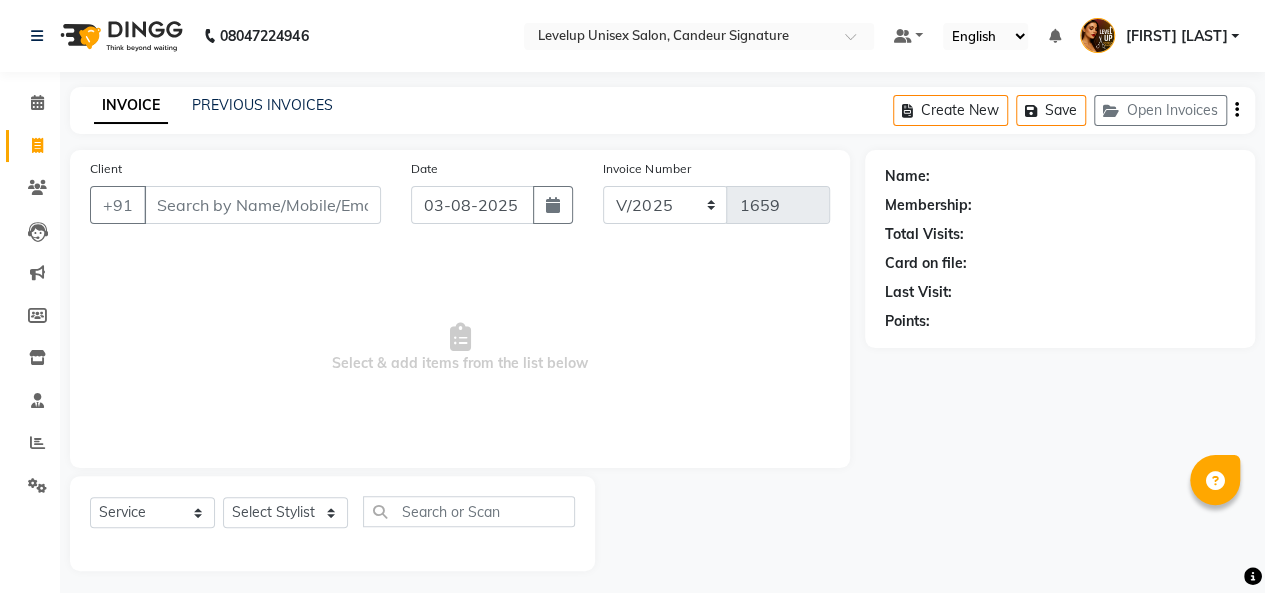 click on "Client +91" 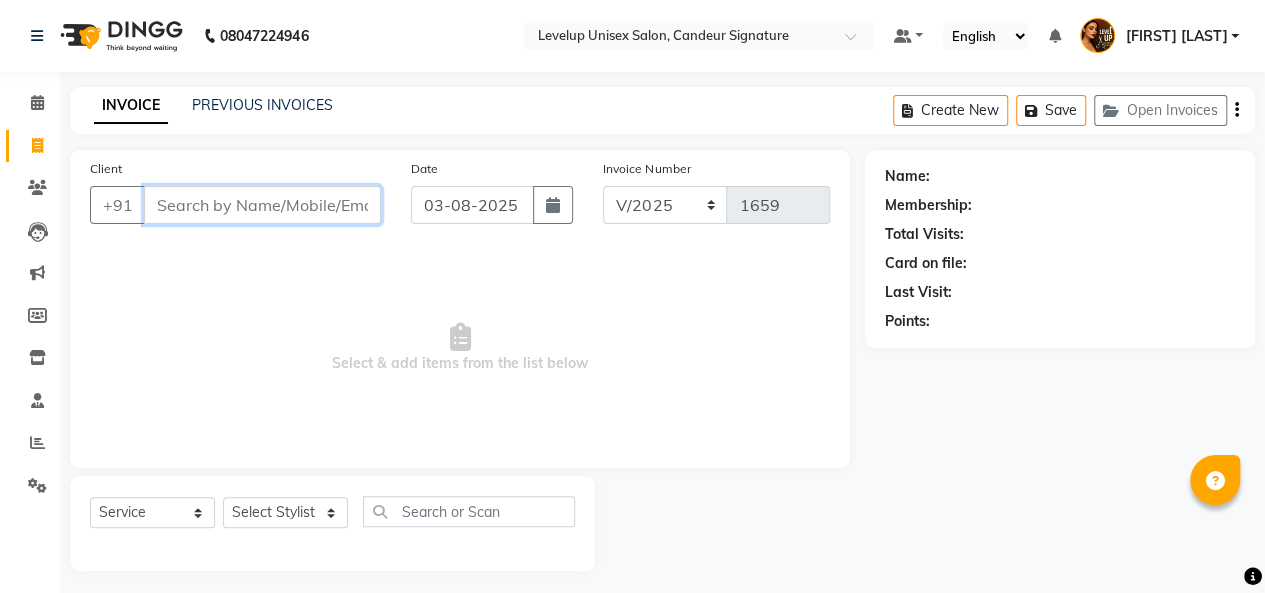 click on "Client" at bounding box center [262, 205] 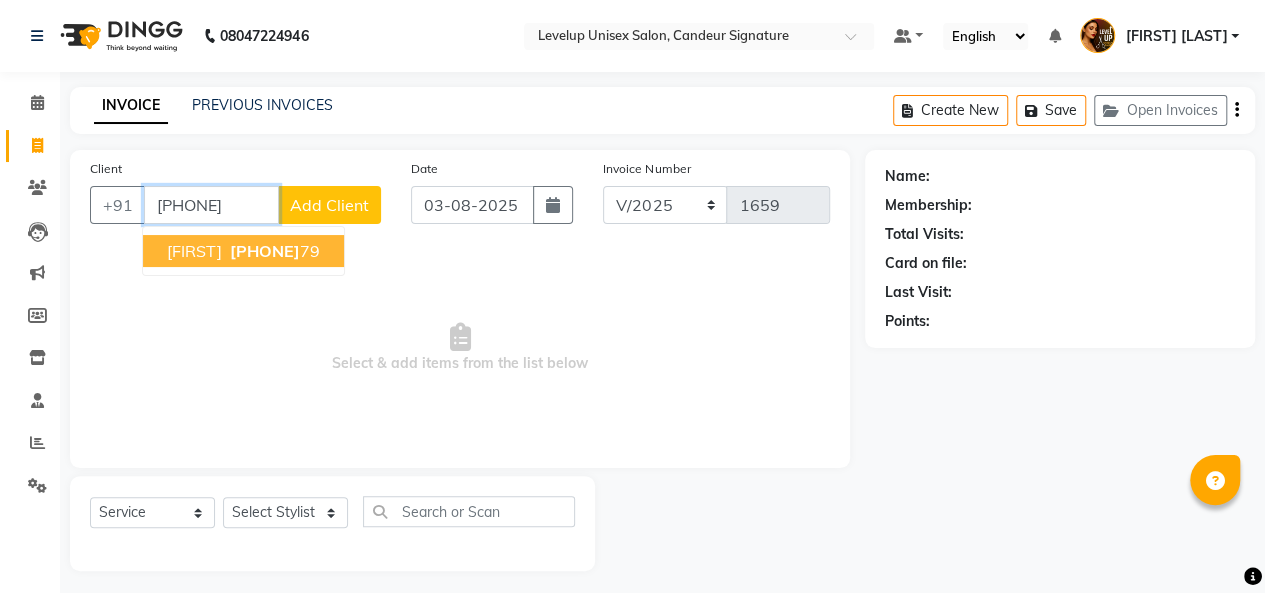 click on "[PHONE] 79" at bounding box center (273, 251) 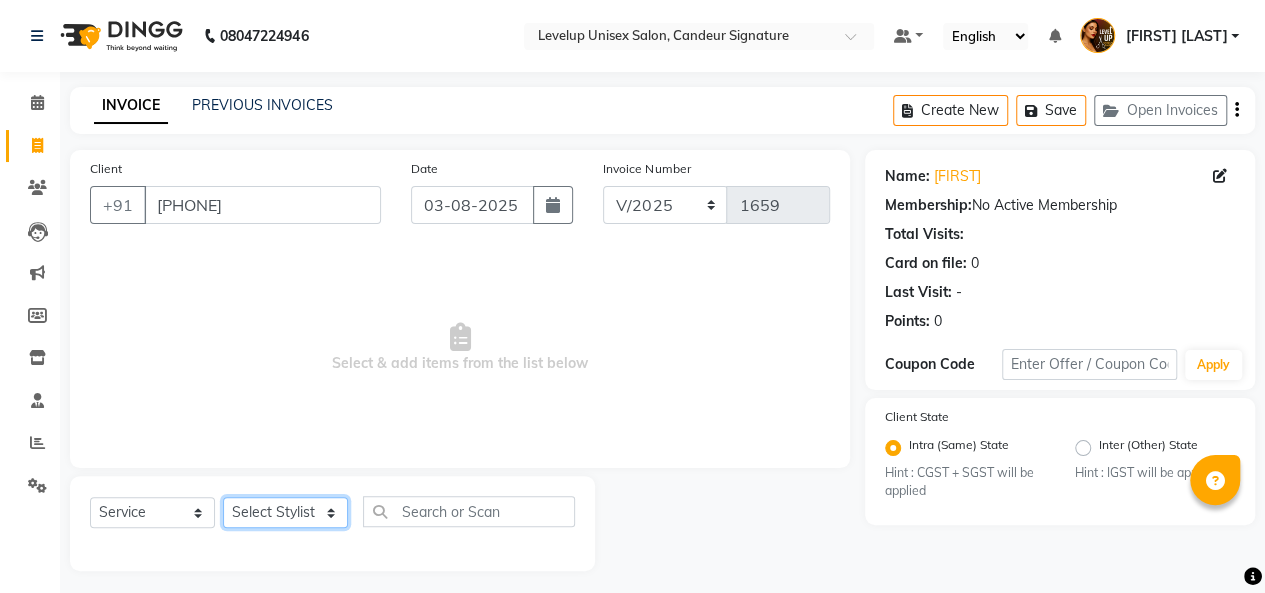 click on "Select Stylist [FIRST] [FIRST] [FIRST] [FIRST] [FIRST] [FIRST] [FIRST] [FIRST] [FIRST] [FIRST] [FIRST] [FIRST]" 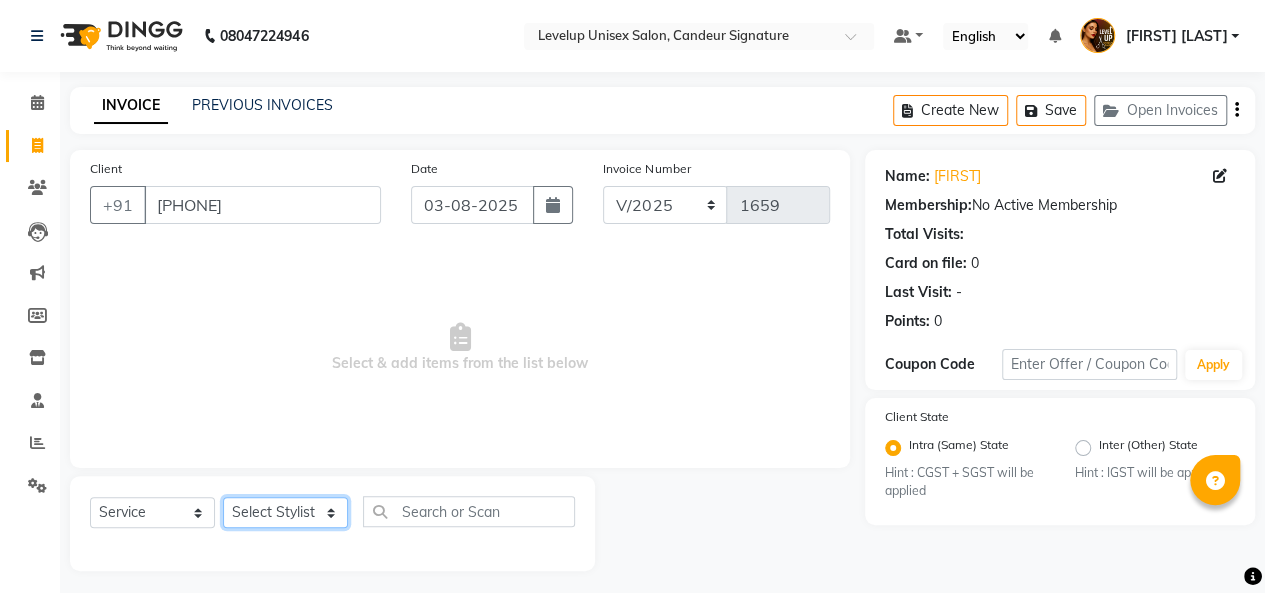 select on "81468" 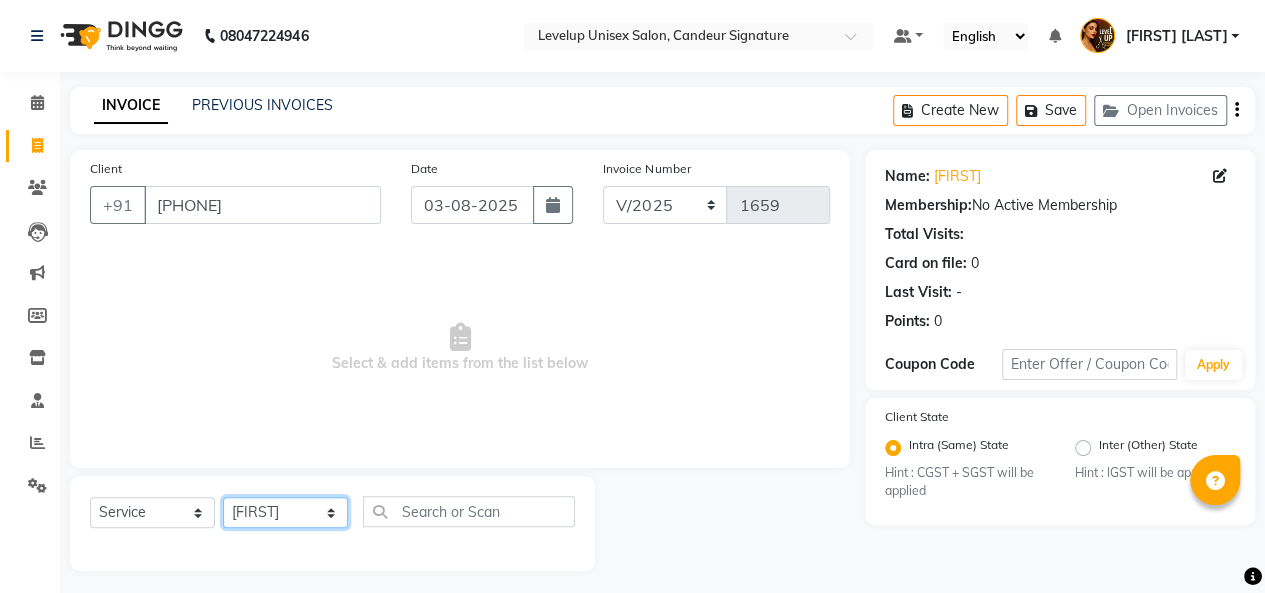 click on "Select Stylist [FIRST] [FIRST] [FIRST] [FIRST] [FIRST] [FIRST] [FIRST] [FIRST] [FIRST] [FIRST] [FIRST] [FIRST]" 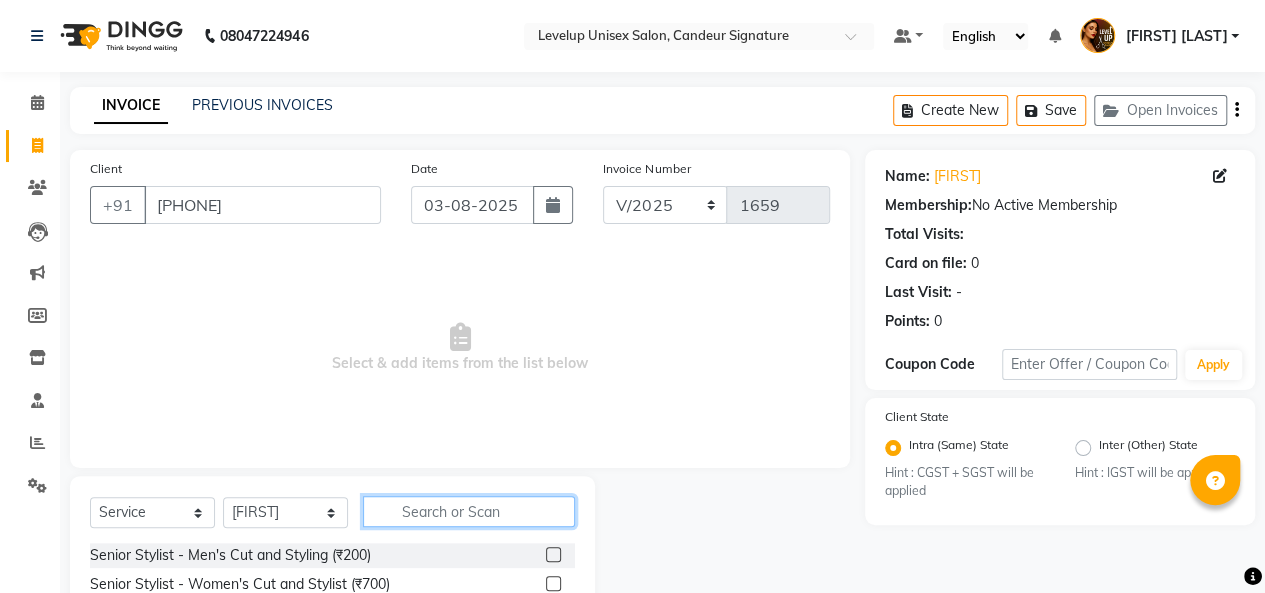 click 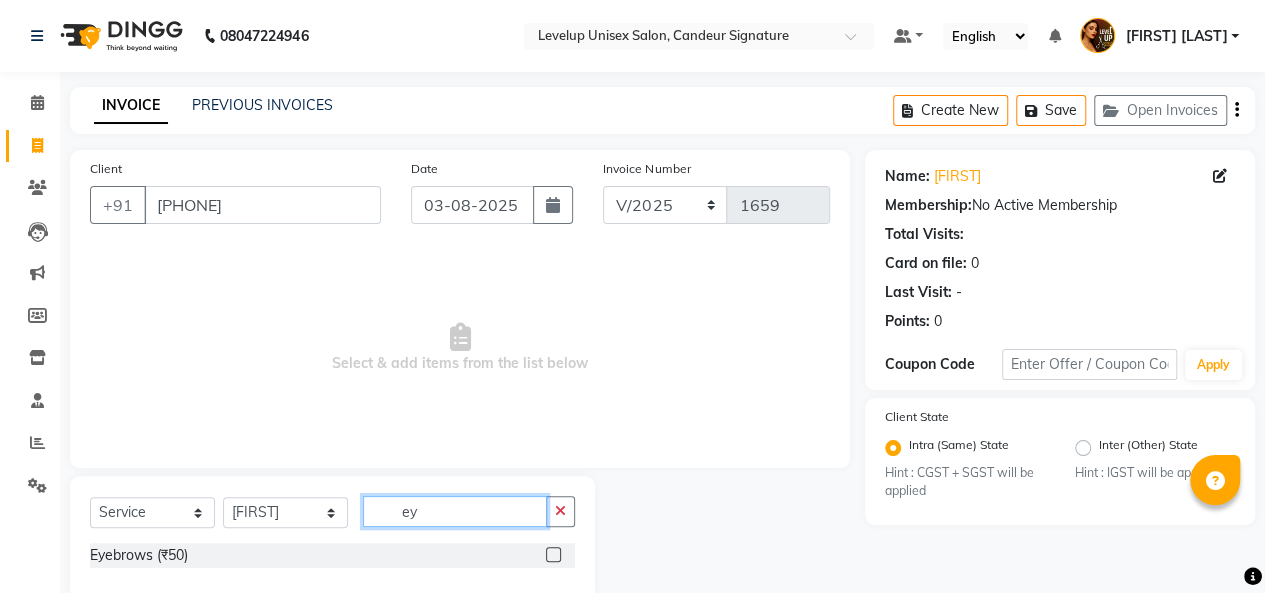type on "ey" 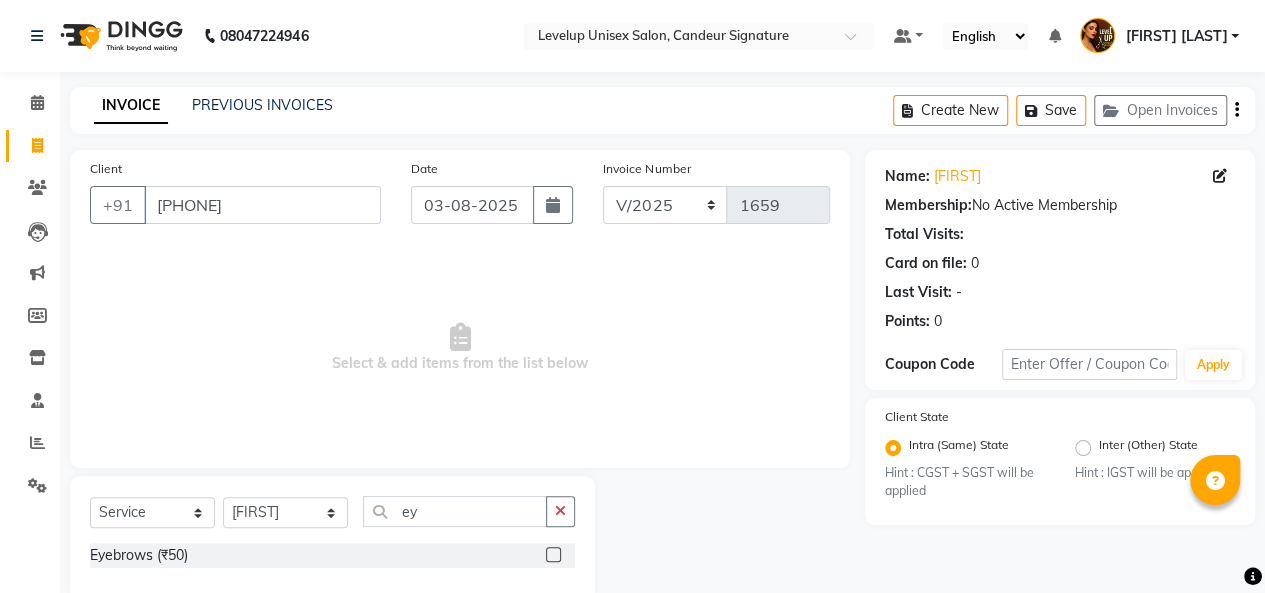 click 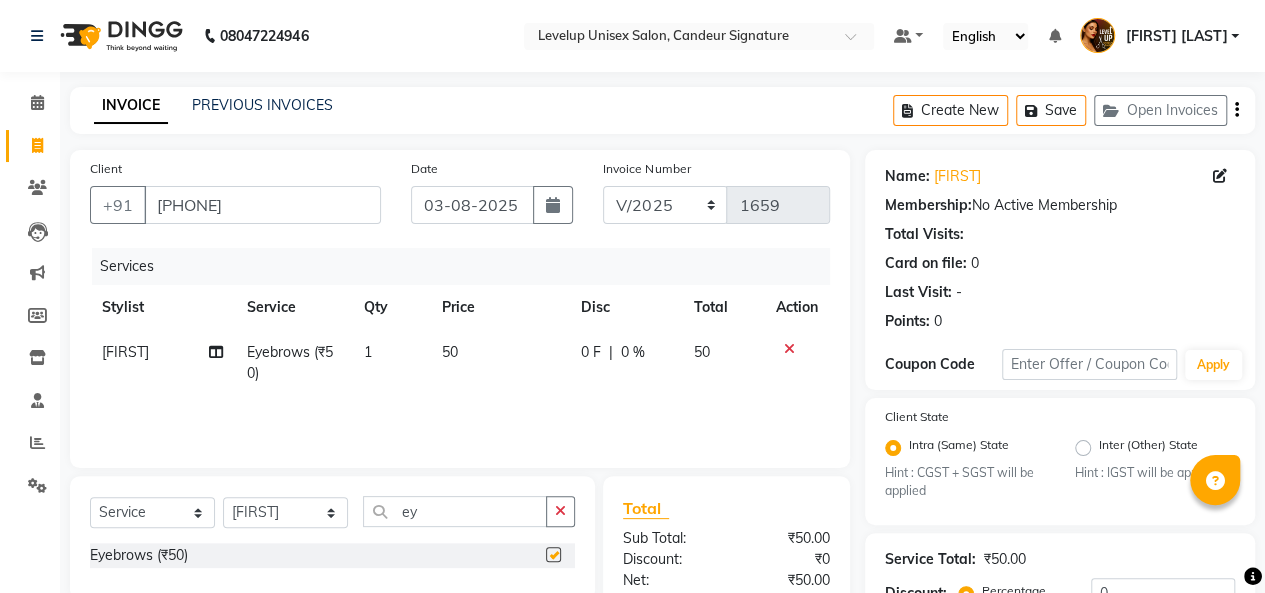 checkbox on "false" 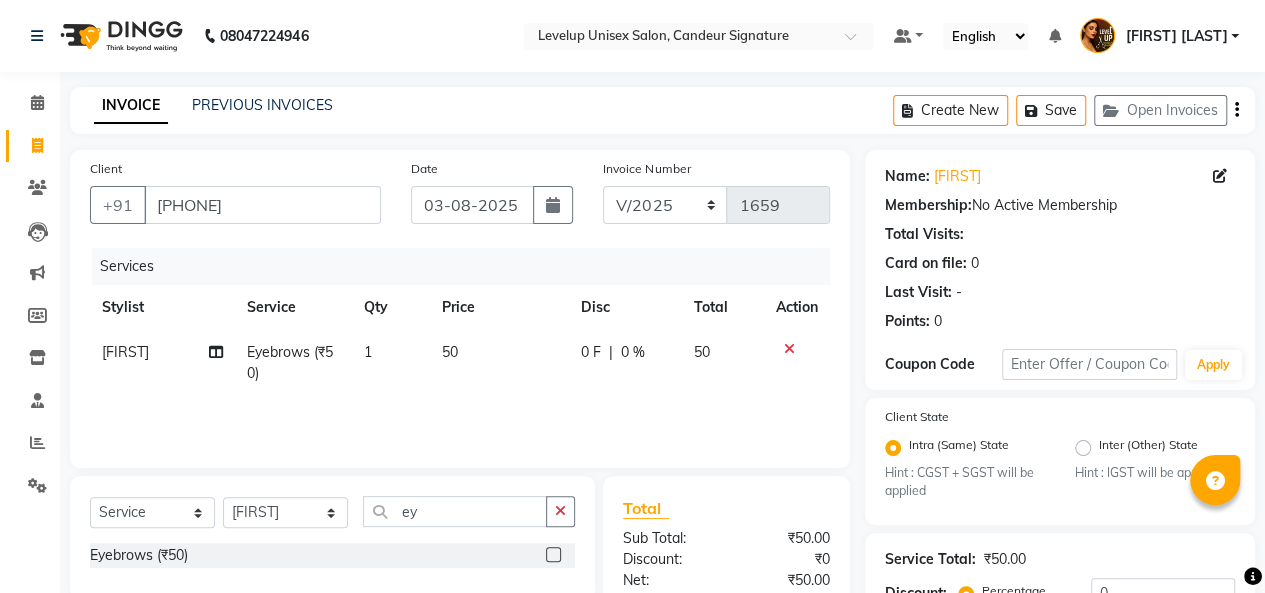 scroll, scrollTop: 212, scrollLeft: 0, axis: vertical 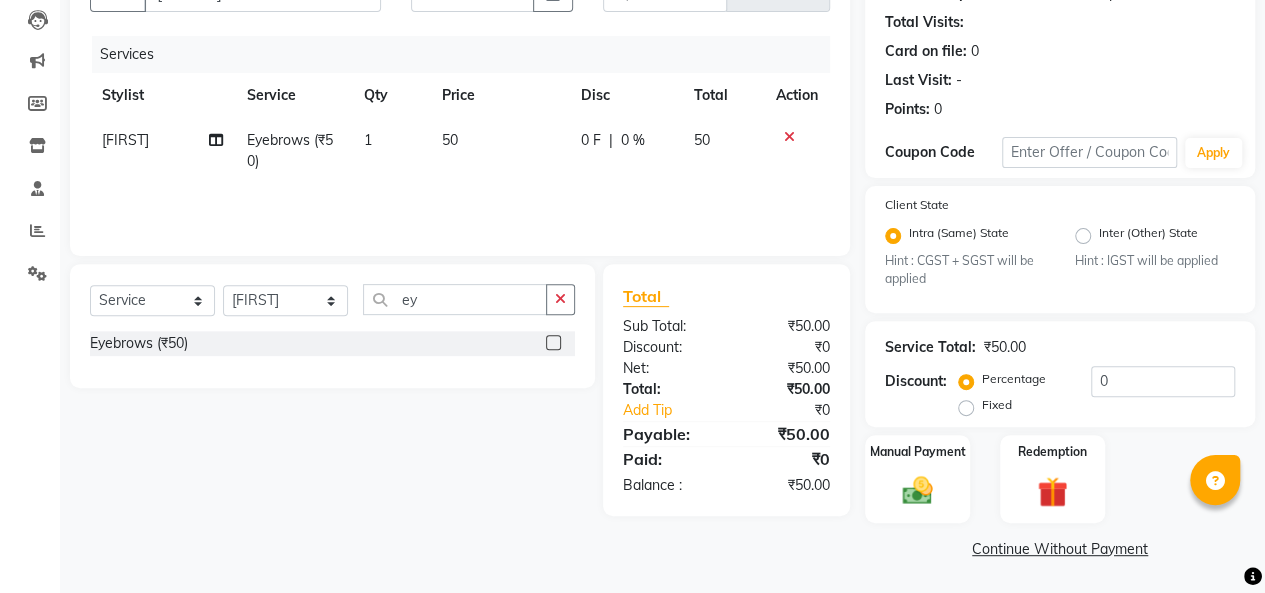 click on "Continue Without Payment" 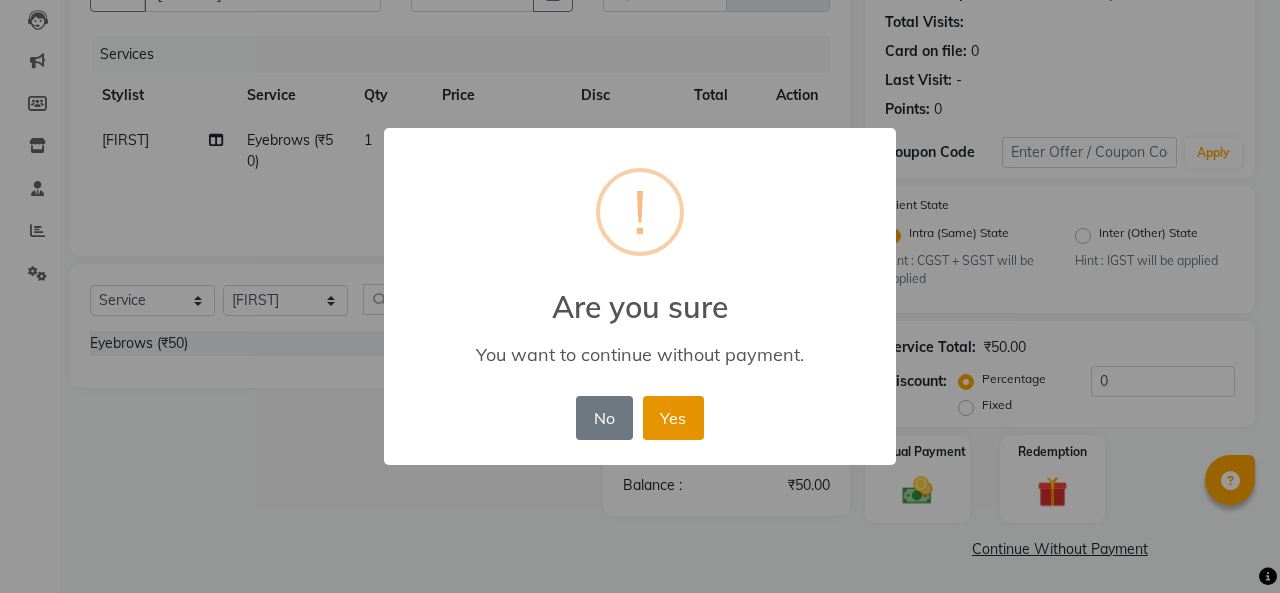 click on "Yes" at bounding box center (673, 418) 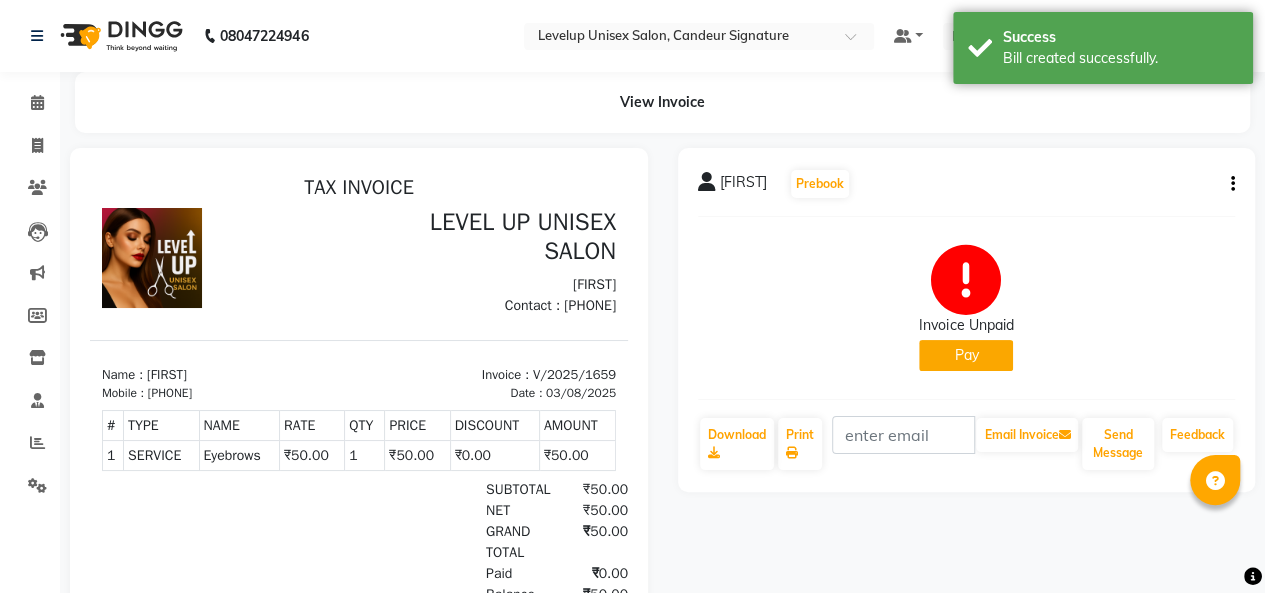 scroll, scrollTop: 0, scrollLeft: 0, axis: both 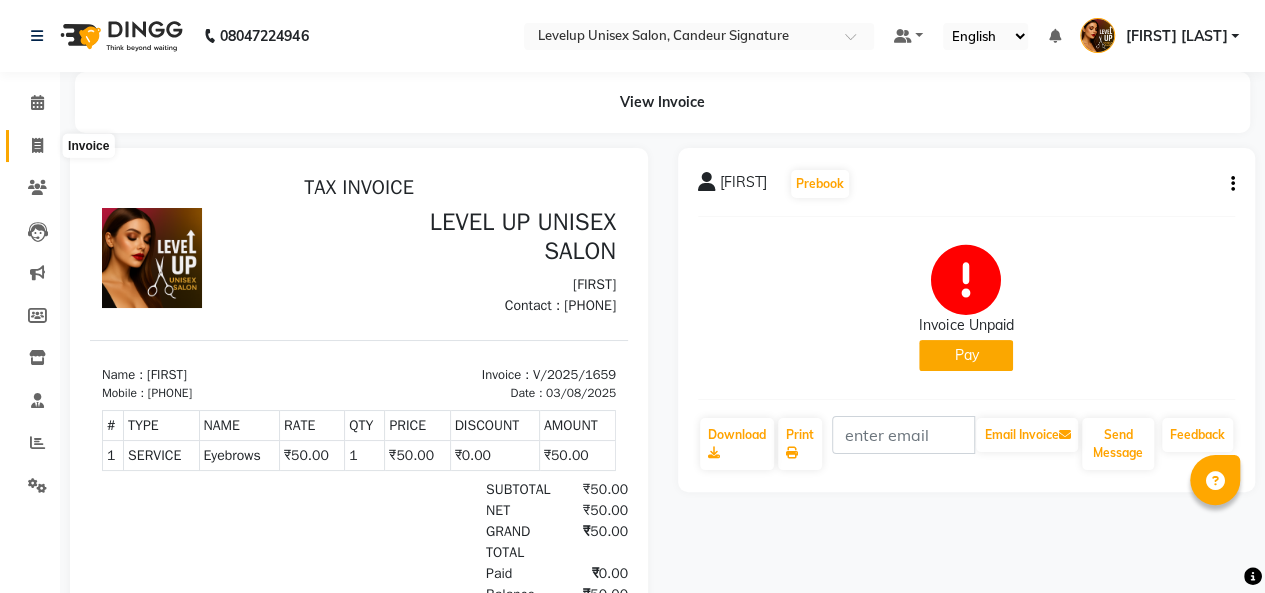 click 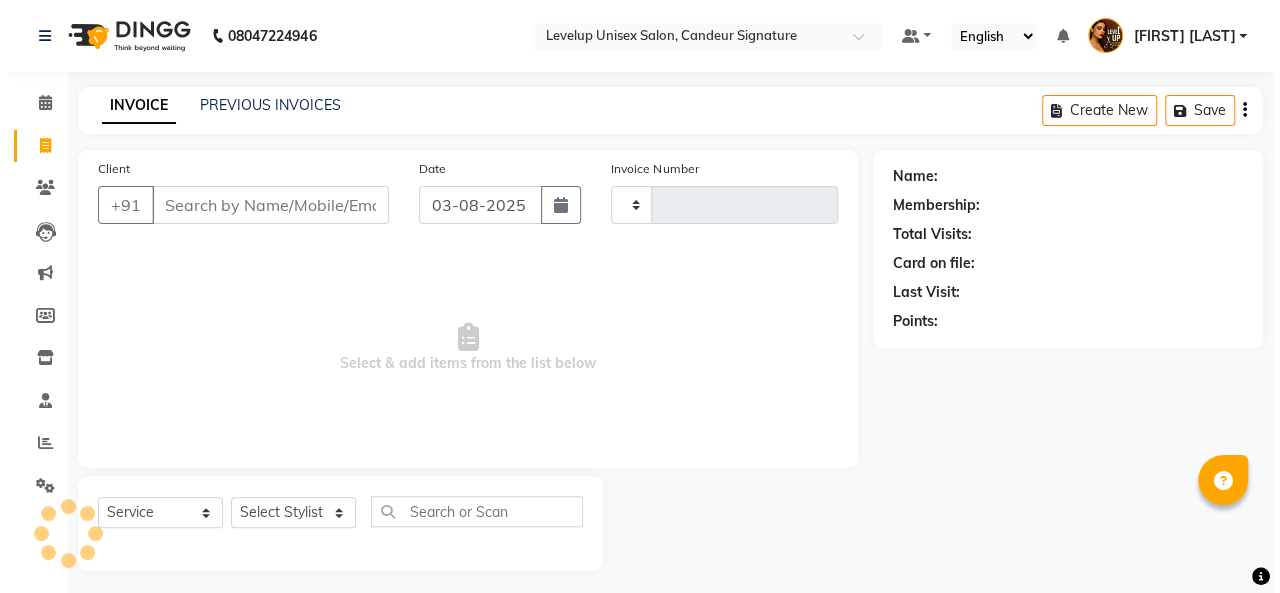 scroll, scrollTop: 7, scrollLeft: 0, axis: vertical 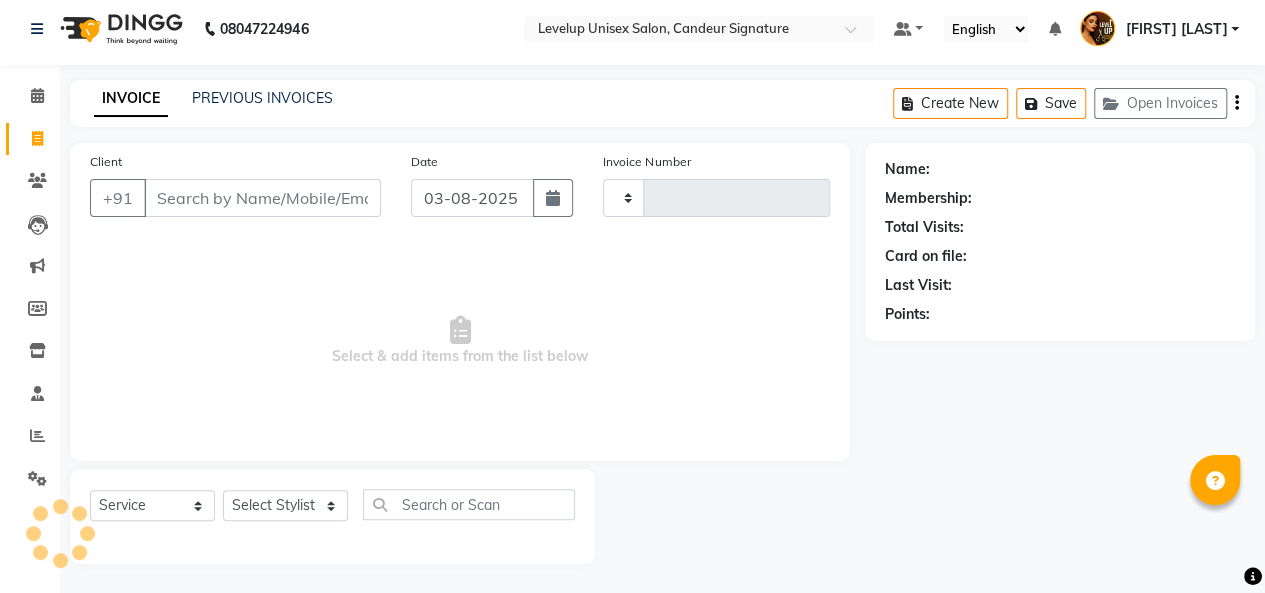 click on "Client" at bounding box center [262, 198] 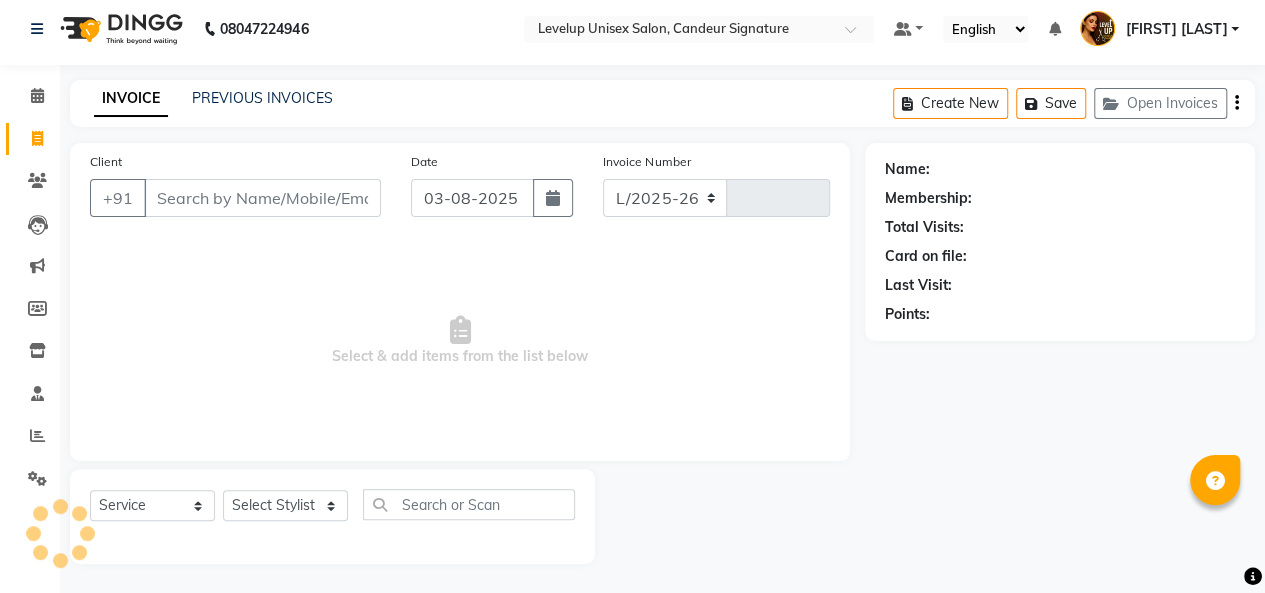 select on "7681" 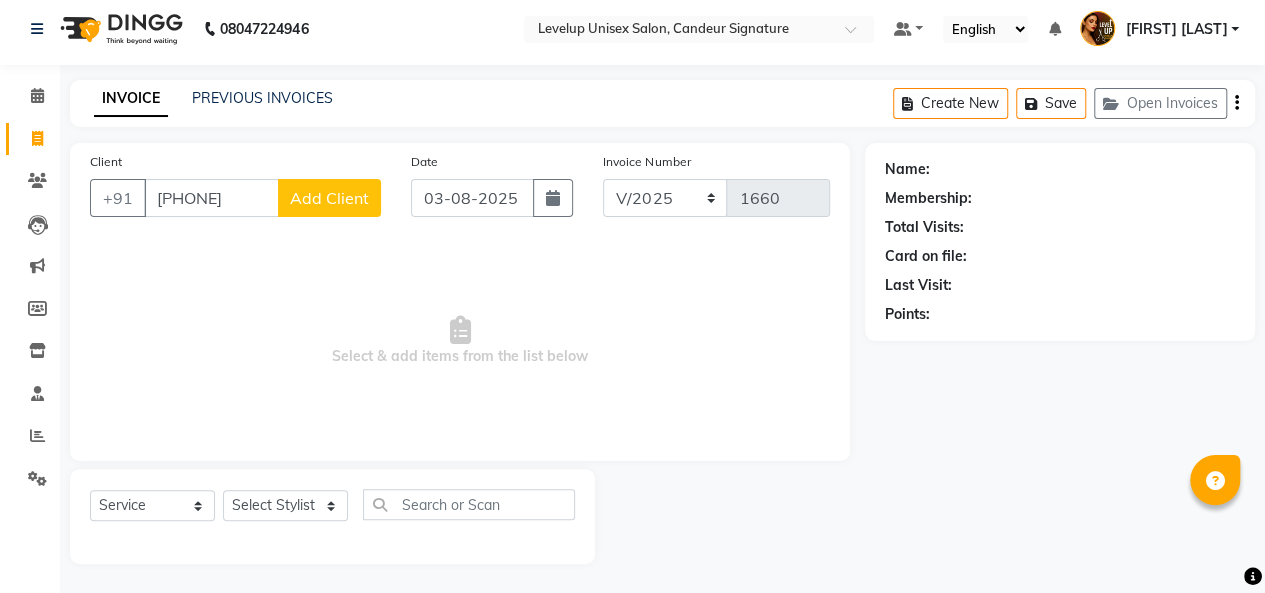 type on "[PHONE]" 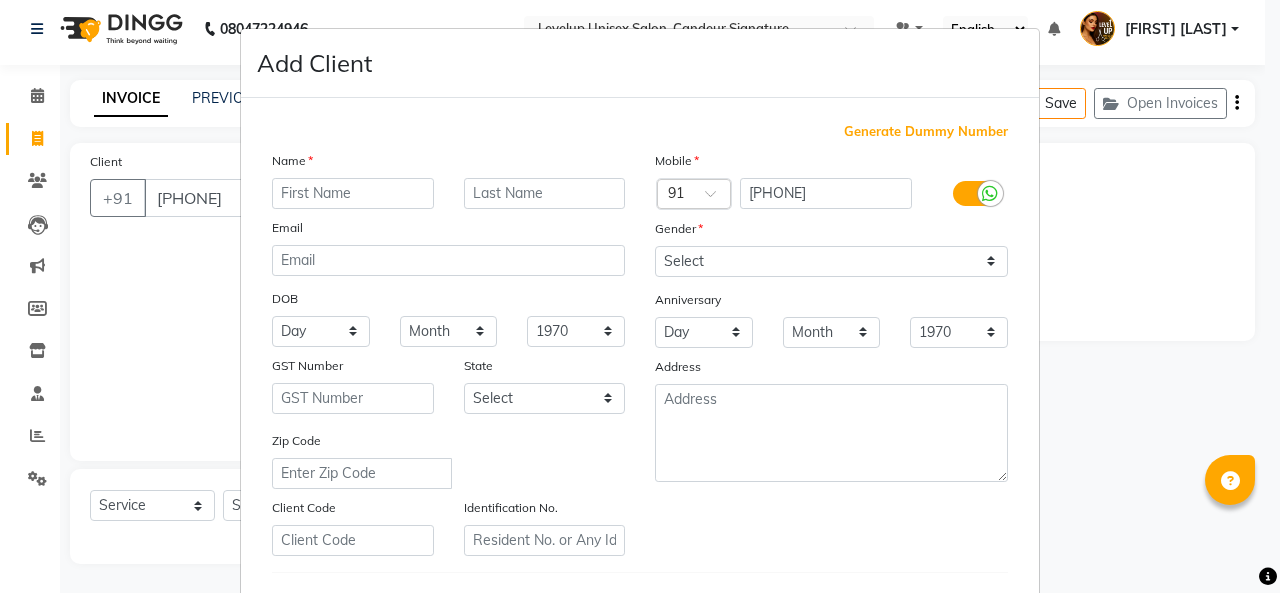 click at bounding box center (353, 193) 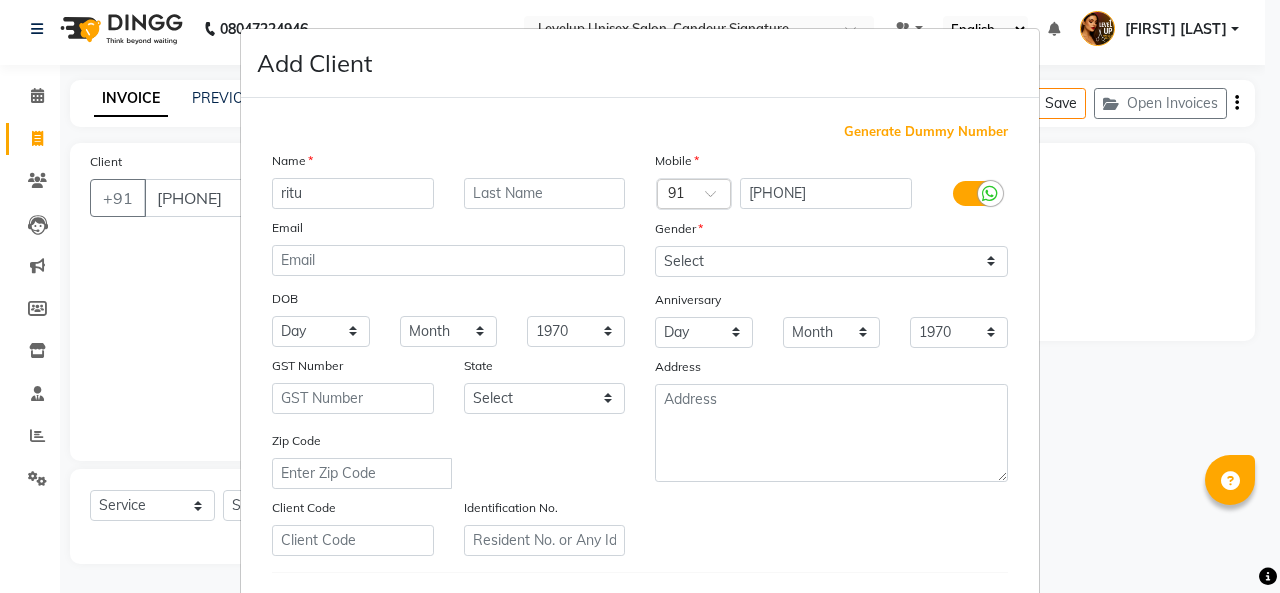 type on "ritu" 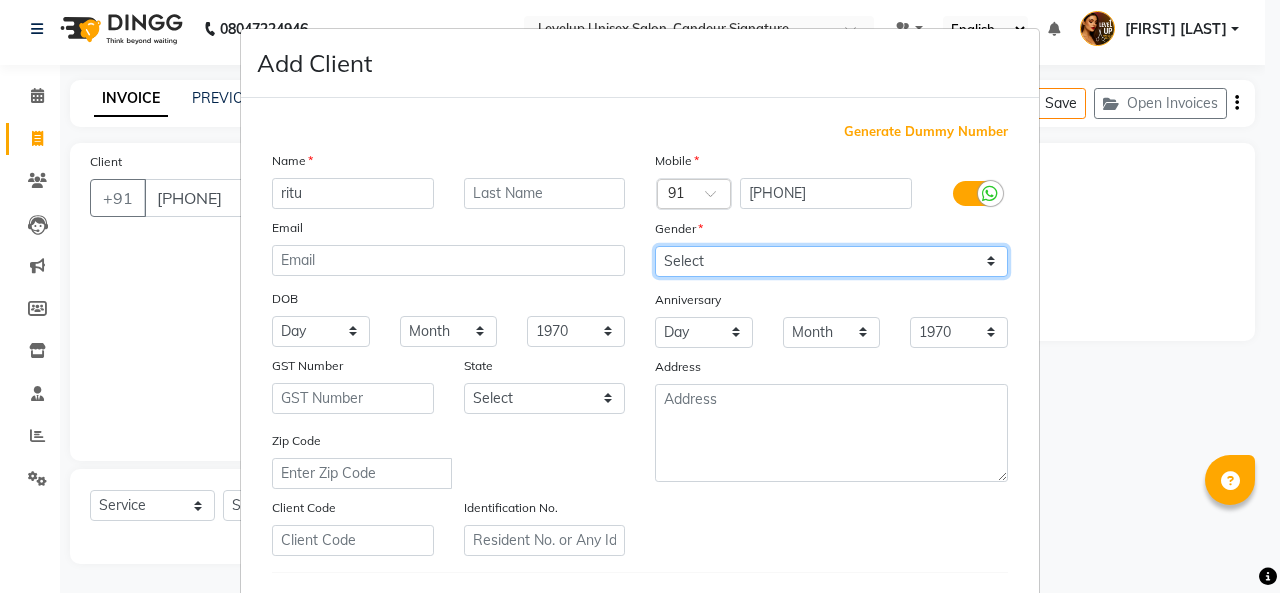 click on "Select Male Female Other Prefer Not To Say" at bounding box center [831, 261] 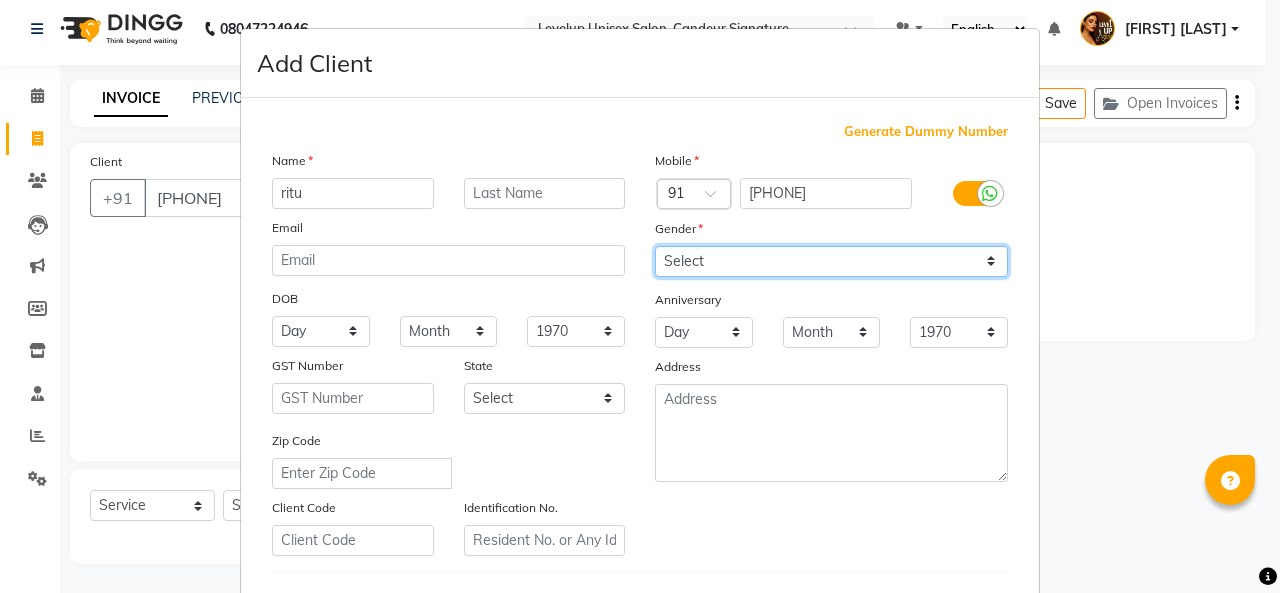select on "female" 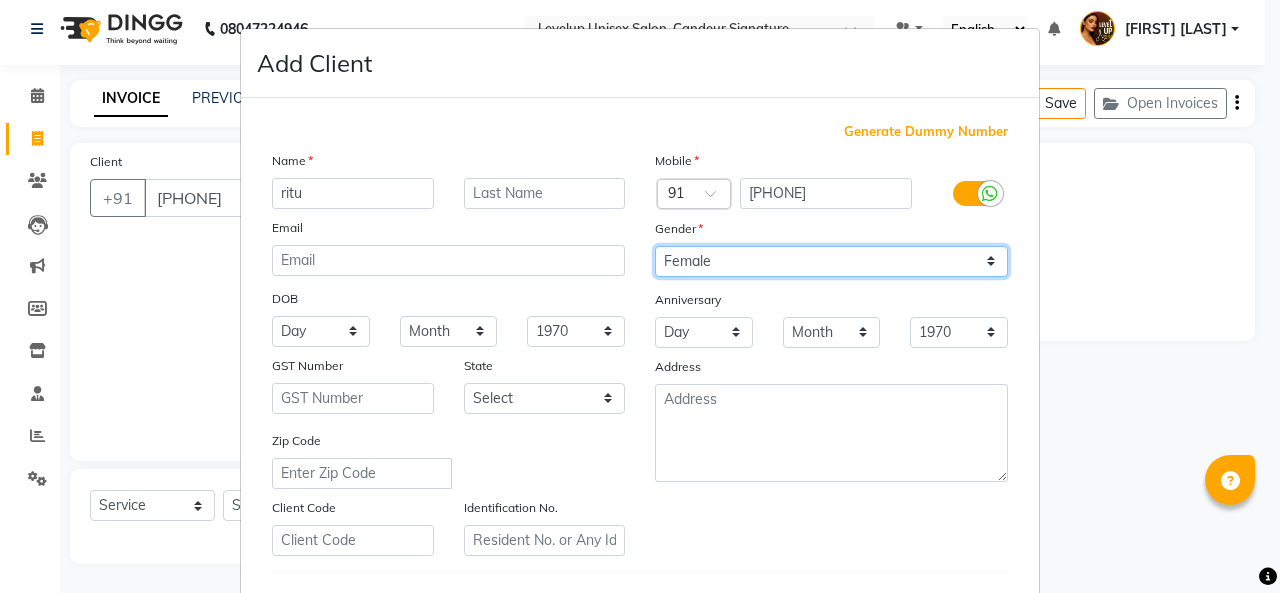 click on "Select Male Female Other Prefer Not To Say" at bounding box center [831, 261] 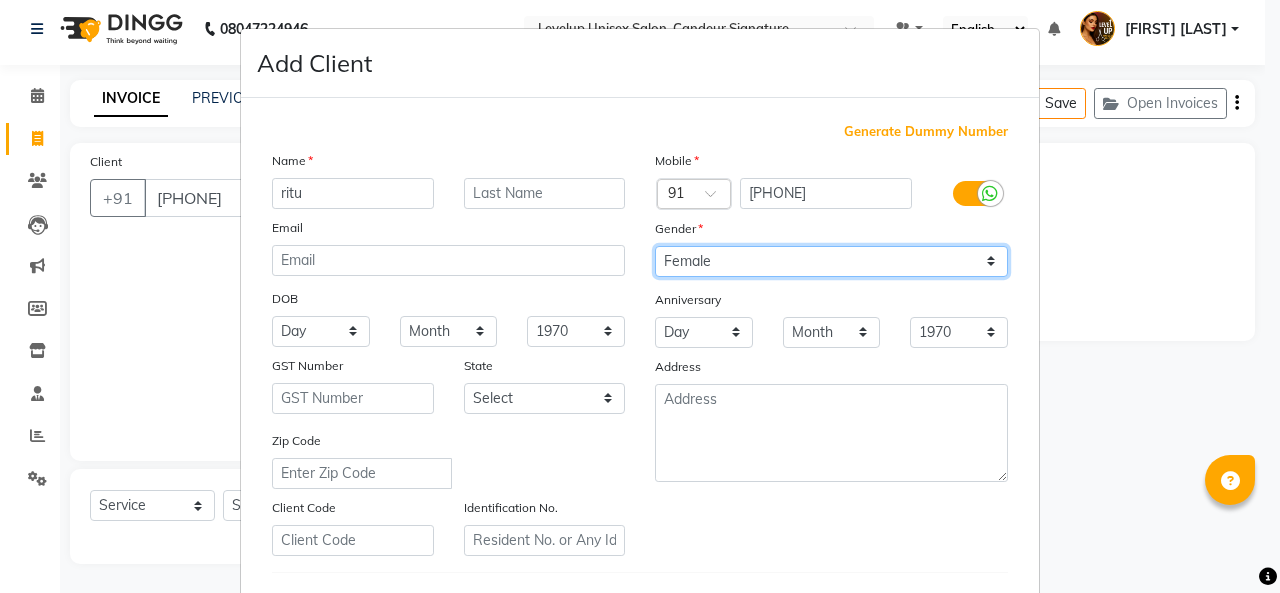click on "Select Male Female Other Prefer Not To Say" at bounding box center [831, 261] 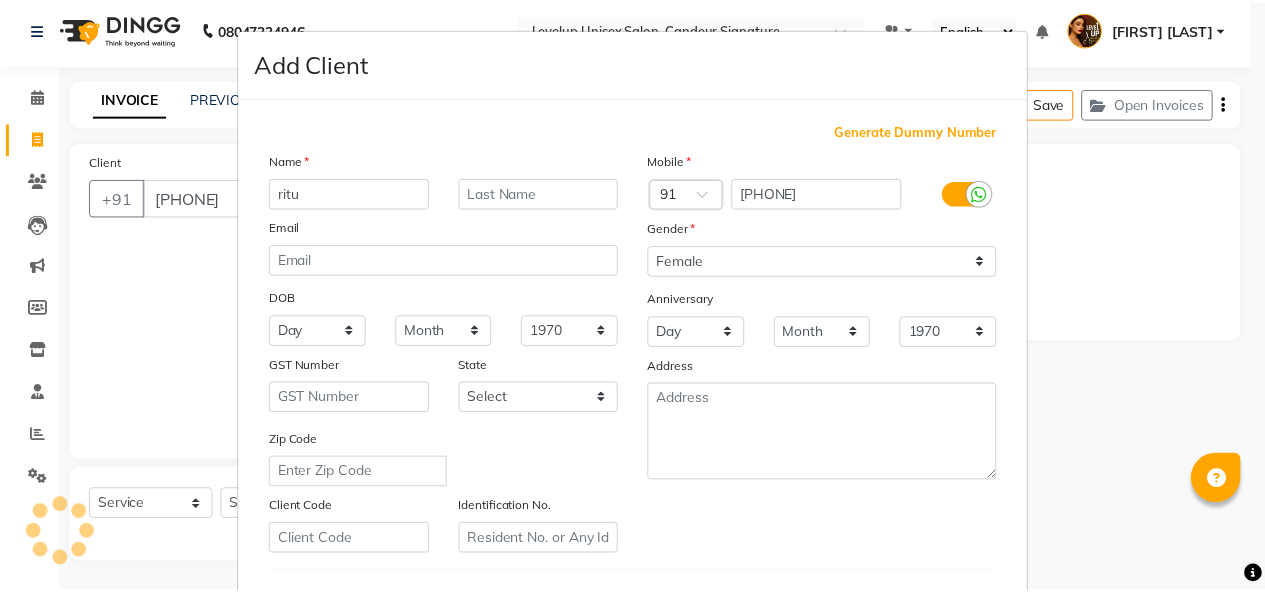 scroll, scrollTop: 326, scrollLeft: 0, axis: vertical 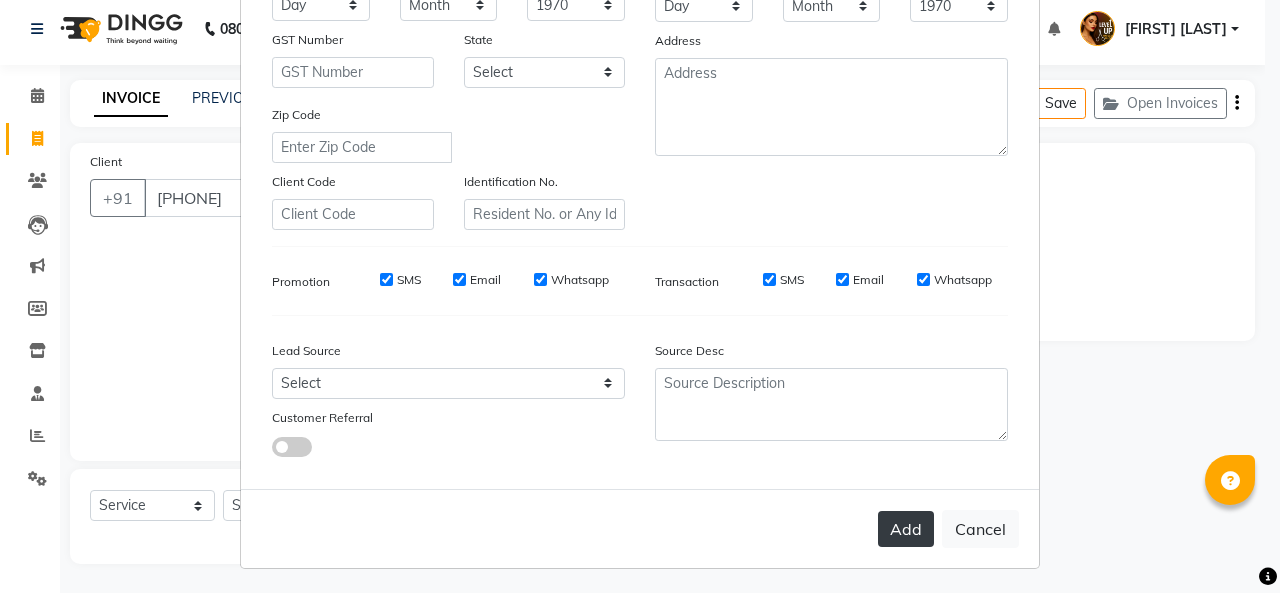 click on "Add" at bounding box center [906, 529] 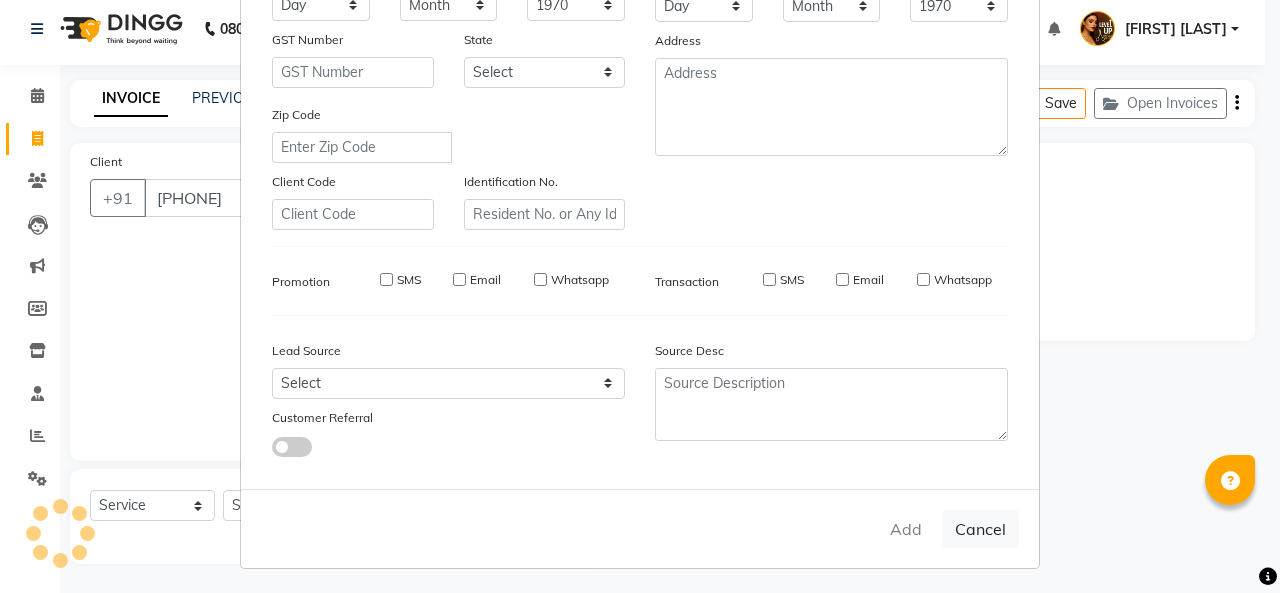 type 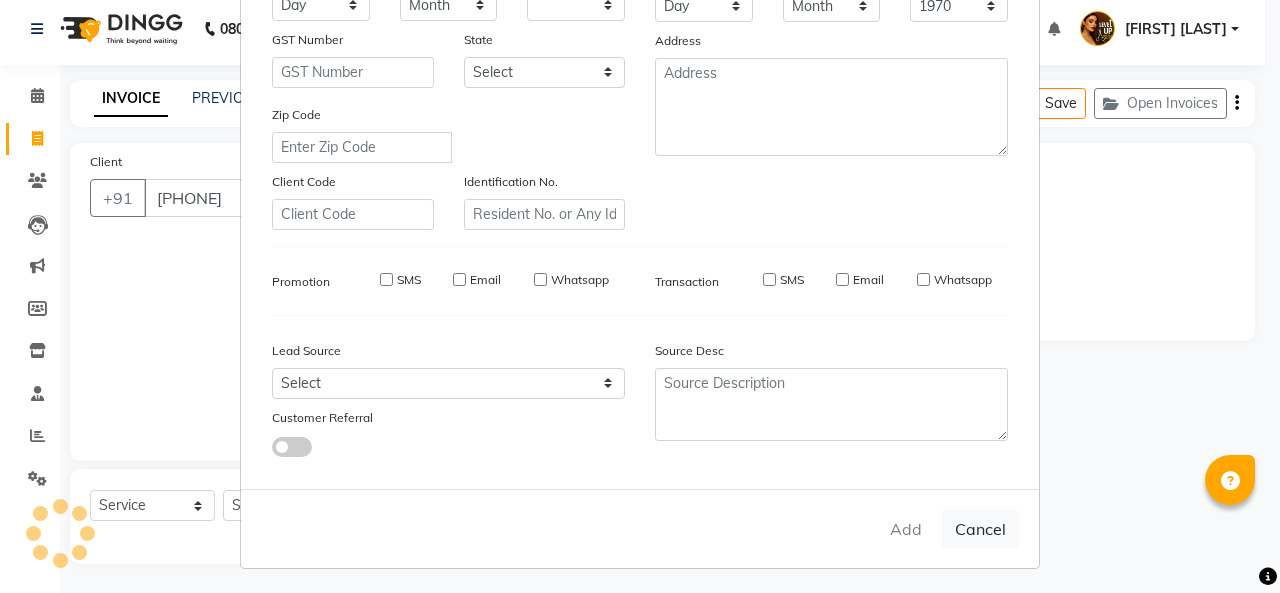 select 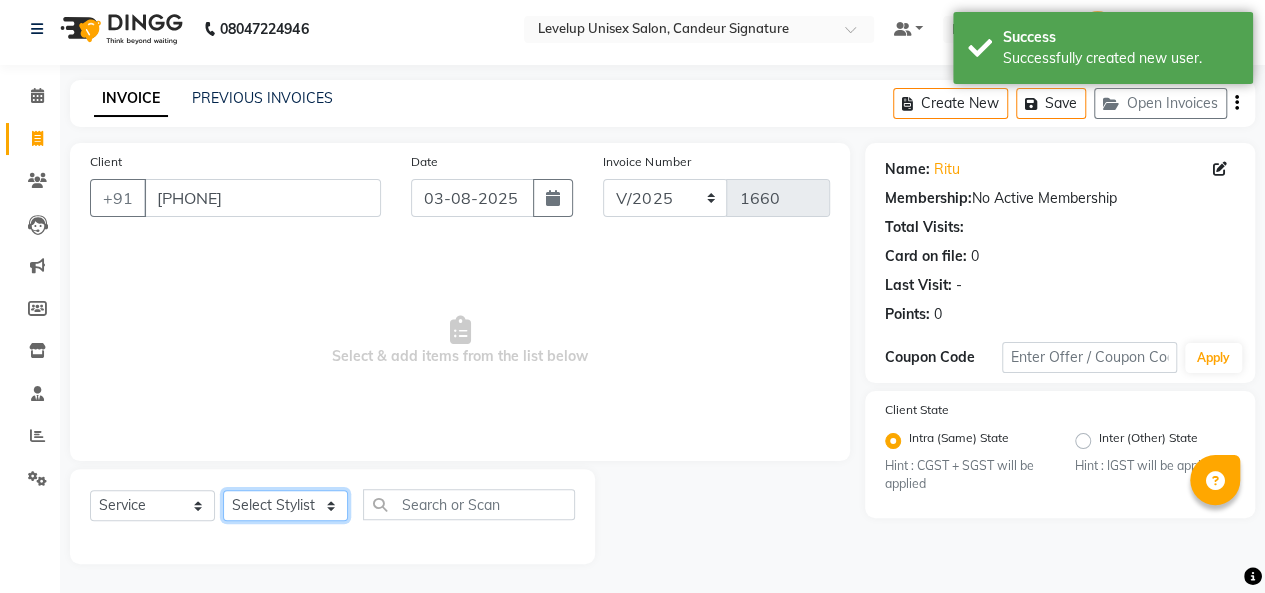 click on "Select Stylist [FIRST] [FIRST] [FIRST] [FIRST] [FIRST] [FIRST] [FIRST] [FIRST] [FIRST] [FIRST] [FIRST] [FIRST]" 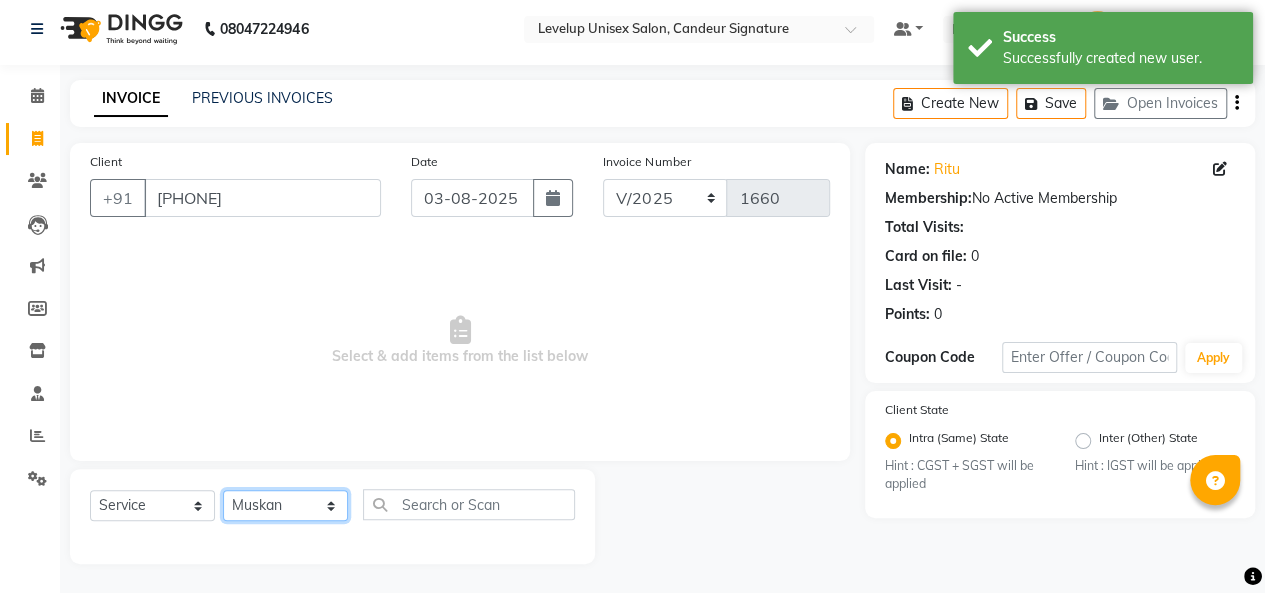 click on "Select Stylist [FIRST] [FIRST] [FIRST] [FIRST] [FIRST] [FIRST] [FIRST] [FIRST] [FIRST] [FIRST] [FIRST] [FIRST]" 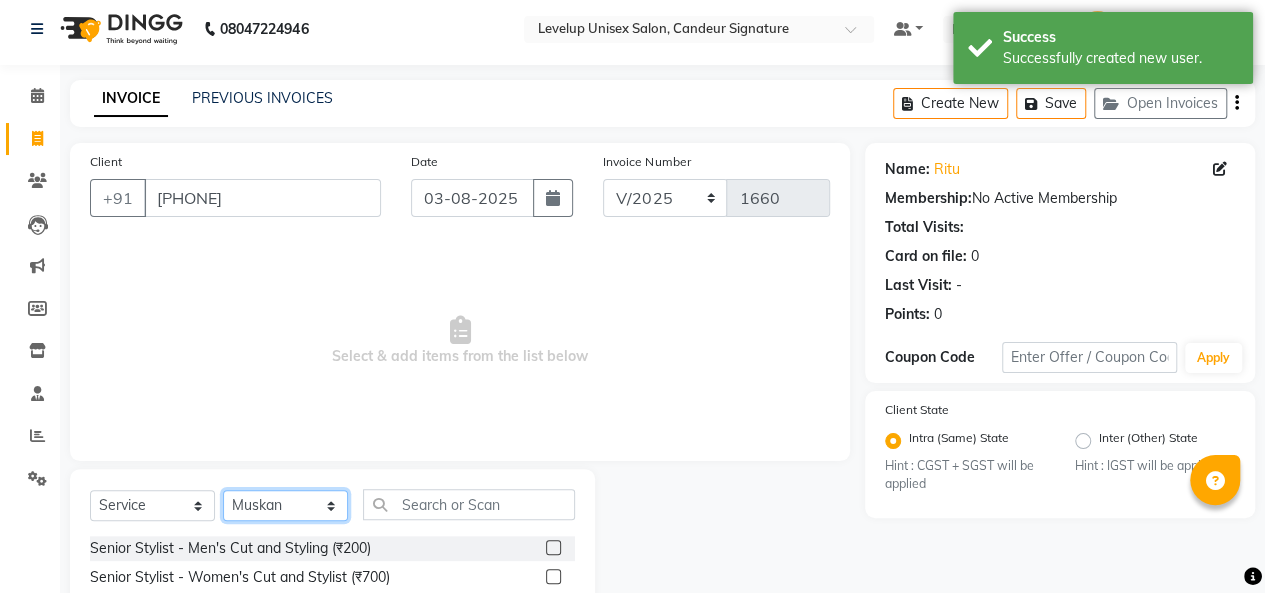 scroll, scrollTop: 207, scrollLeft: 0, axis: vertical 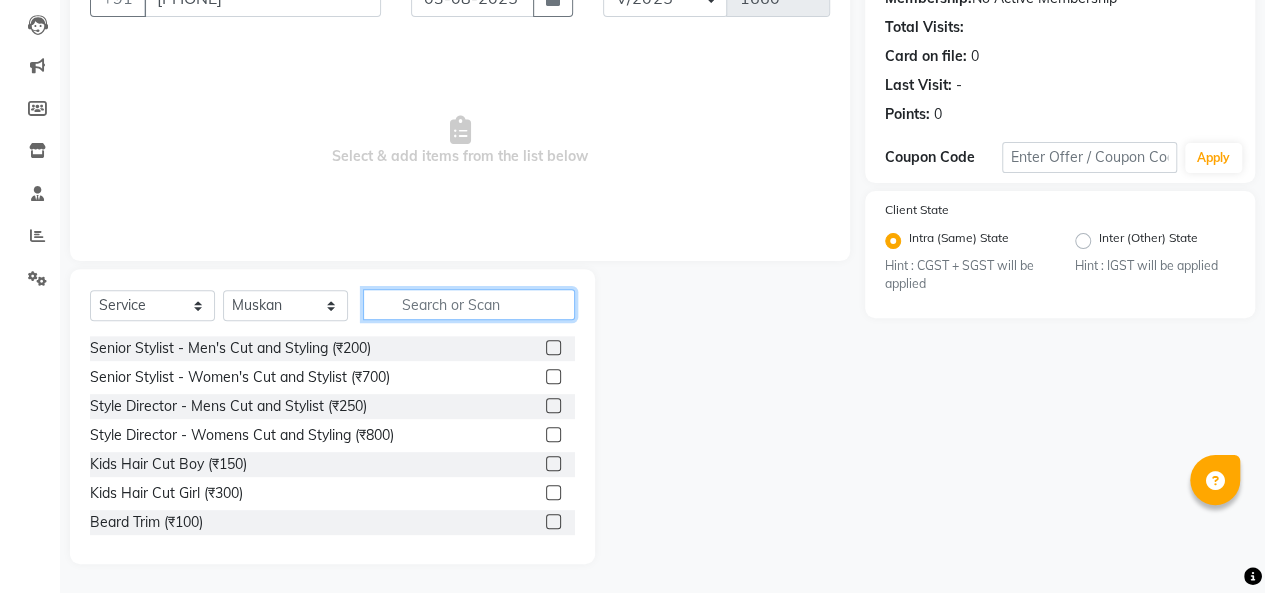 click 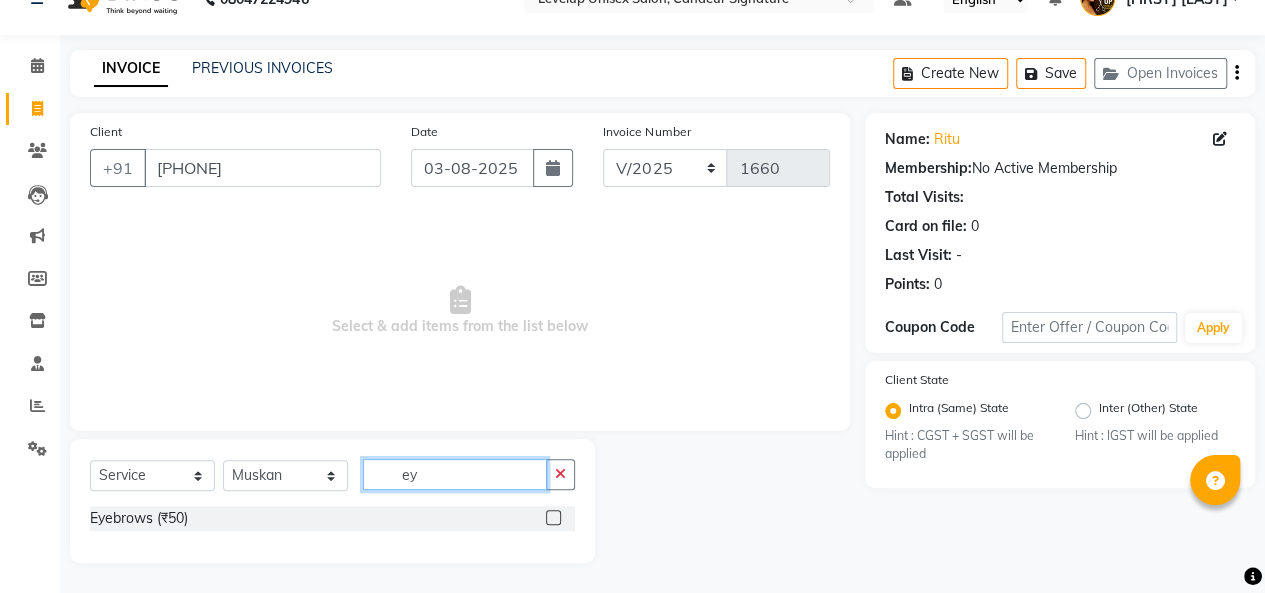 scroll, scrollTop: 36, scrollLeft: 0, axis: vertical 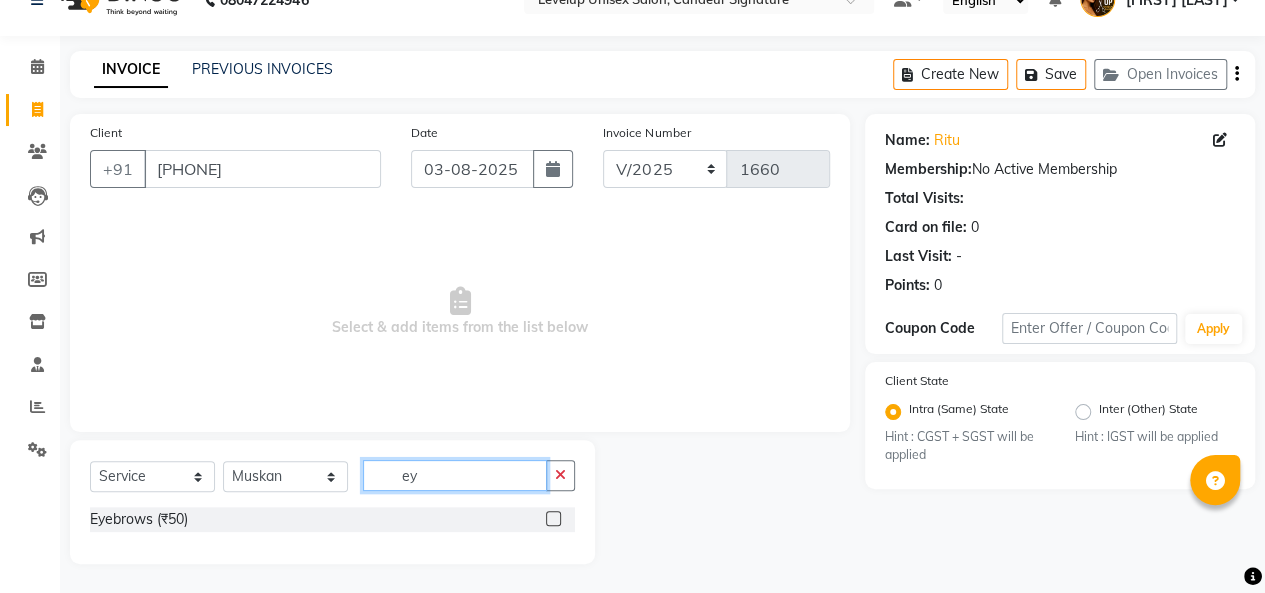 type on "ey" 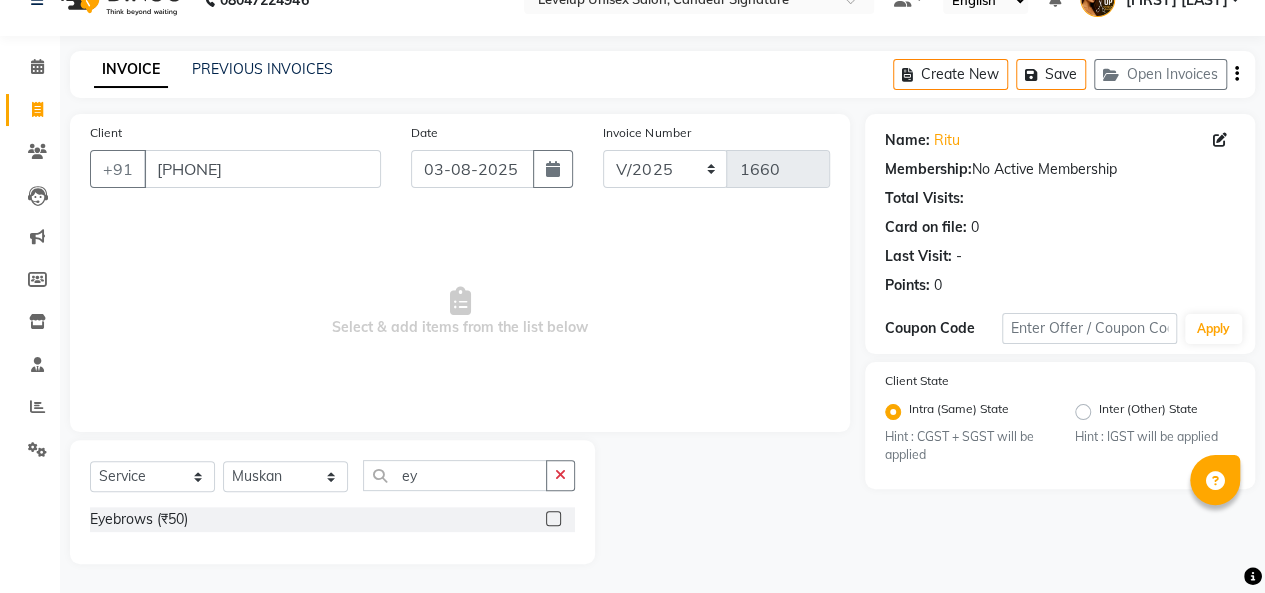 click 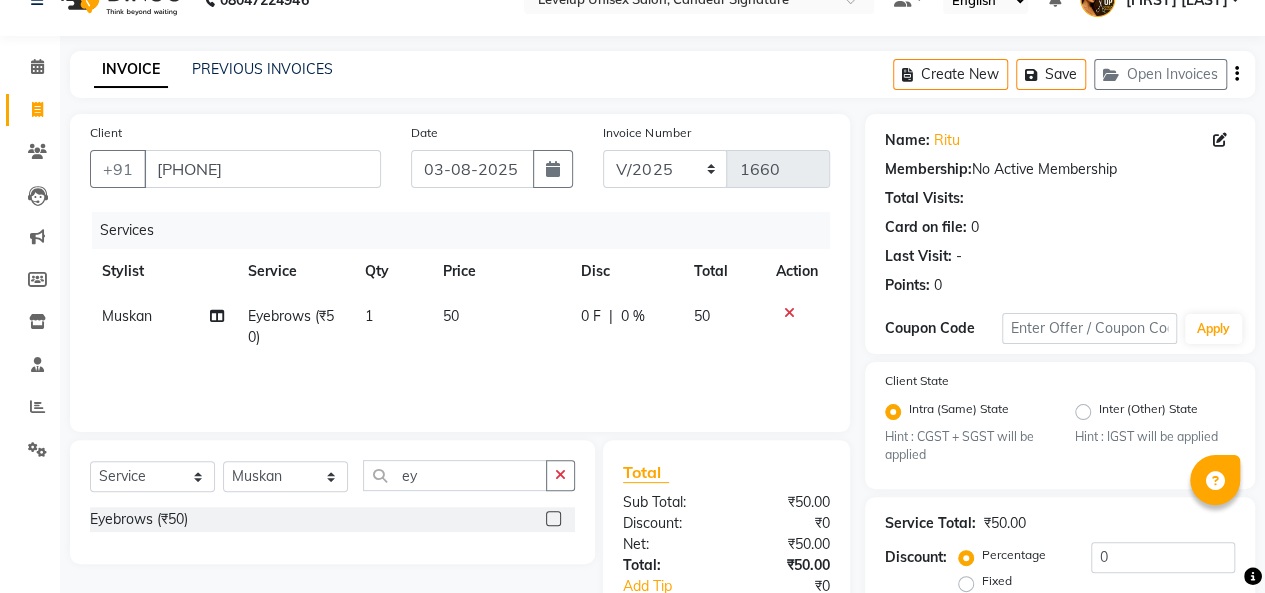 click 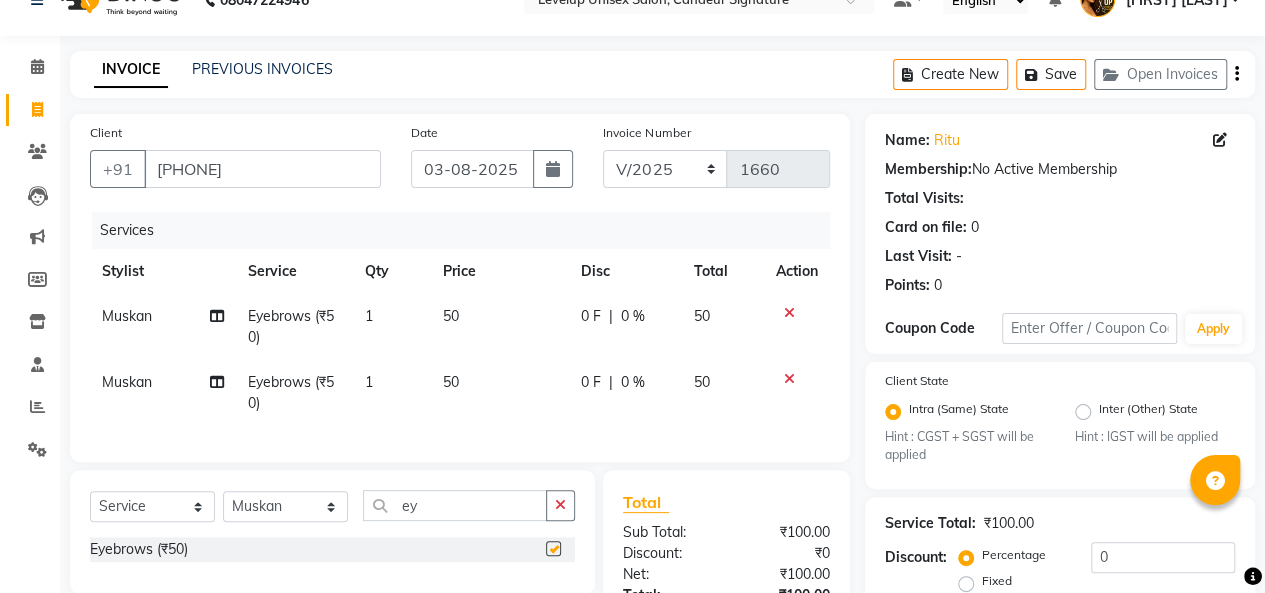 checkbox on "false" 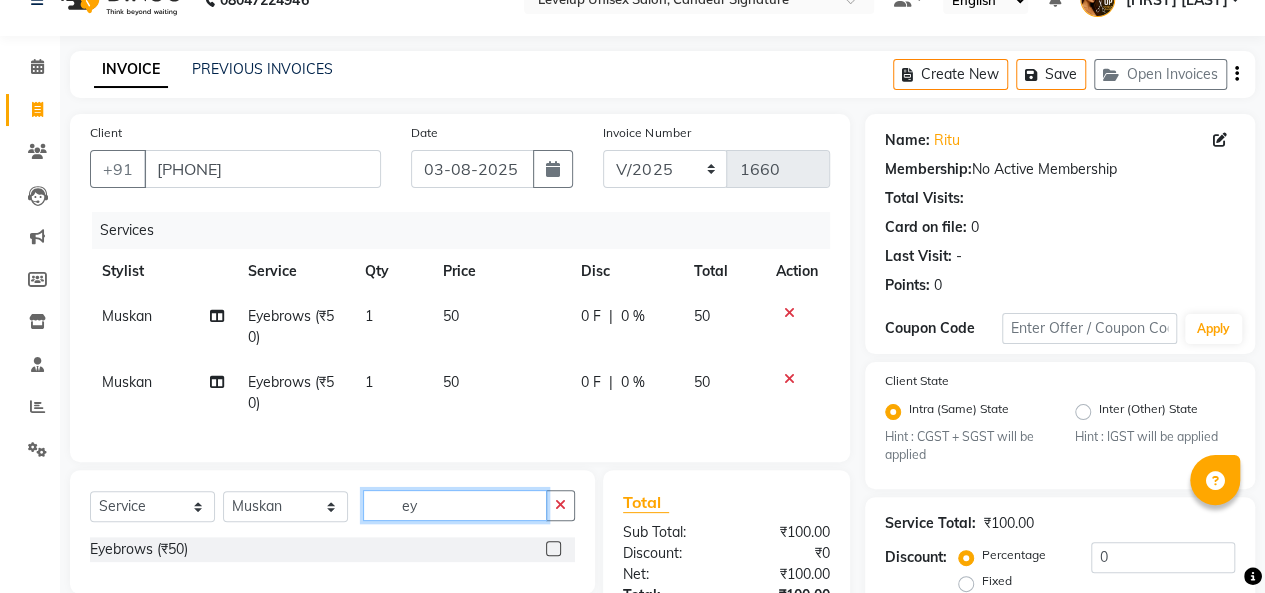 click on "ey" 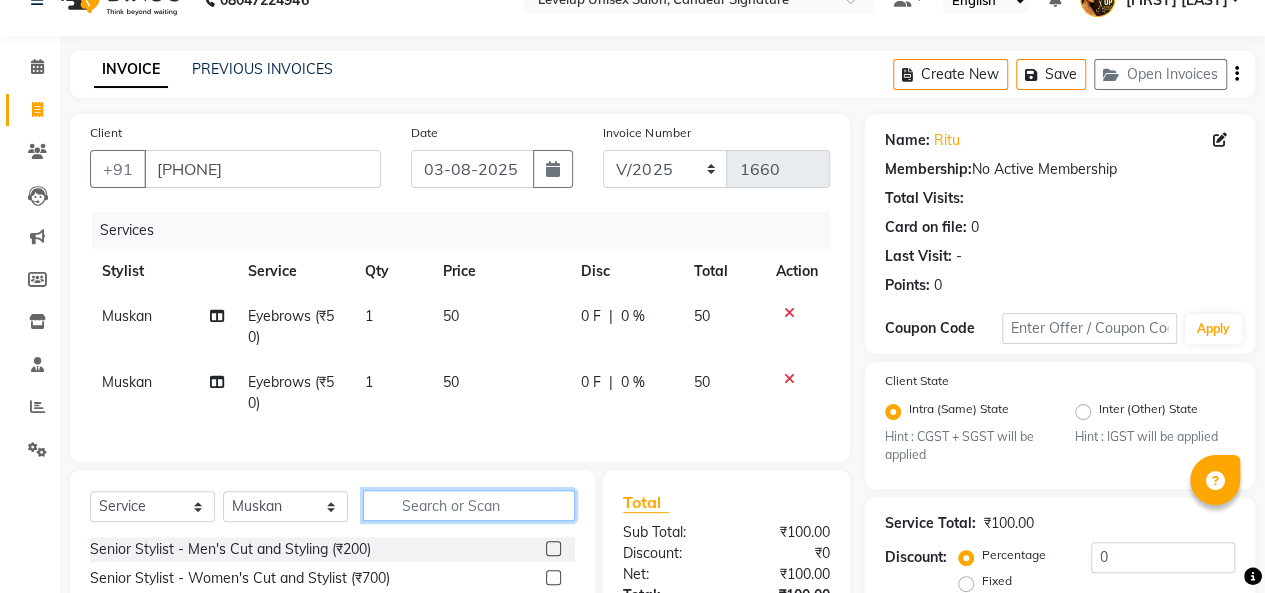 type on "p" 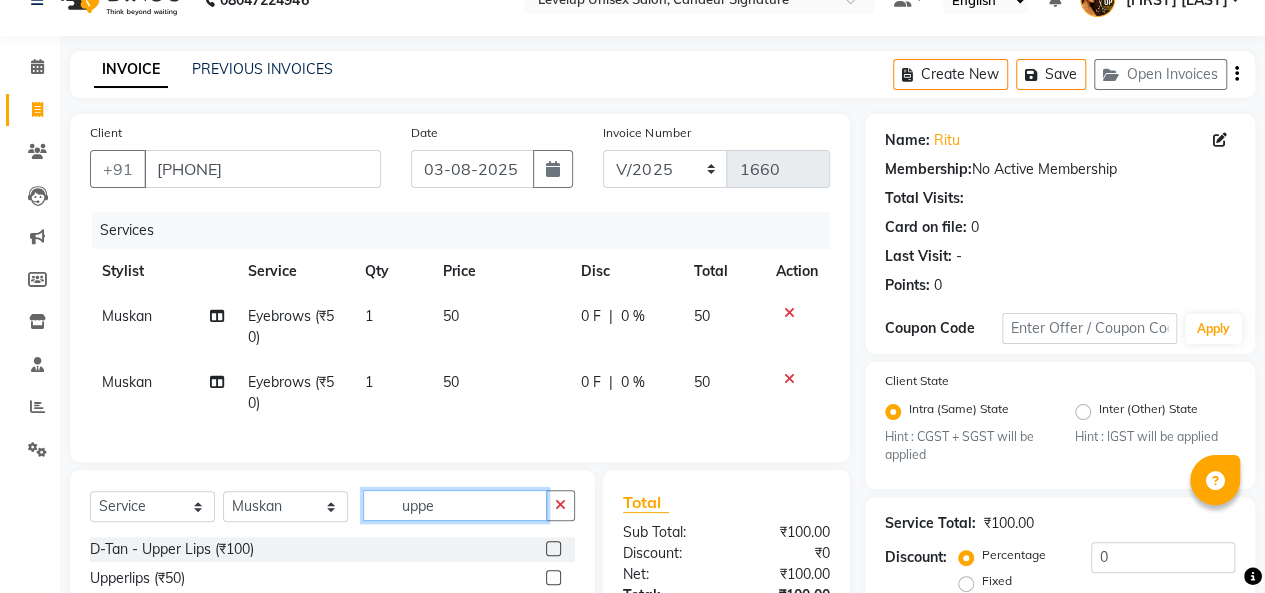 type on "uppe" 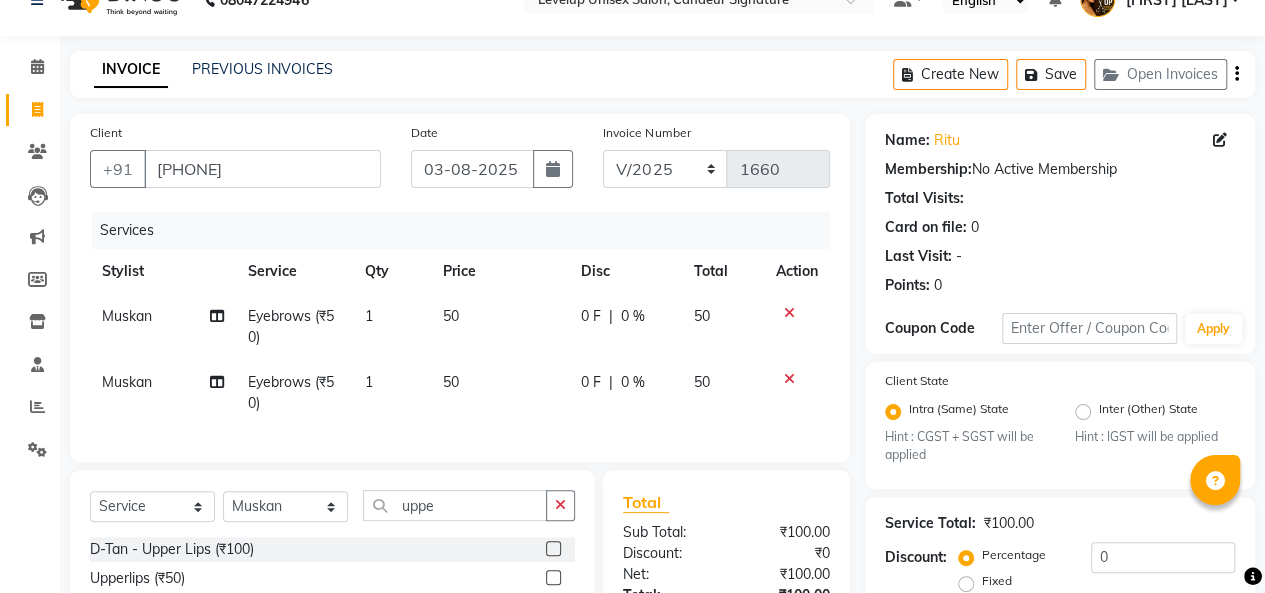 click 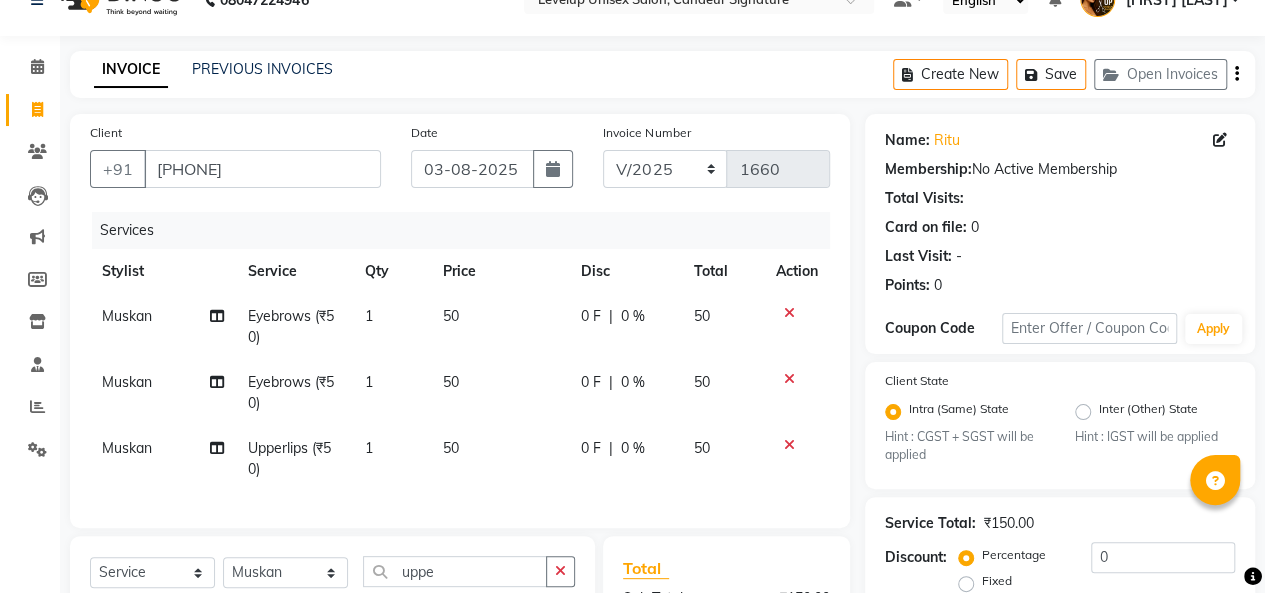 checkbox on "false" 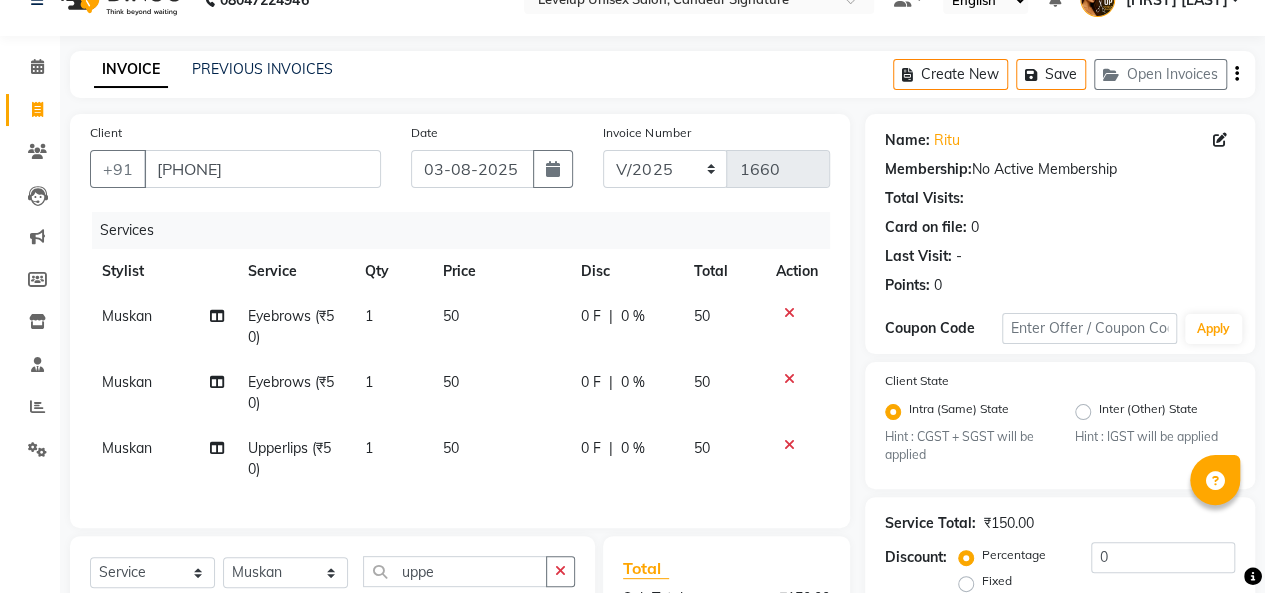 scroll, scrollTop: 274, scrollLeft: 0, axis: vertical 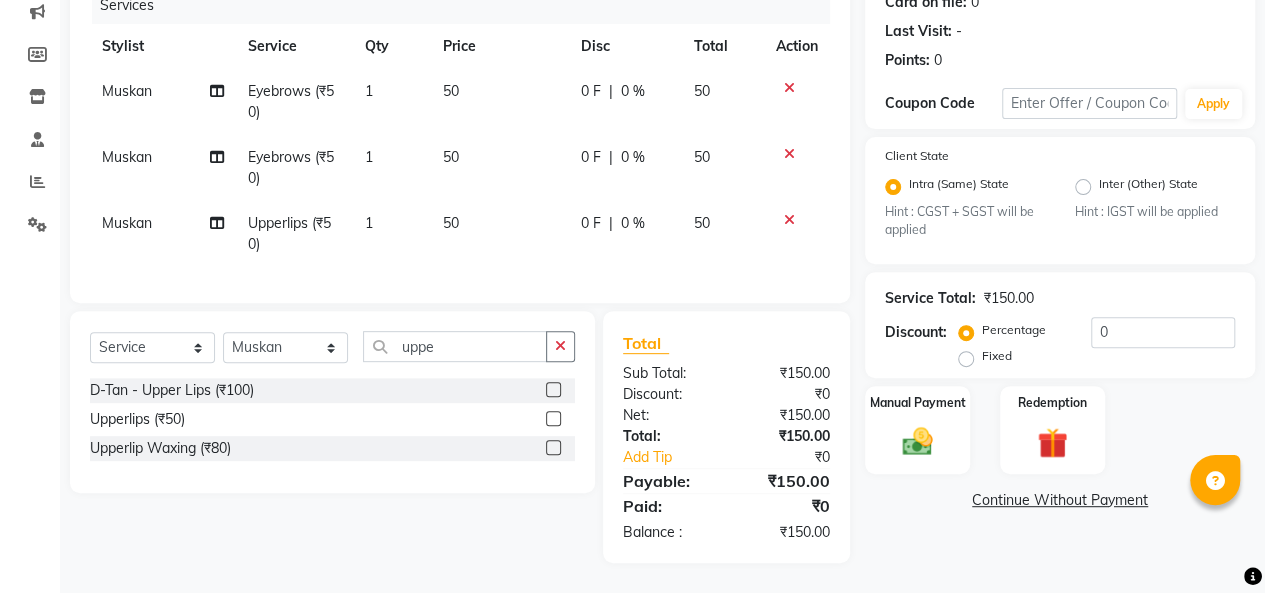 click on "Continue Without Payment" 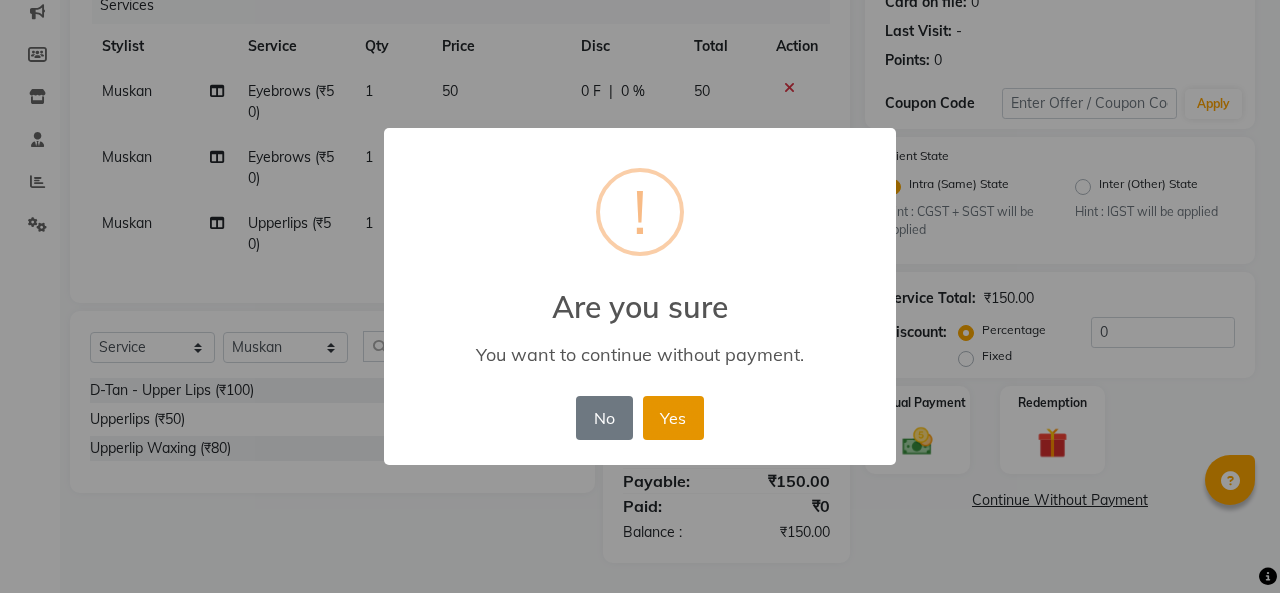 click on "Yes" at bounding box center (673, 418) 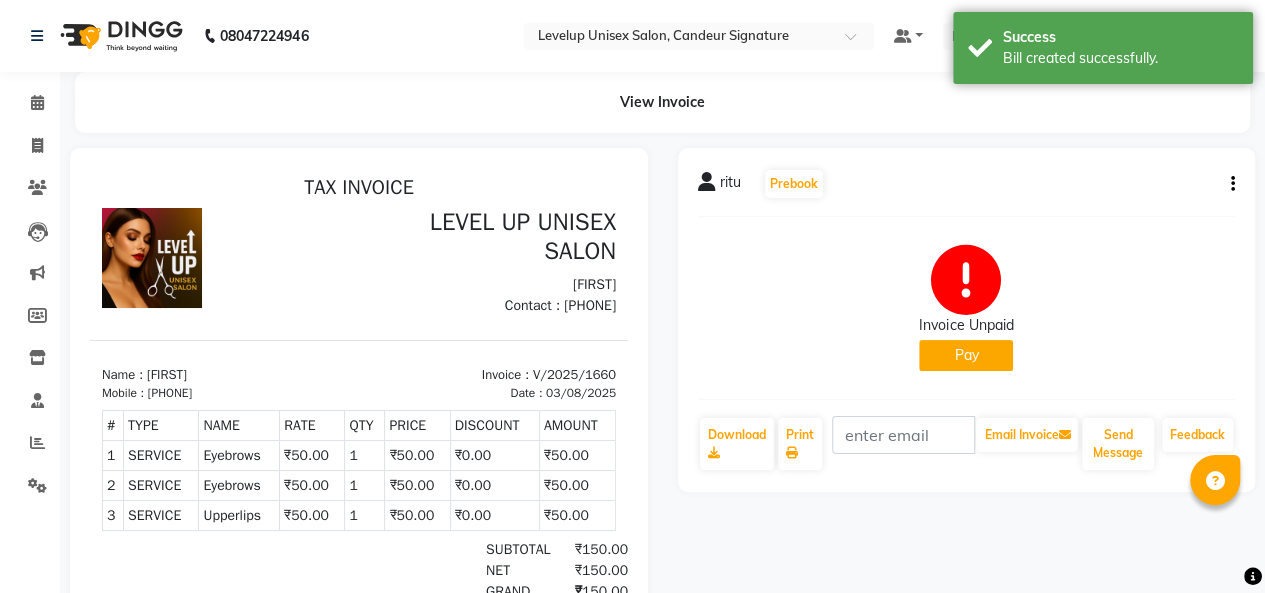 scroll, scrollTop: 0, scrollLeft: 0, axis: both 